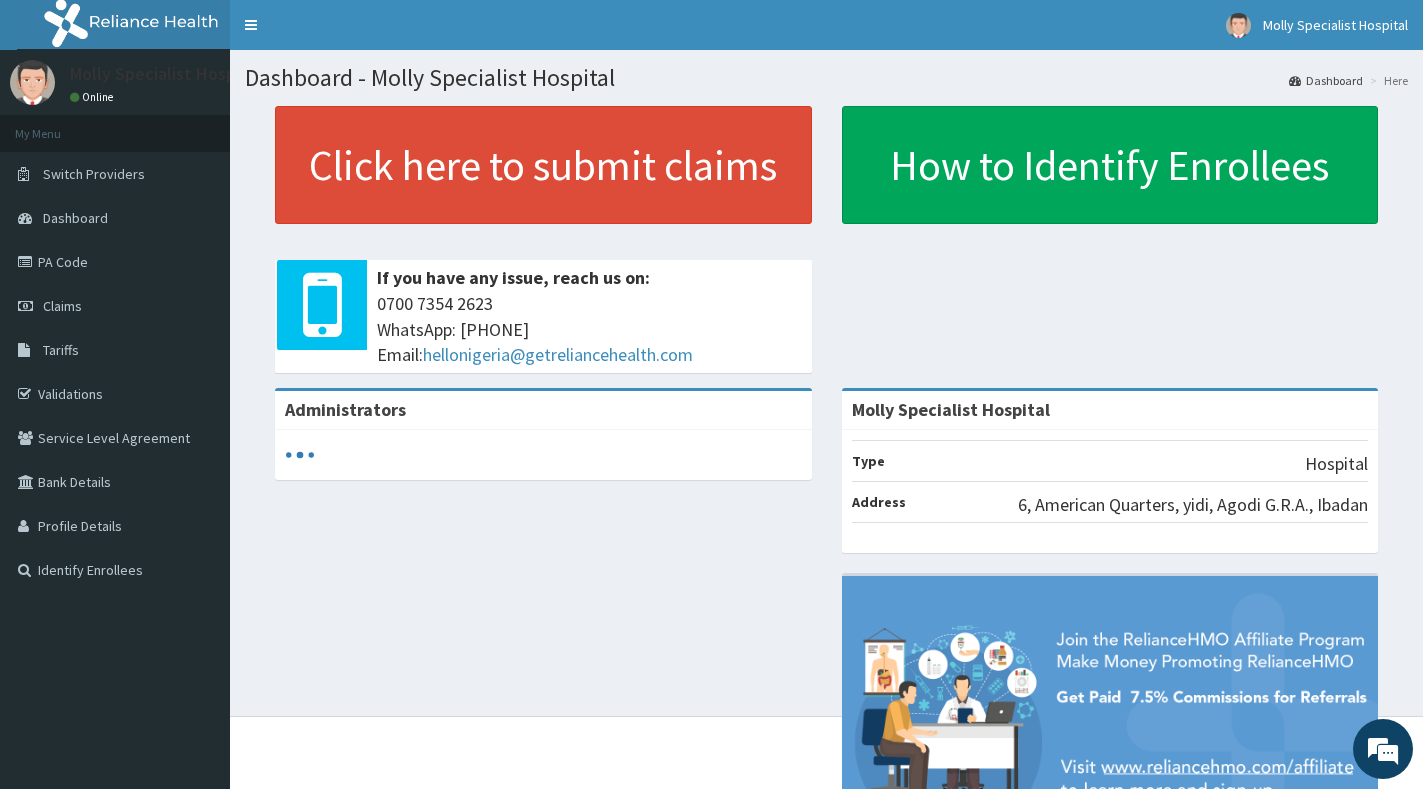 scroll, scrollTop: 0, scrollLeft: 0, axis: both 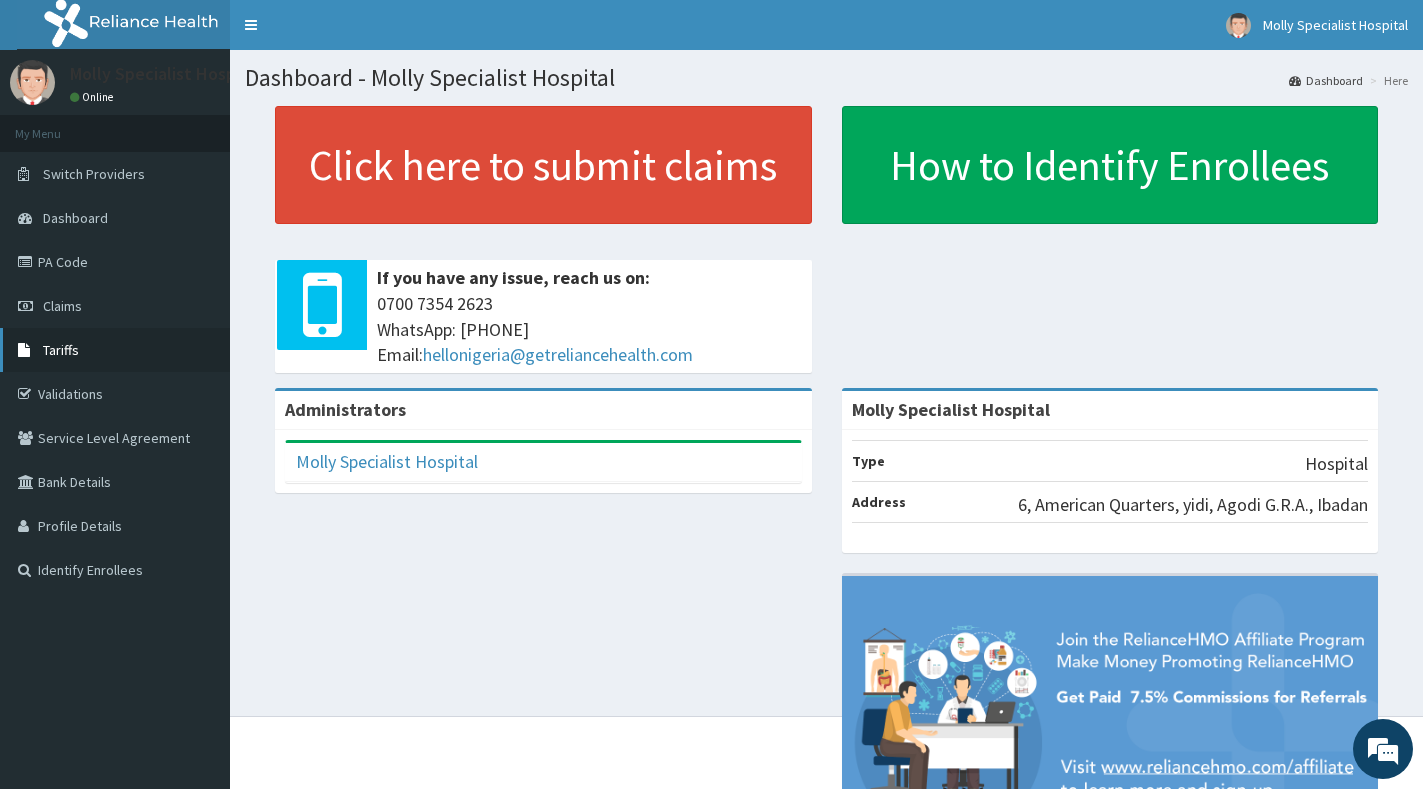 click on "Tariffs" at bounding box center (61, 350) 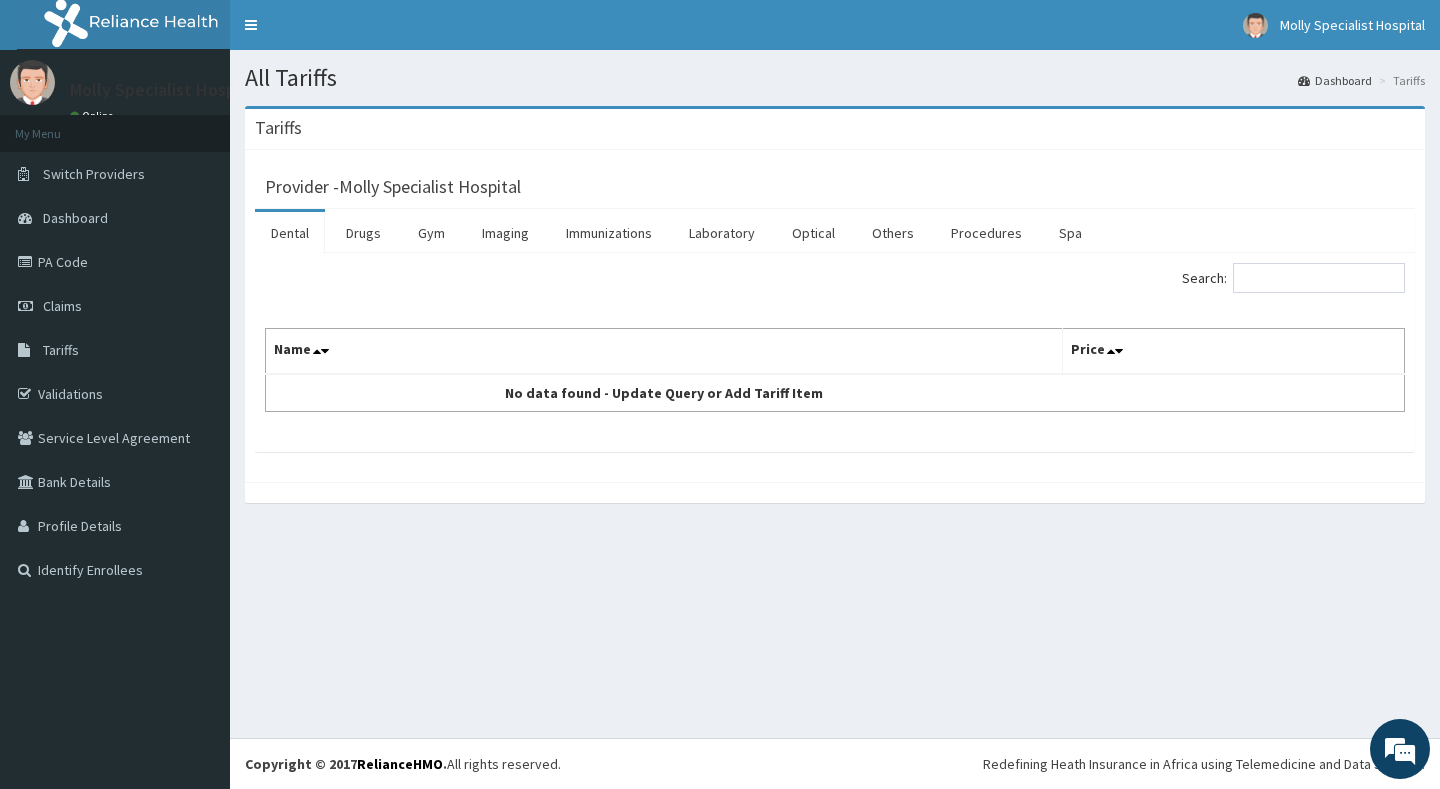 scroll, scrollTop: 0, scrollLeft: 0, axis: both 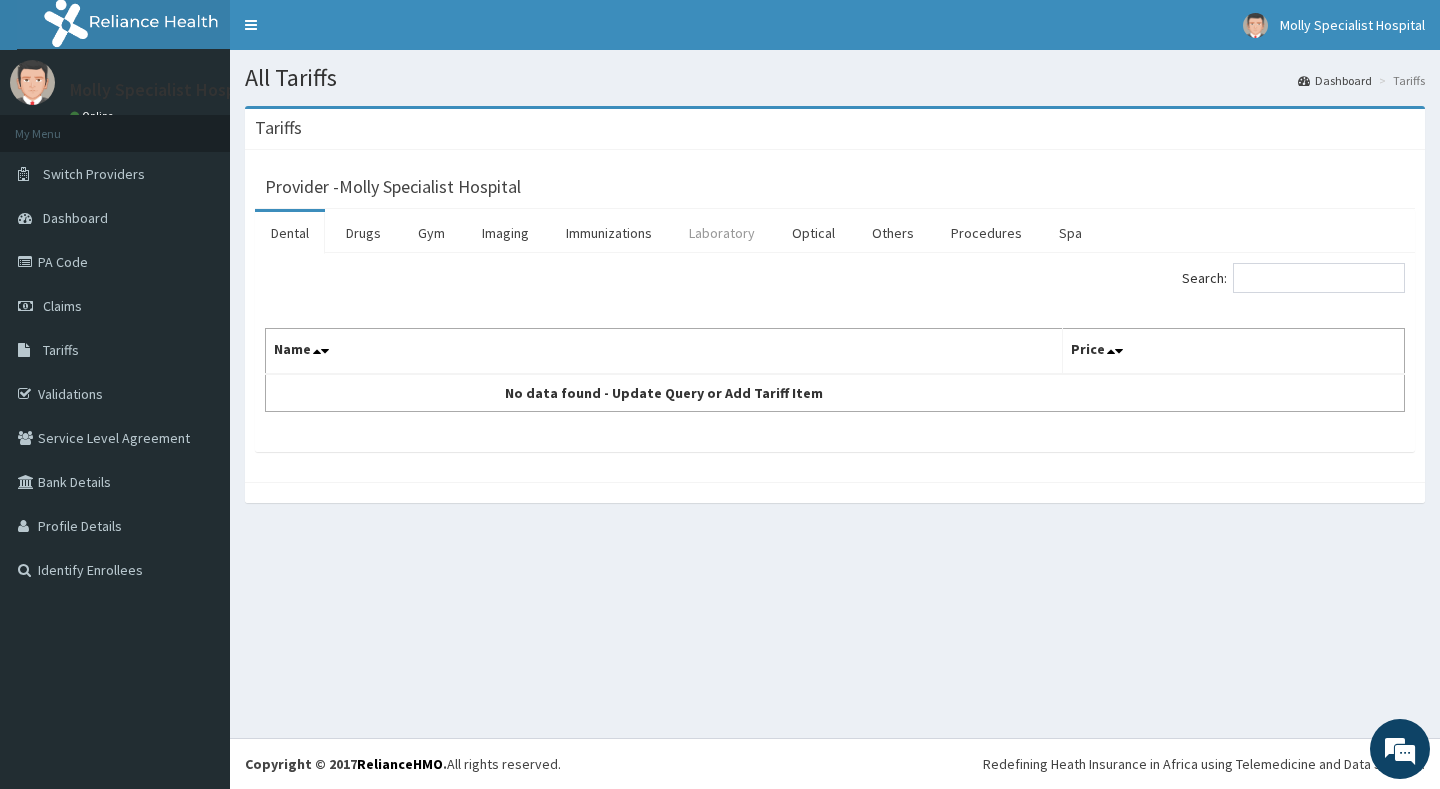 click on "Laboratory" at bounding box center (722, 233) 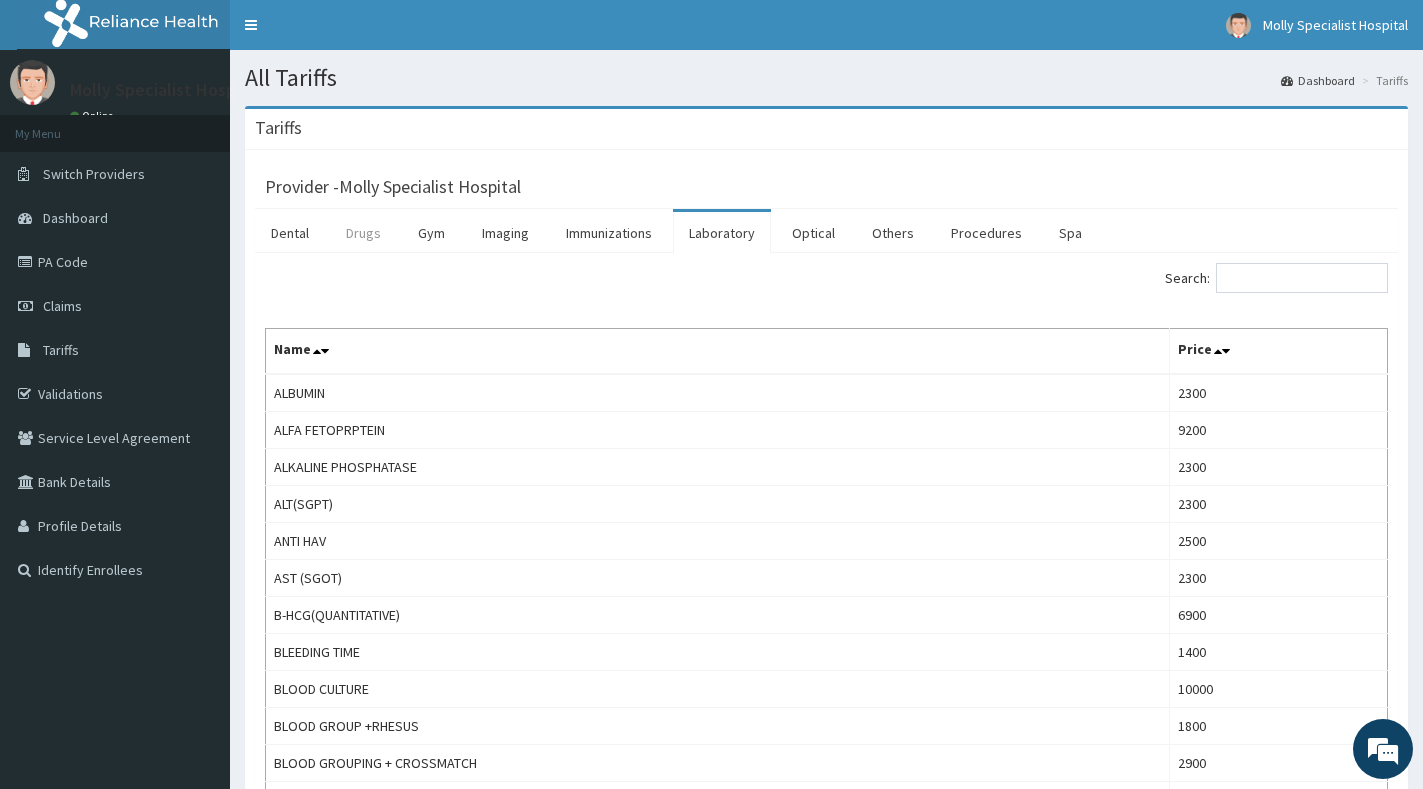 click on "Drugs" at bounding box center (363, 233) 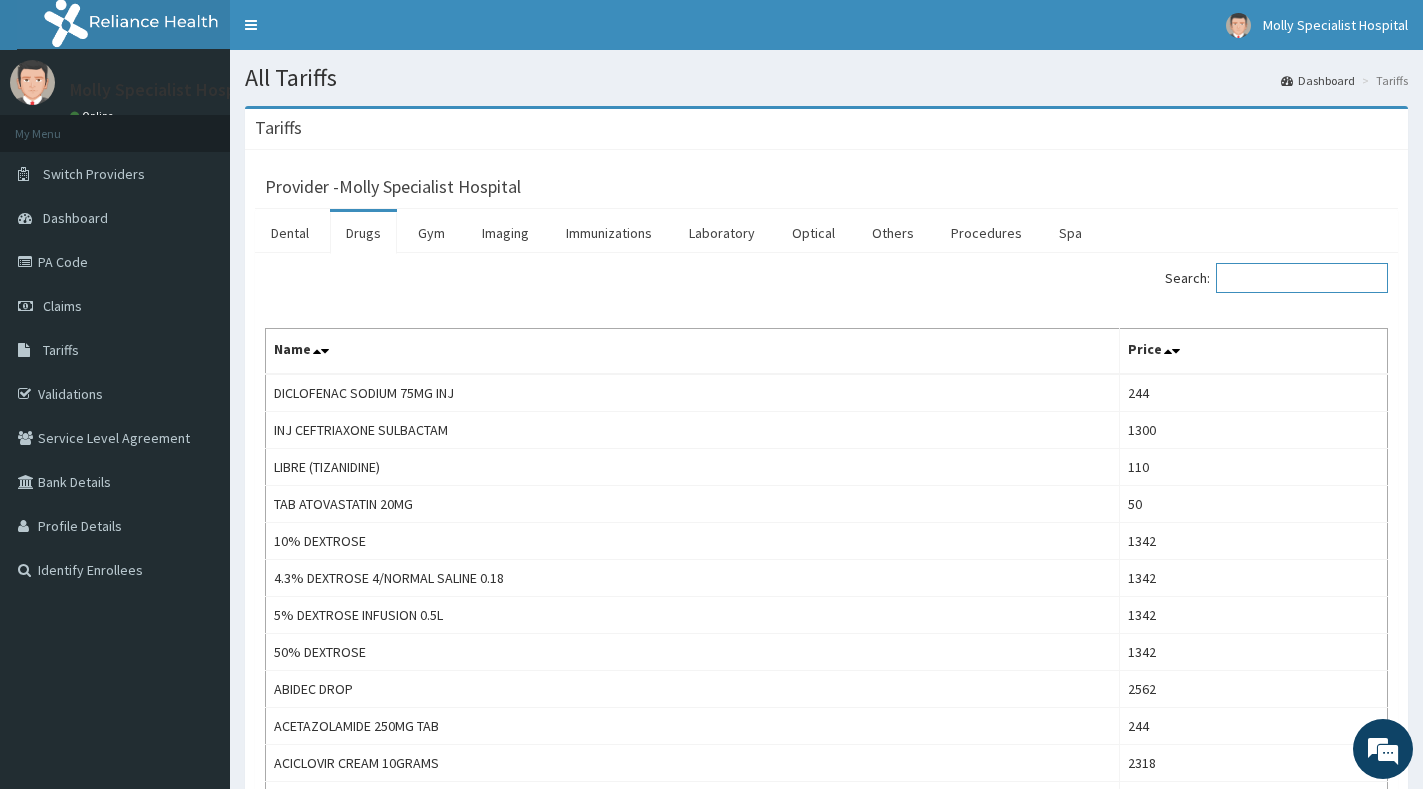 click on "Search:" at bounding box center [1302, 278] 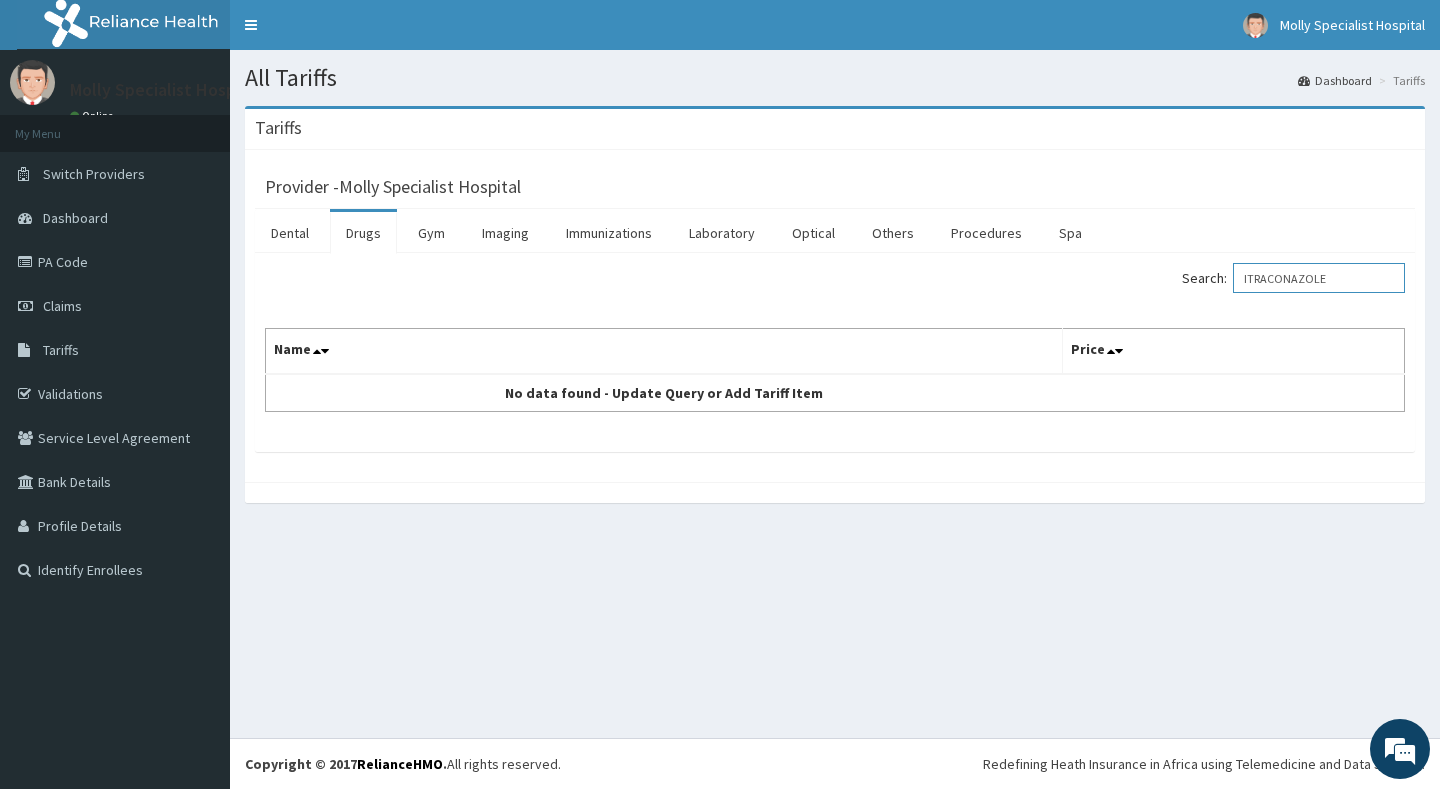 type on "ITRACONAZOLE" 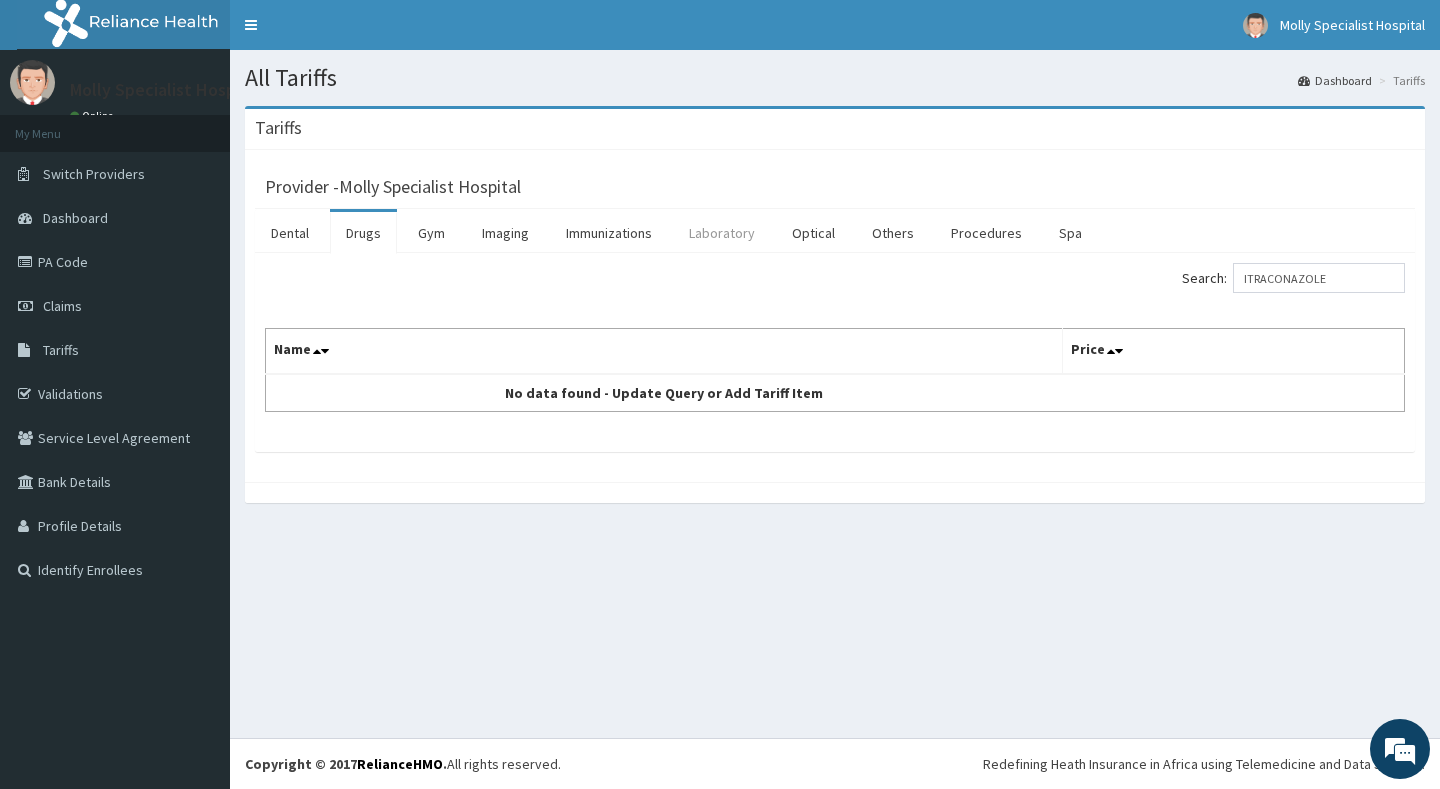 click on "Laboratory" at bounding box center (722, 233) 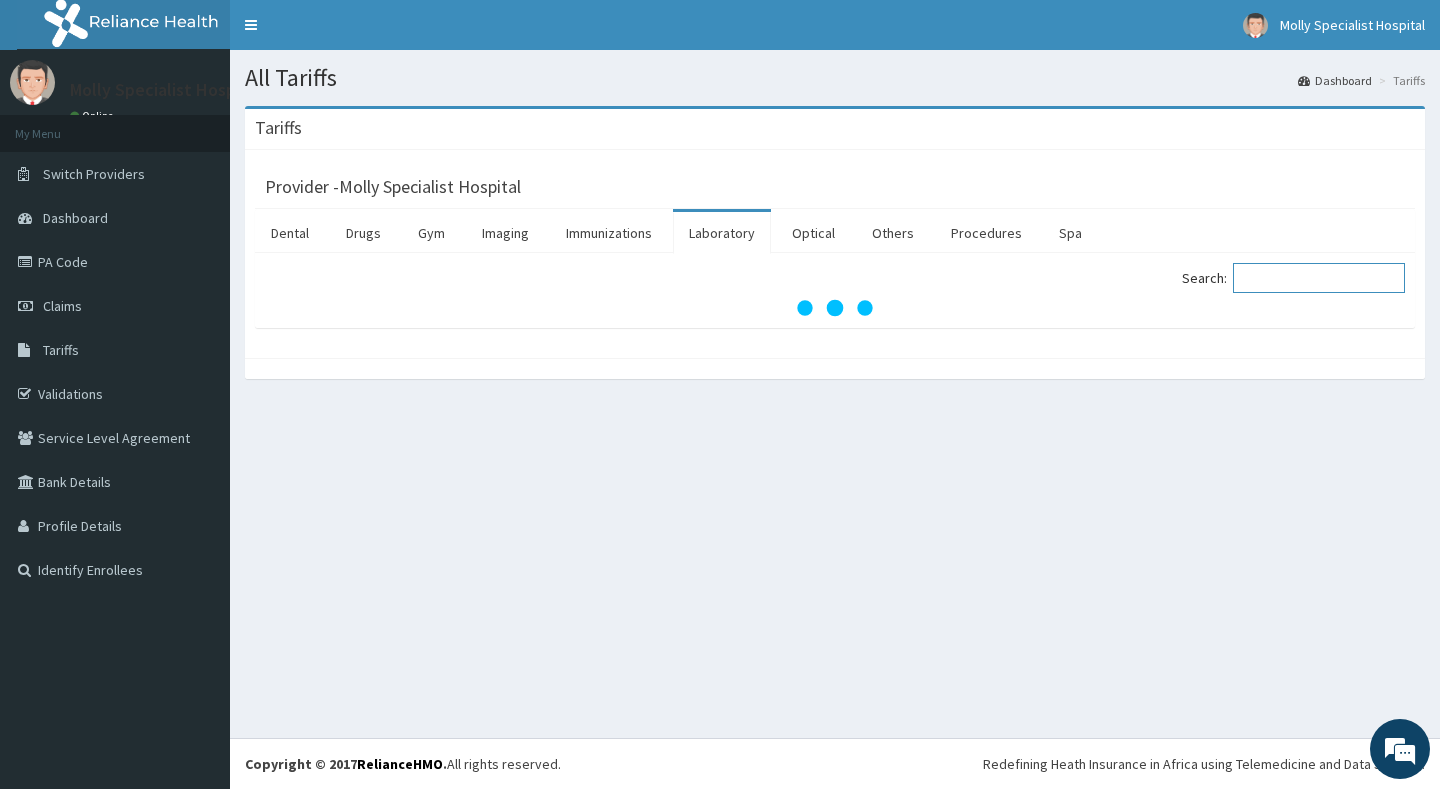 click on "Search:" at bounding box center (1319, 278) 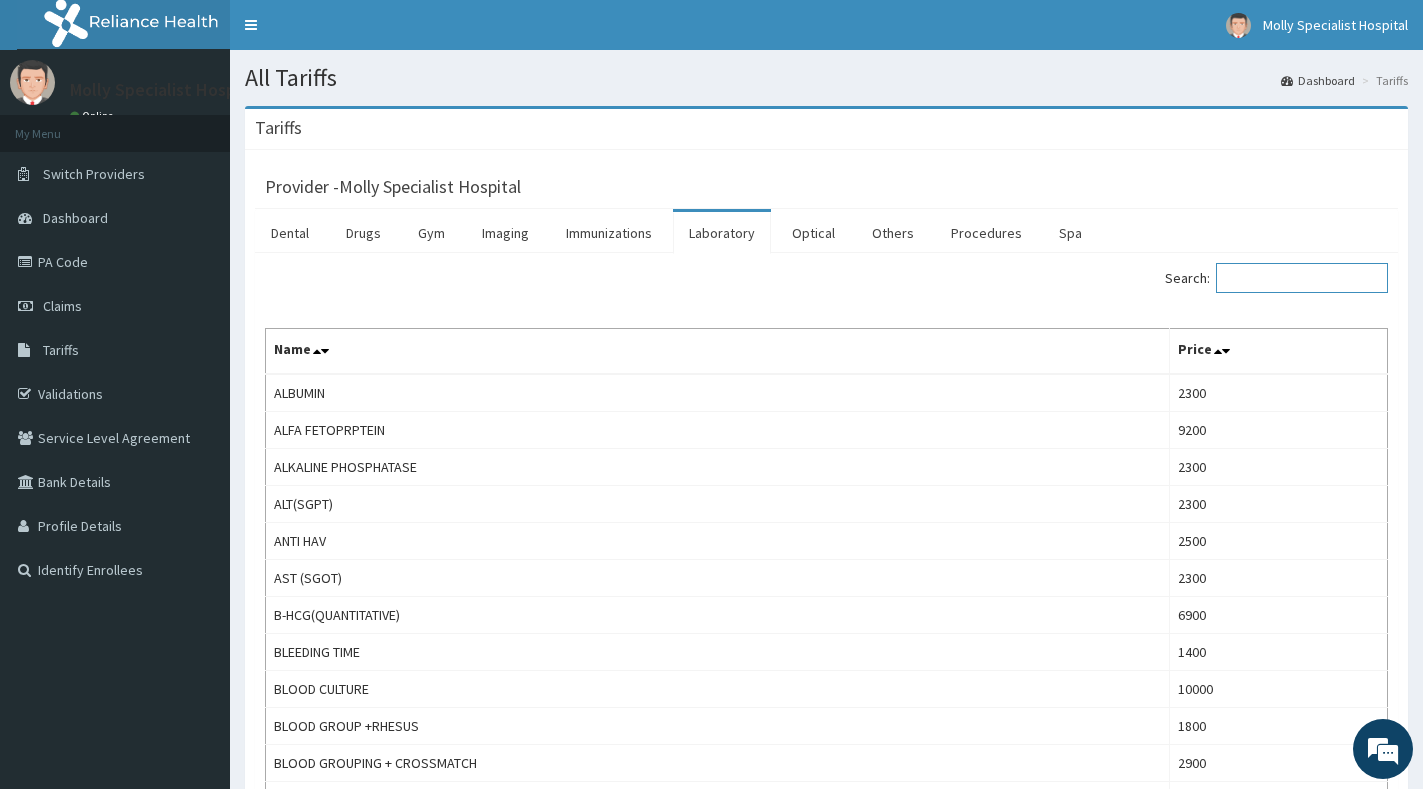 paste on "LIVER FUNCTION" 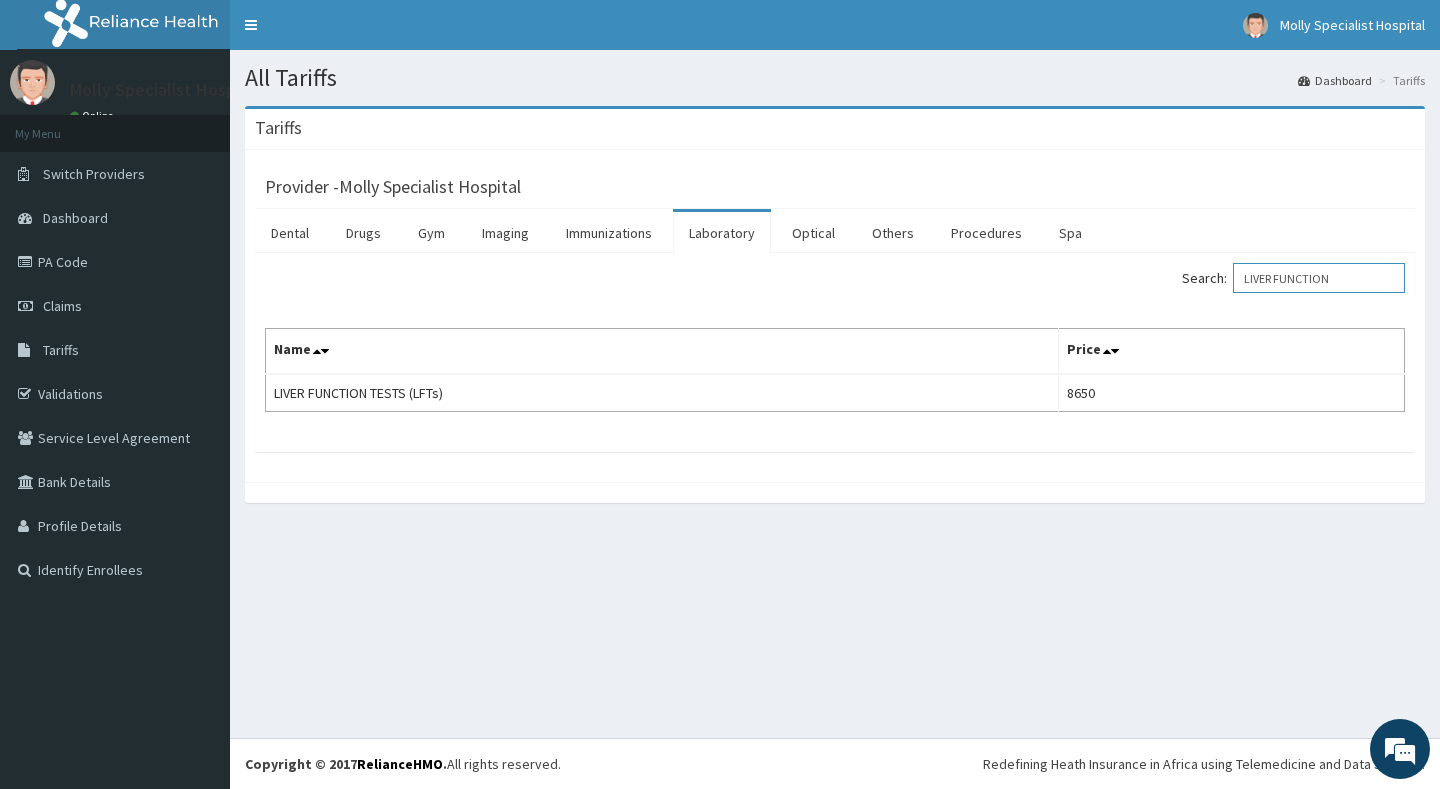 click on "LIVER FUNCTION" at bounding box center [1319, 278] 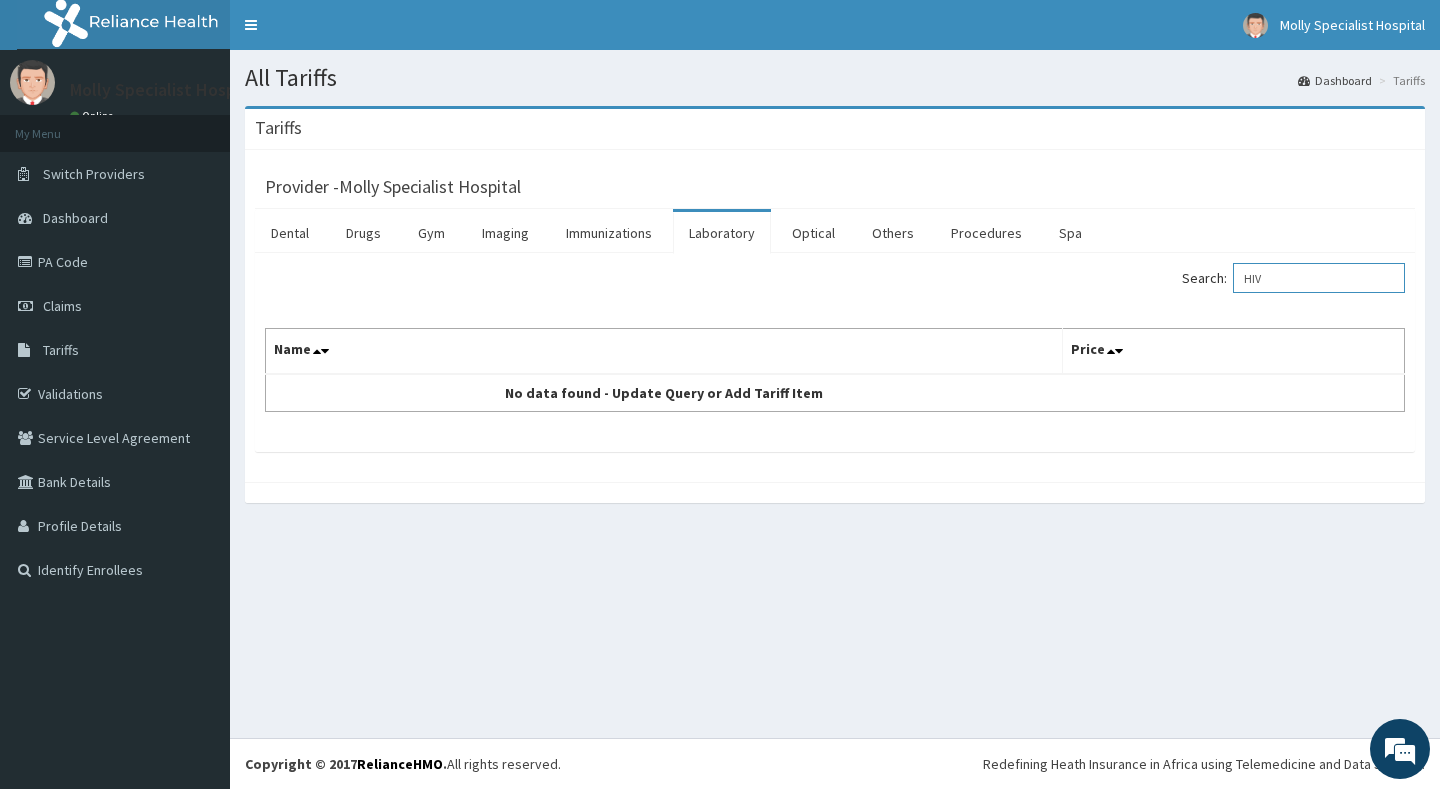 click on "HIV" at bounding box center (1319, 278) 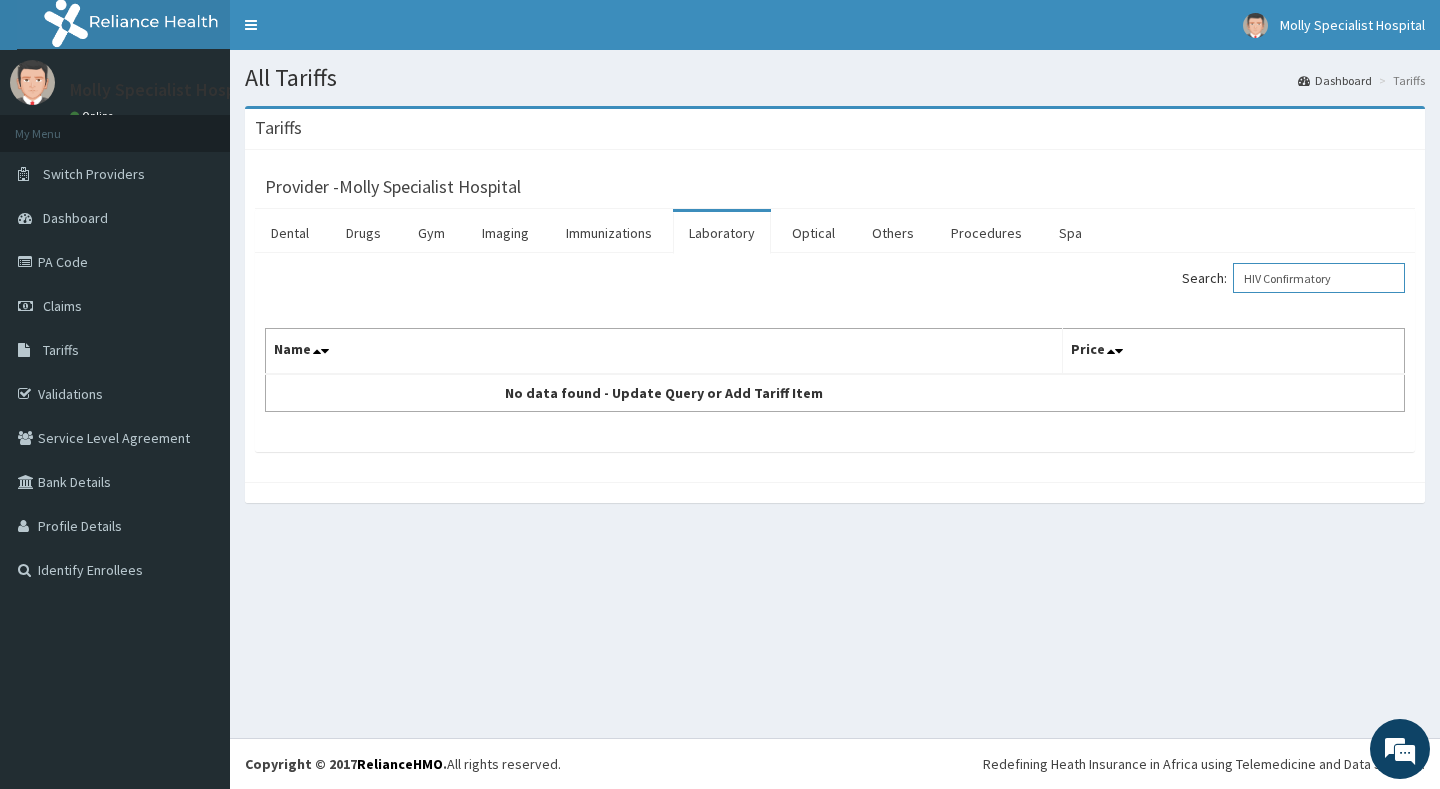drag, startPoint x: 1302, startPoint y: 280, endPoint x: 1060, endPoint y: 291, distance: 242.24988 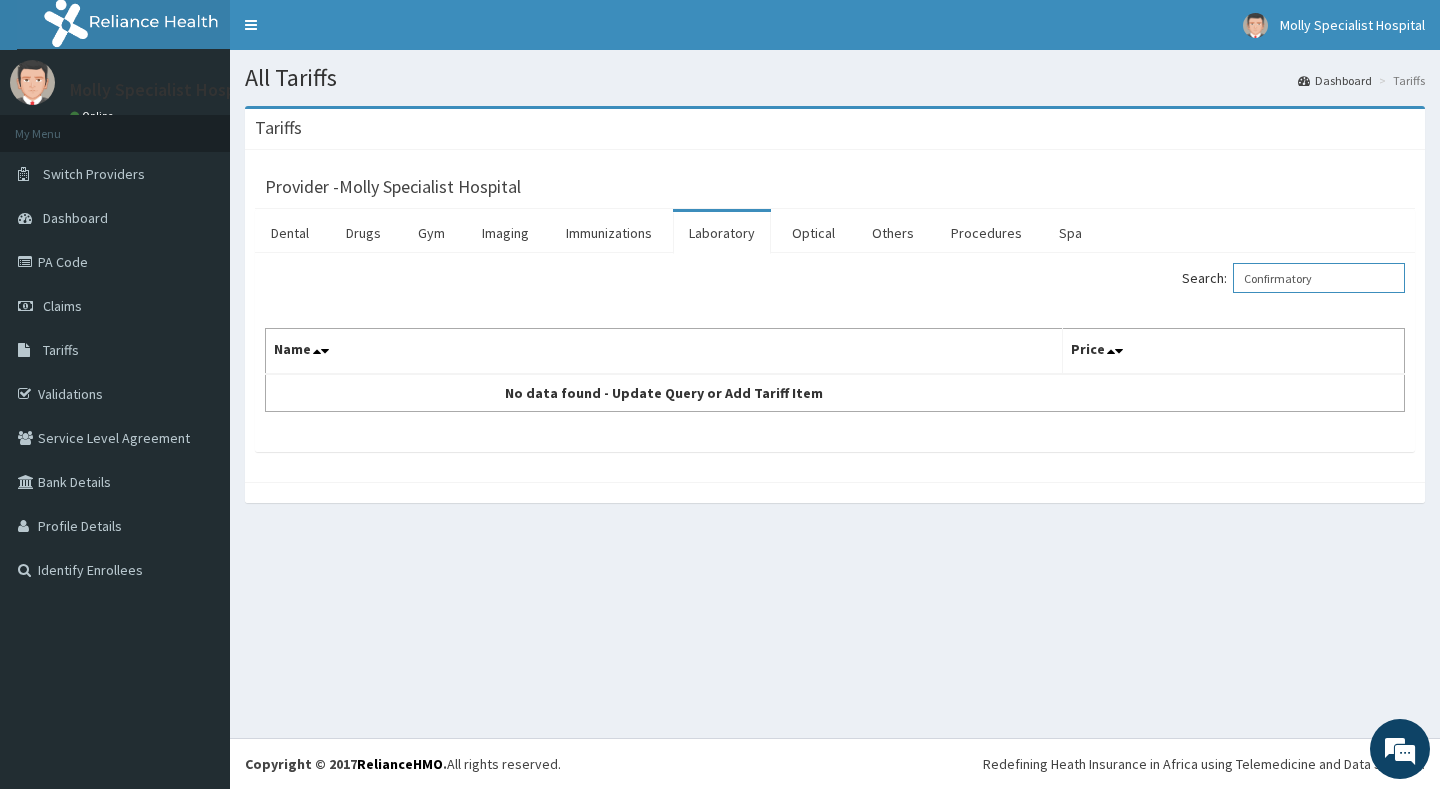 drag, startPoint x: 1336, startPoint y: 276, endPoint x: 1244, endPoint y: 282, distance: 92.19544 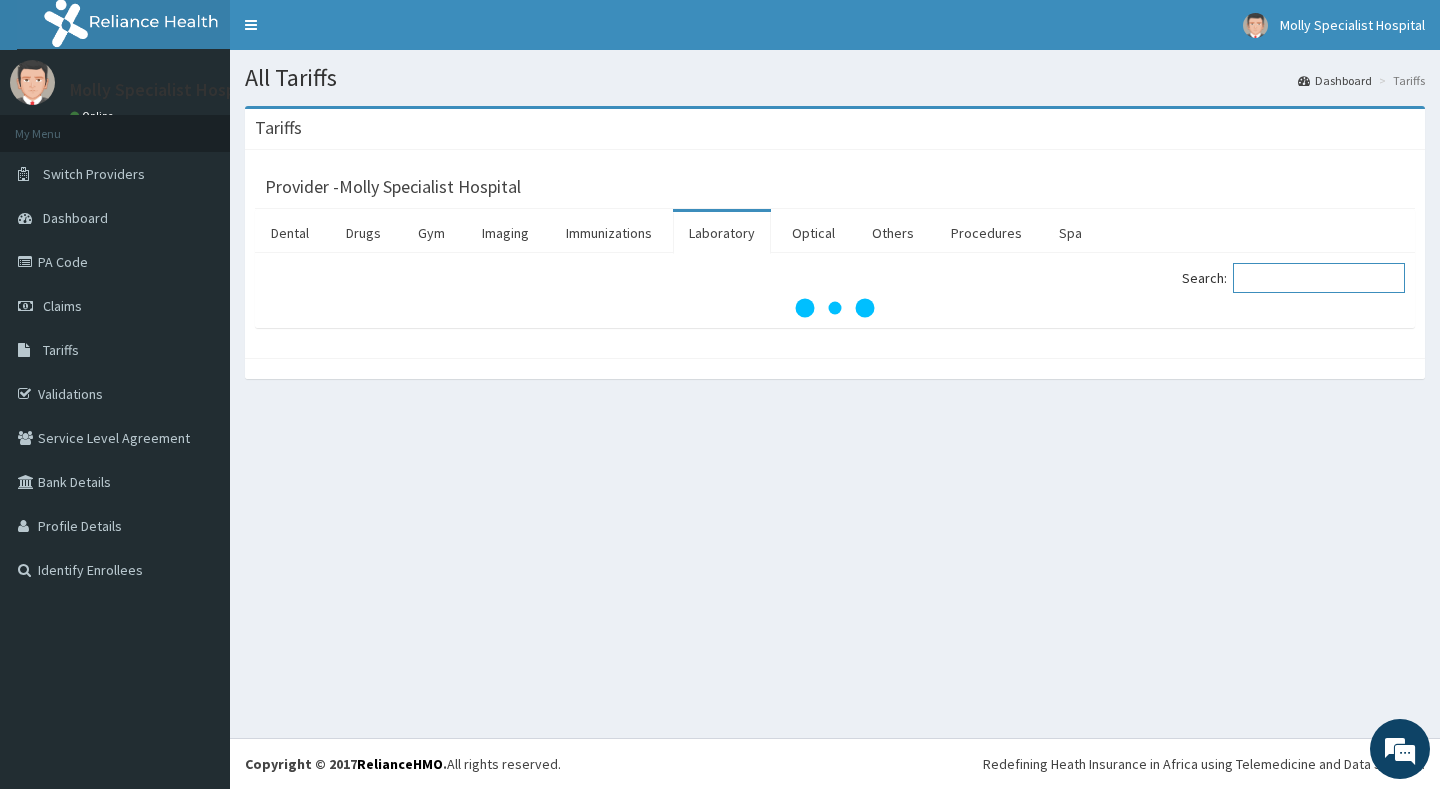 type 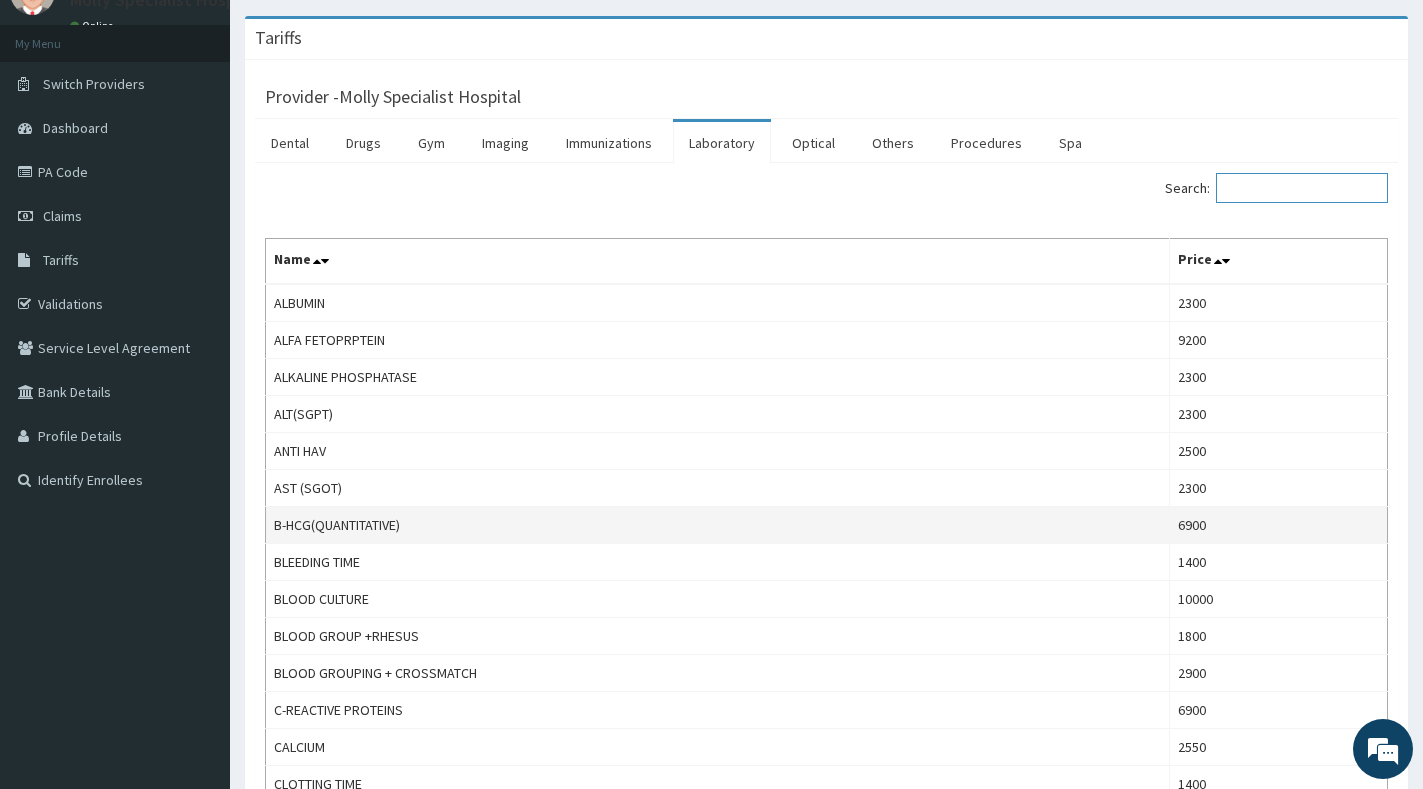 scroll, scrollTop: 0, scrollLeft: 0, axis: both 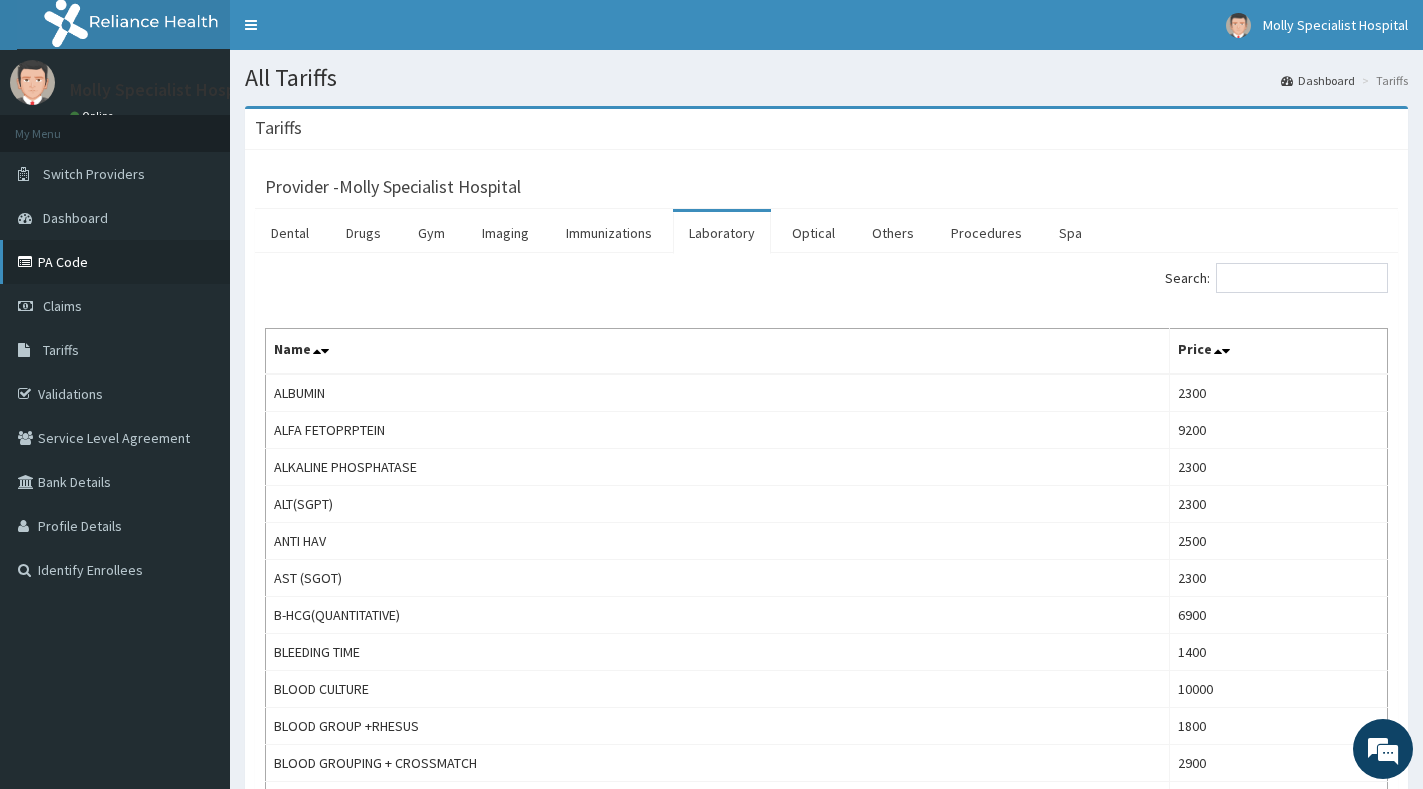 click on "PA Code" at bounding box center (115, 262) 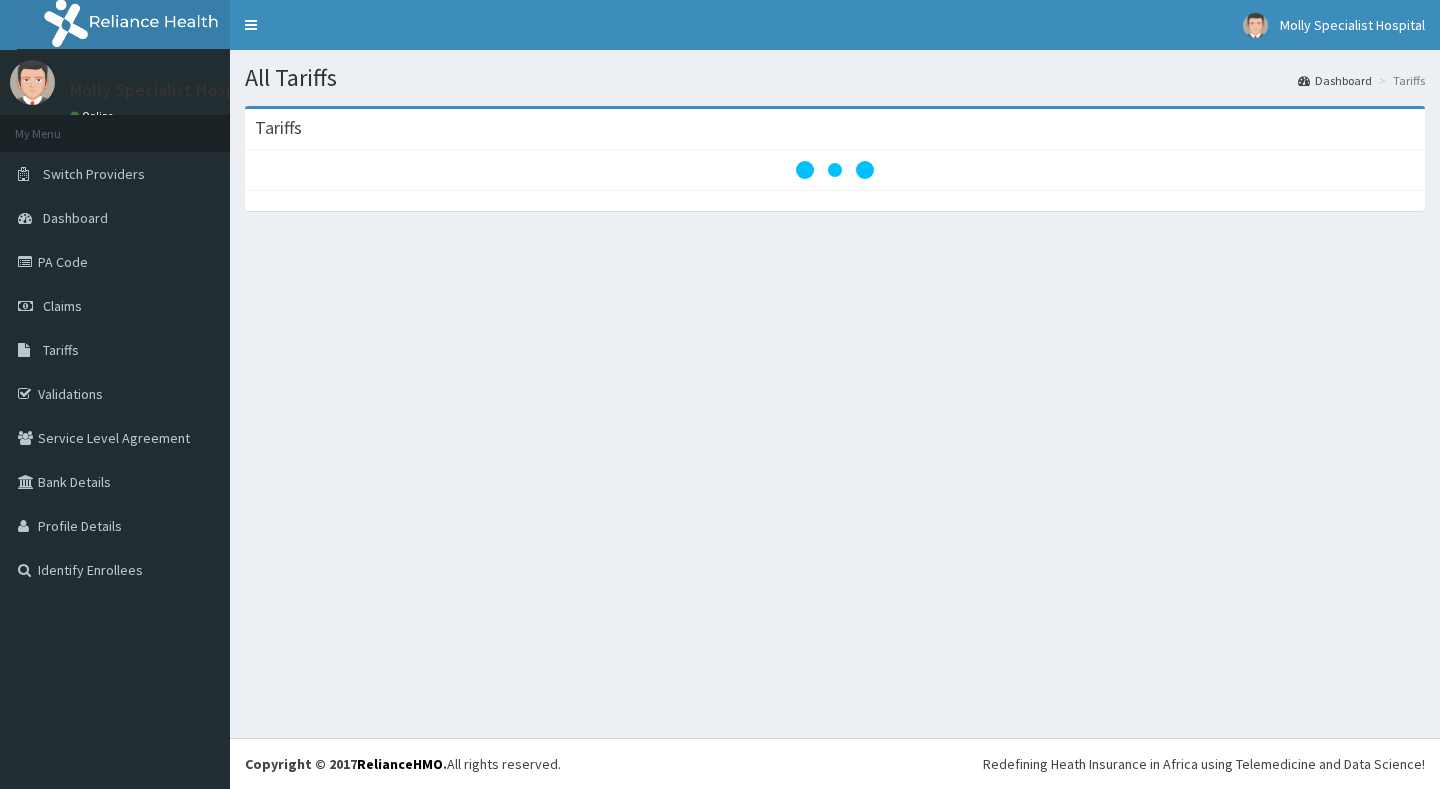 scroll, scrollTop: 0, scrollLeft: 0, axis: both 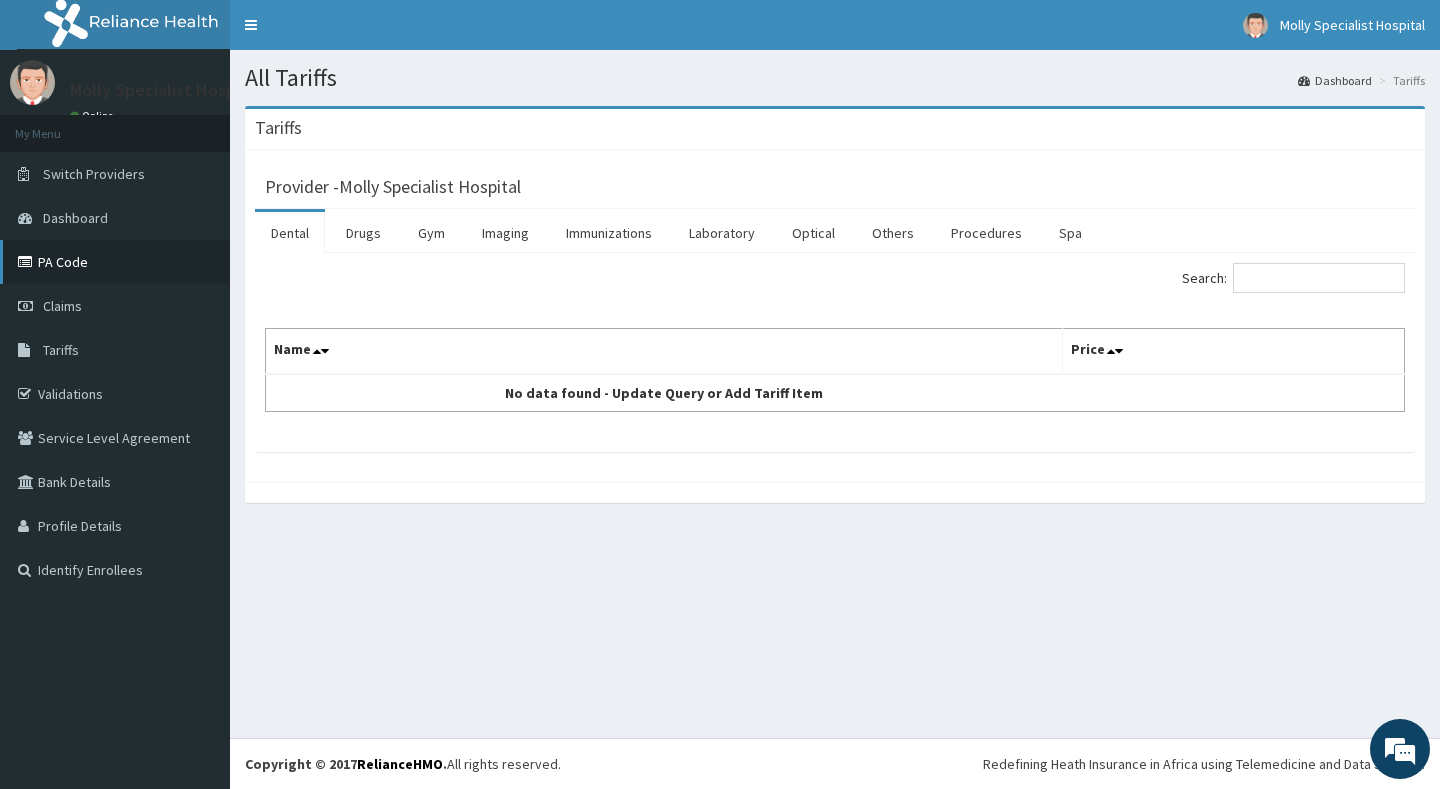 click on "PA Code" at bounding box center (115, 262) 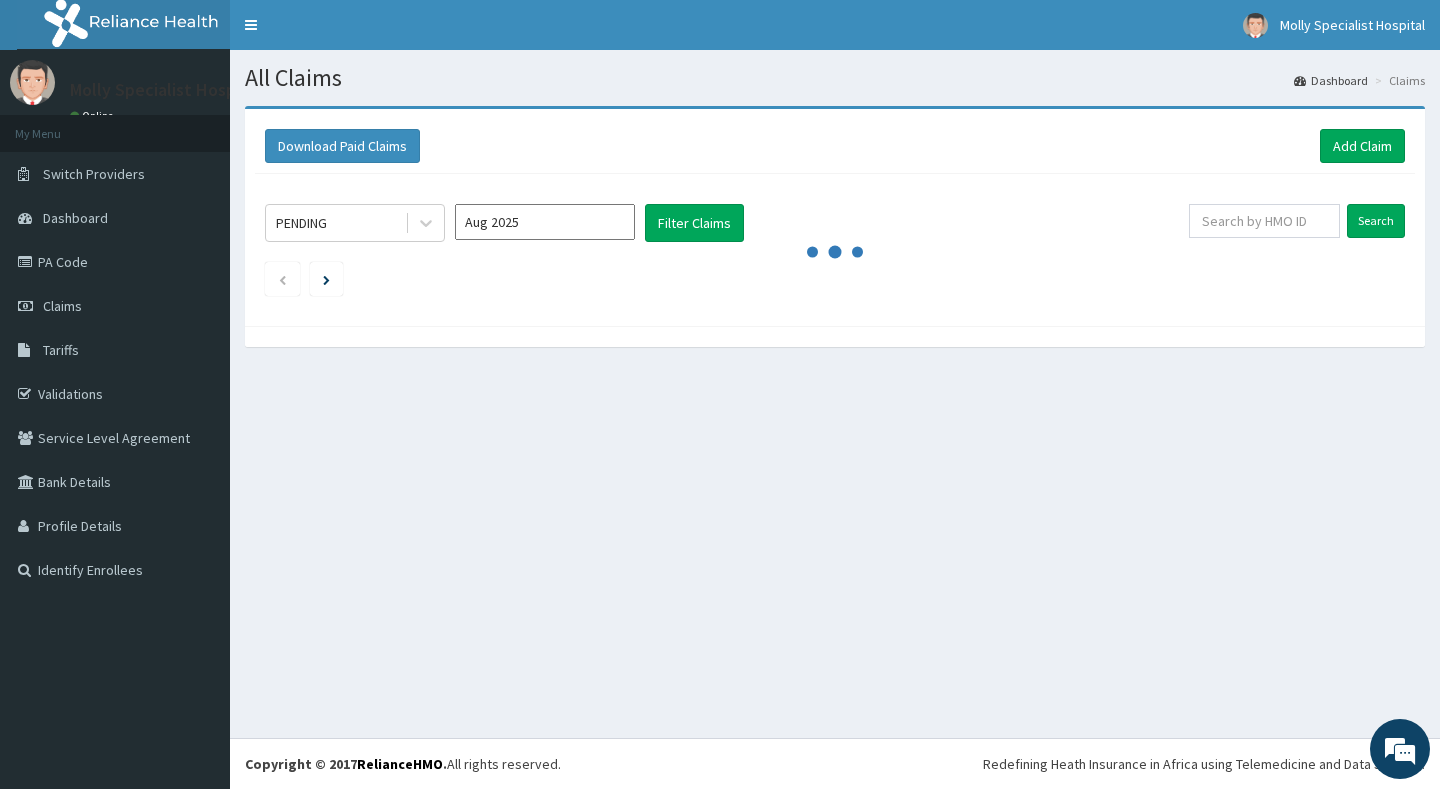 scroll, scrollTop: 0, scrollLeft: 0, axis: both 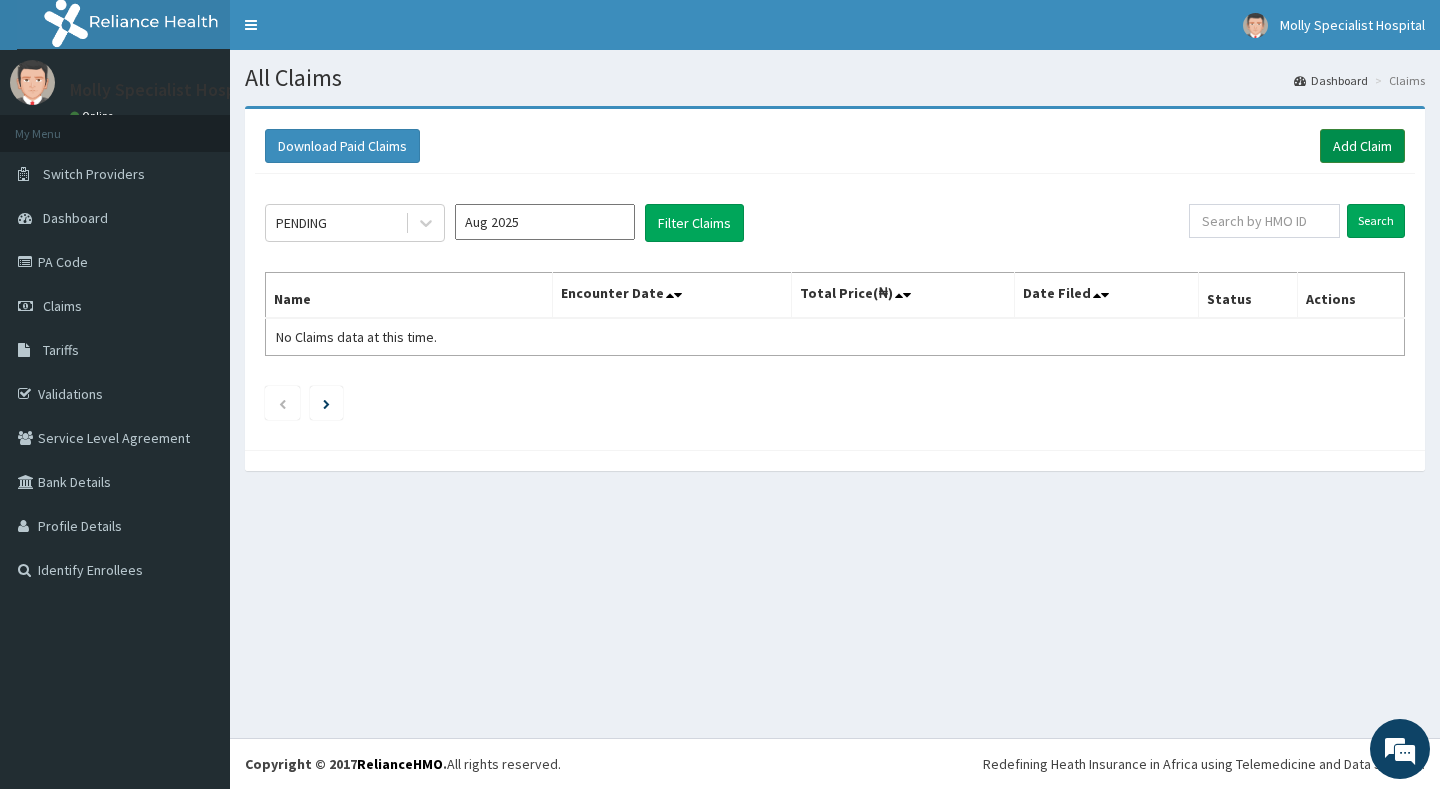 click on "Add Claim" at bounding box center (1362, 146) 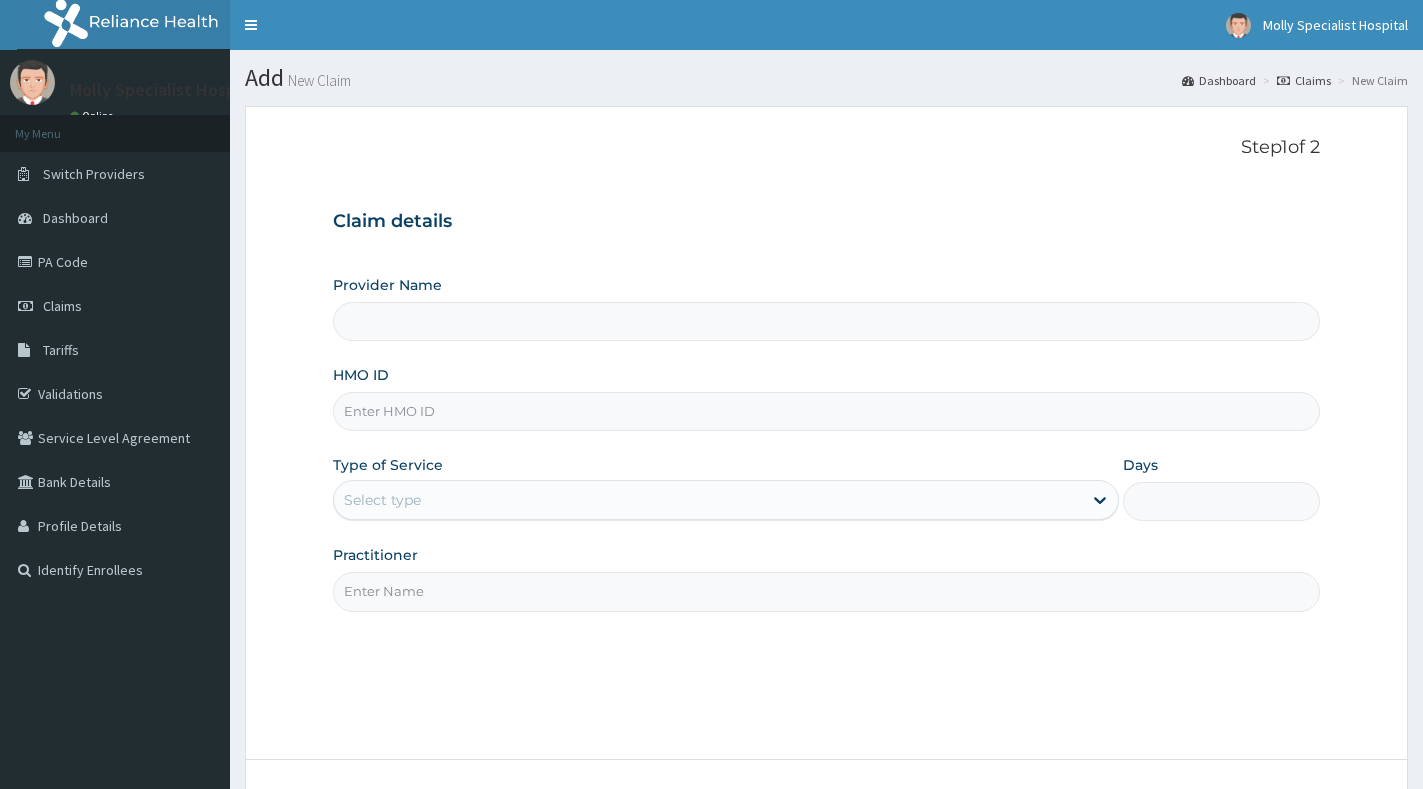 scroll, scrollTop: 0, scrollLeft: 0, axis: both 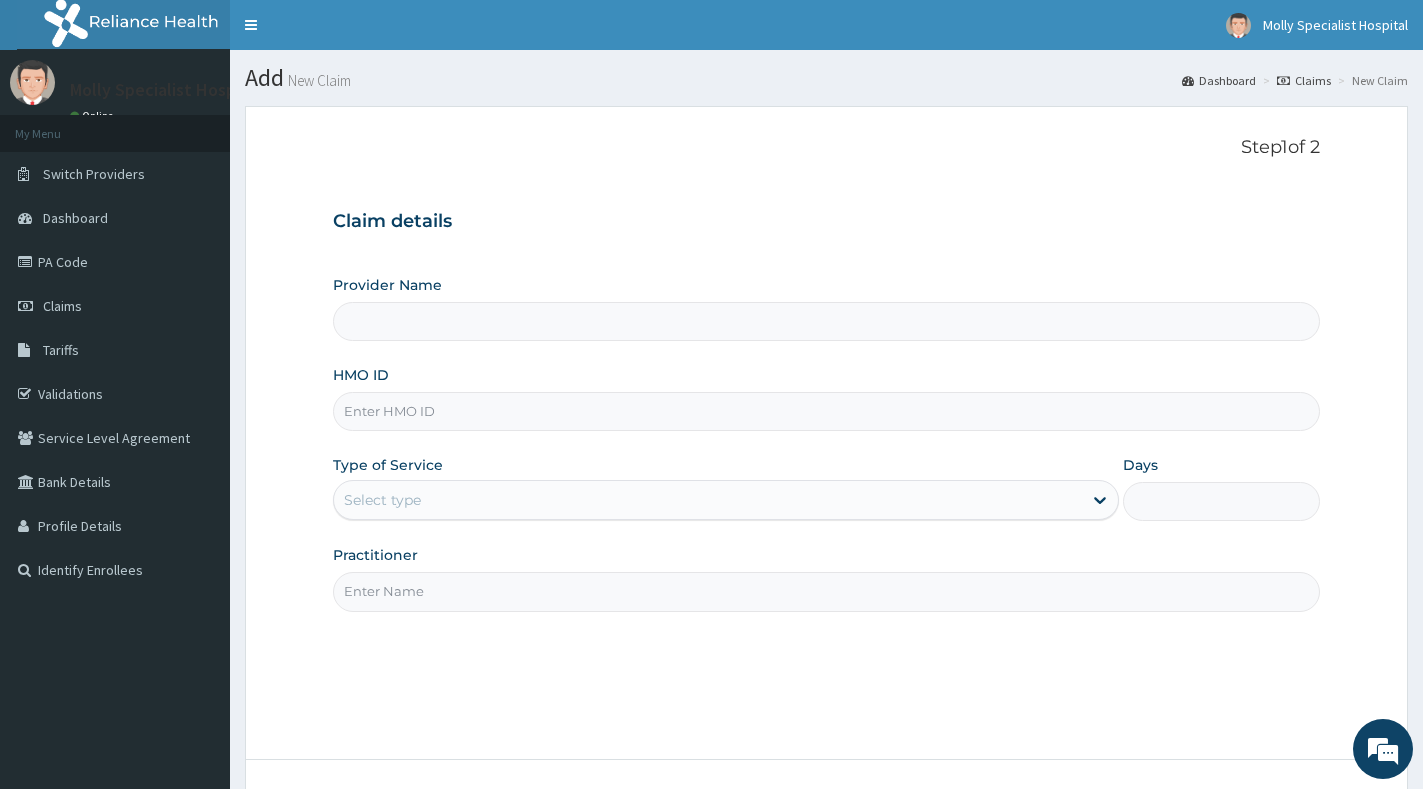 click on "HMO ID" at bounding box center (826, 398) 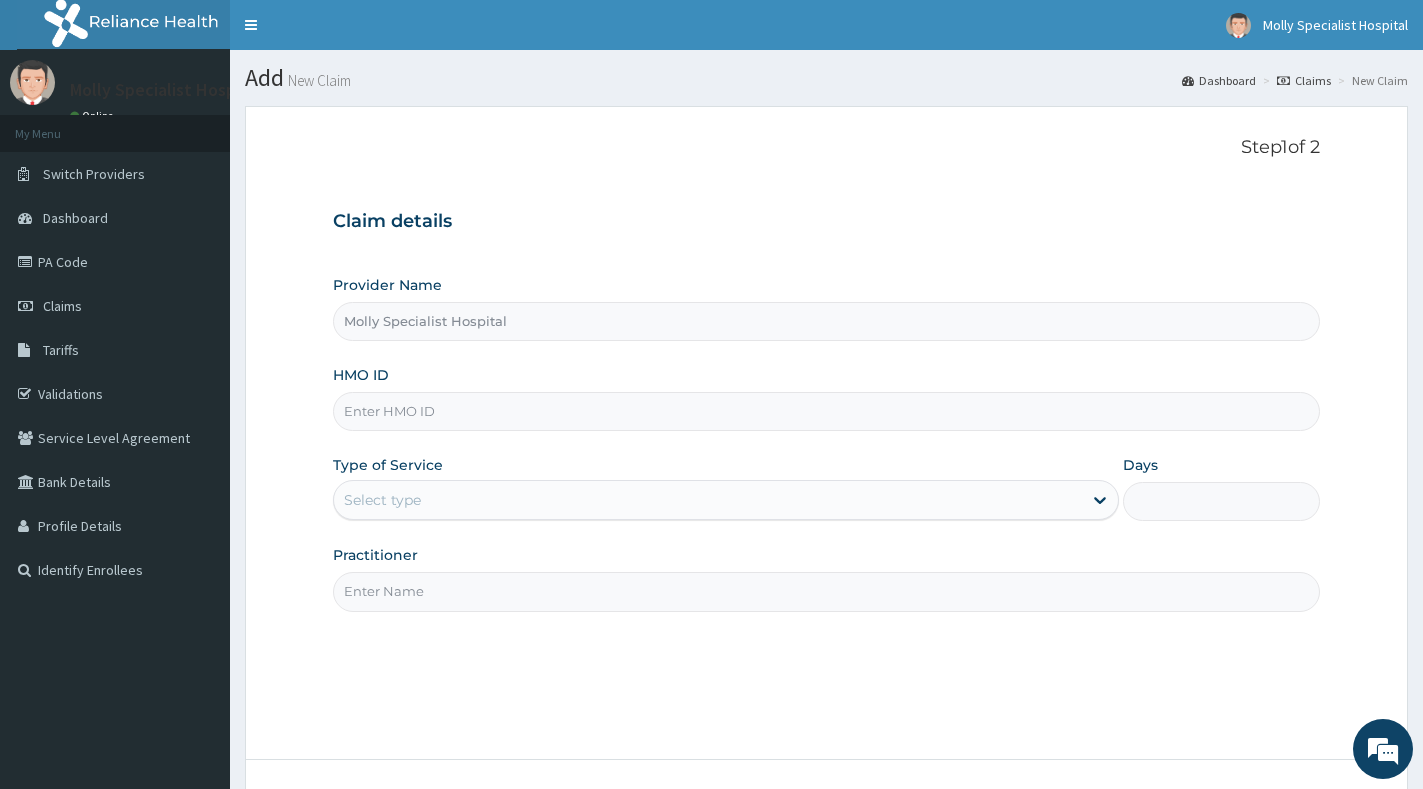 paste on "OHT/12747/A" 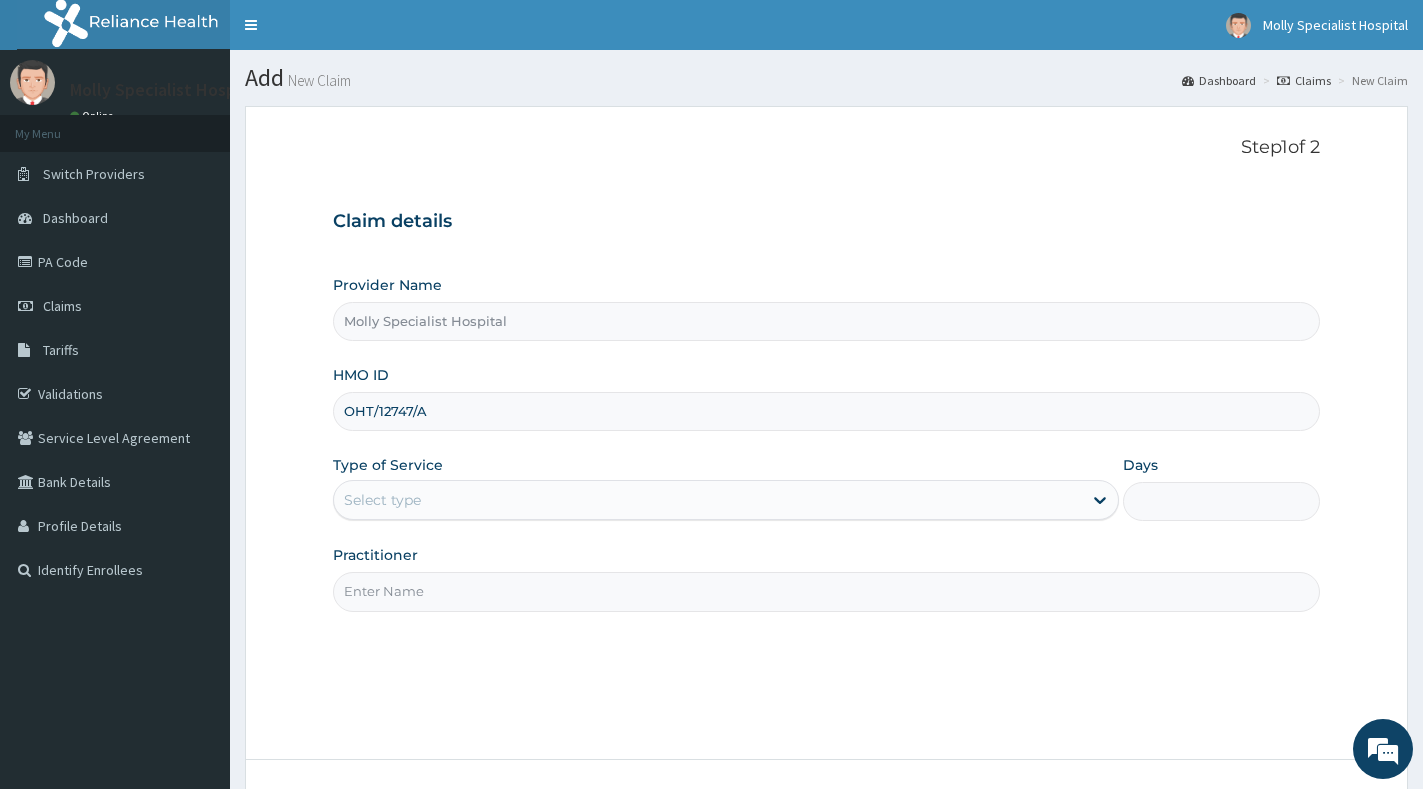 type on "OHT/12747/A" 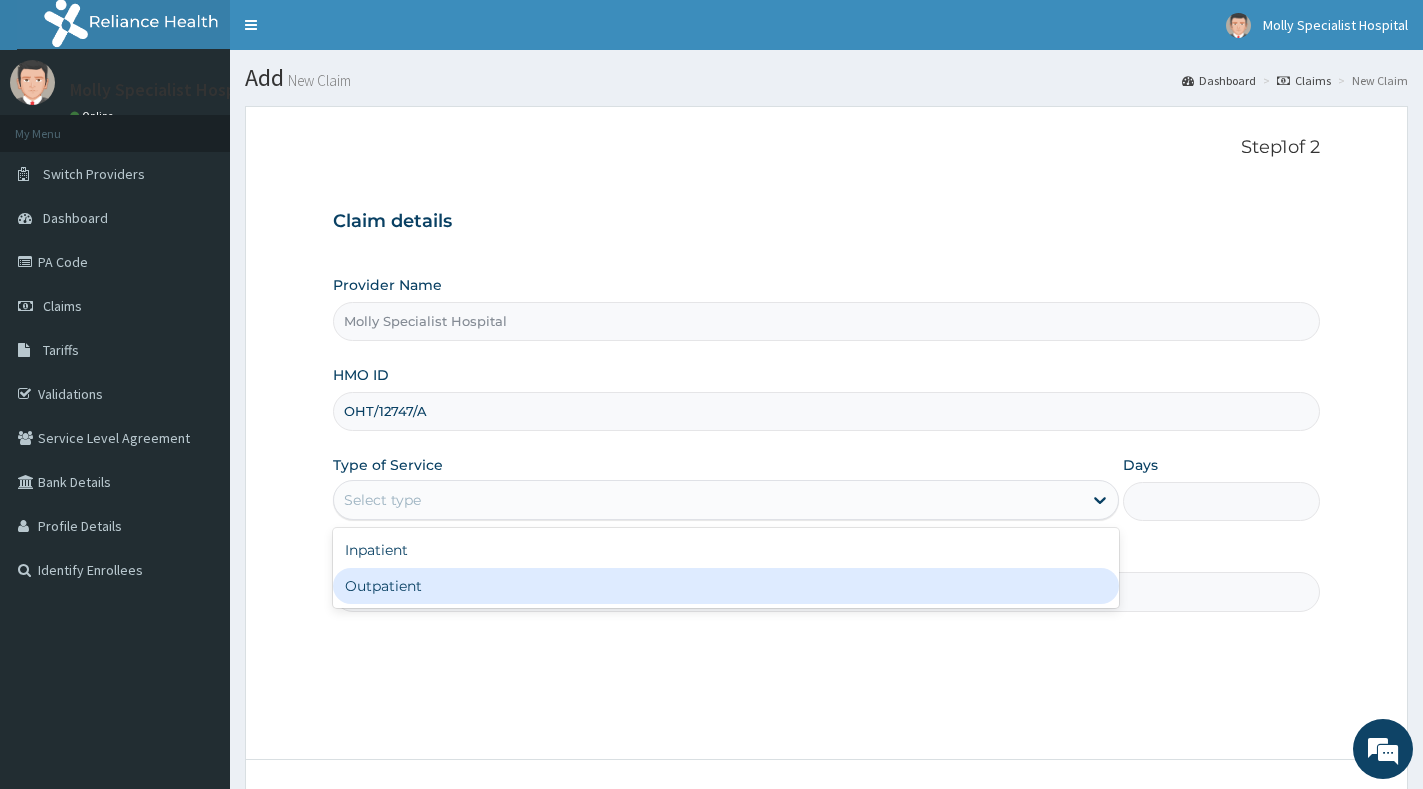 click on "Outpatient" at bounding box center (726, 586) 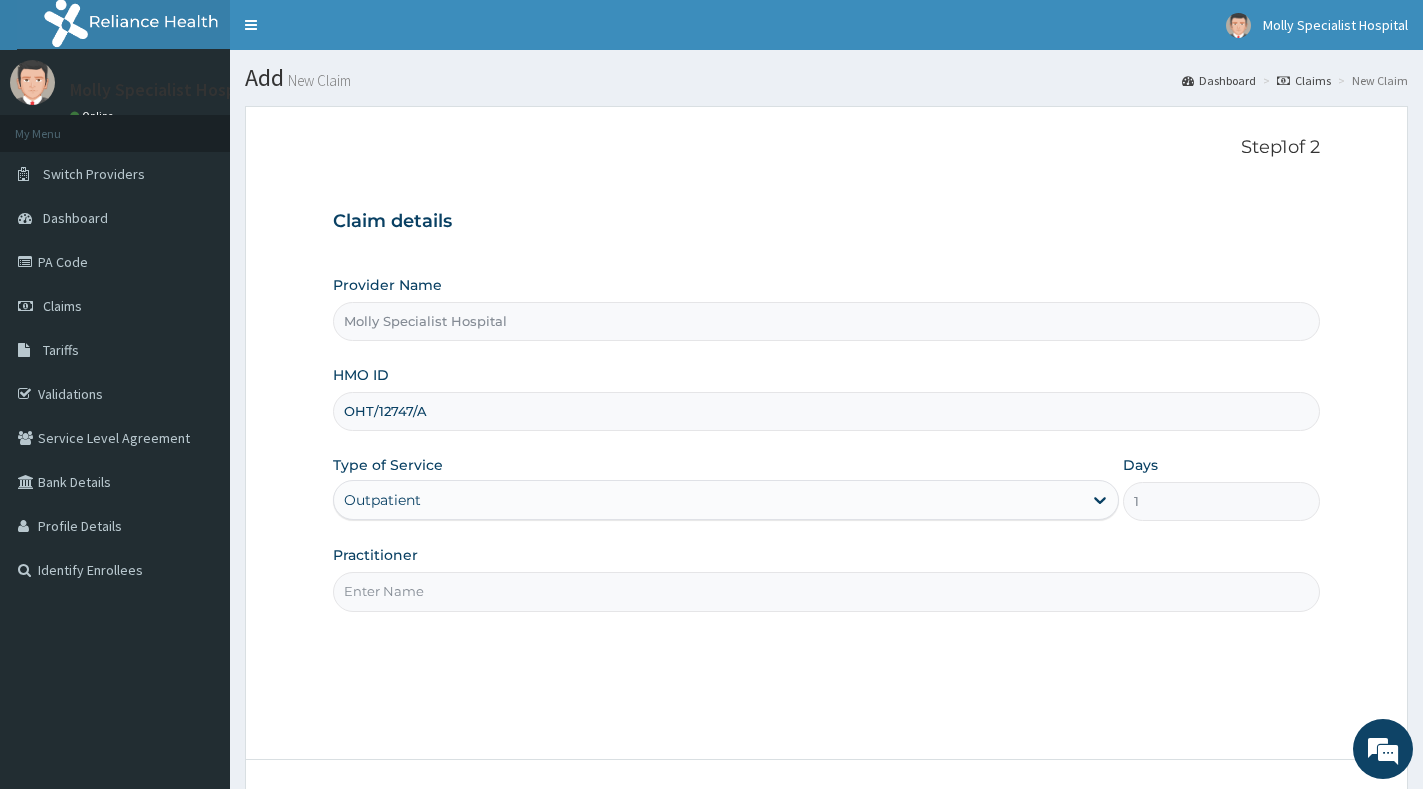 click on "Practitioner" at bounding box center (826, 591) 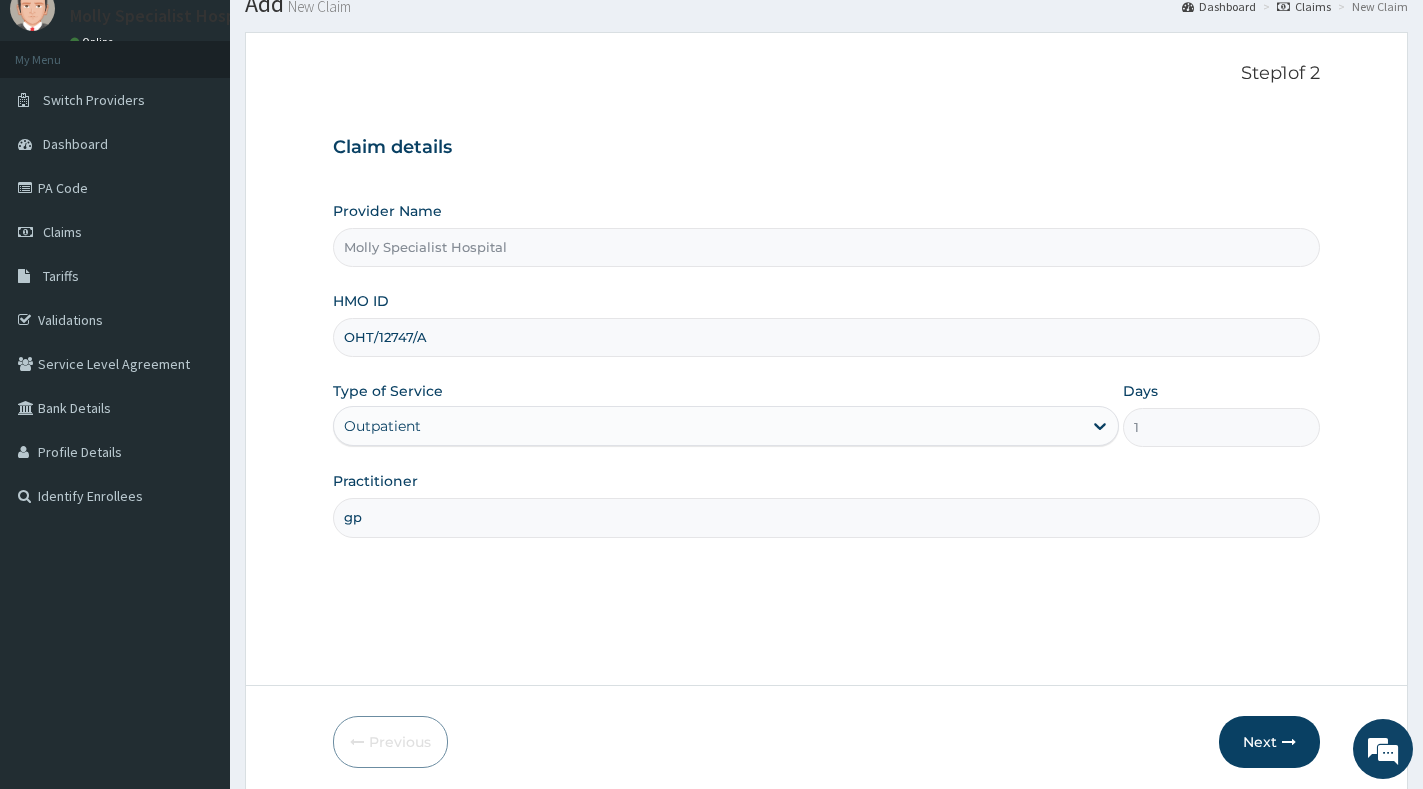 scroll, scrollTop: 150, scrollLeft: 0, axis: vertical 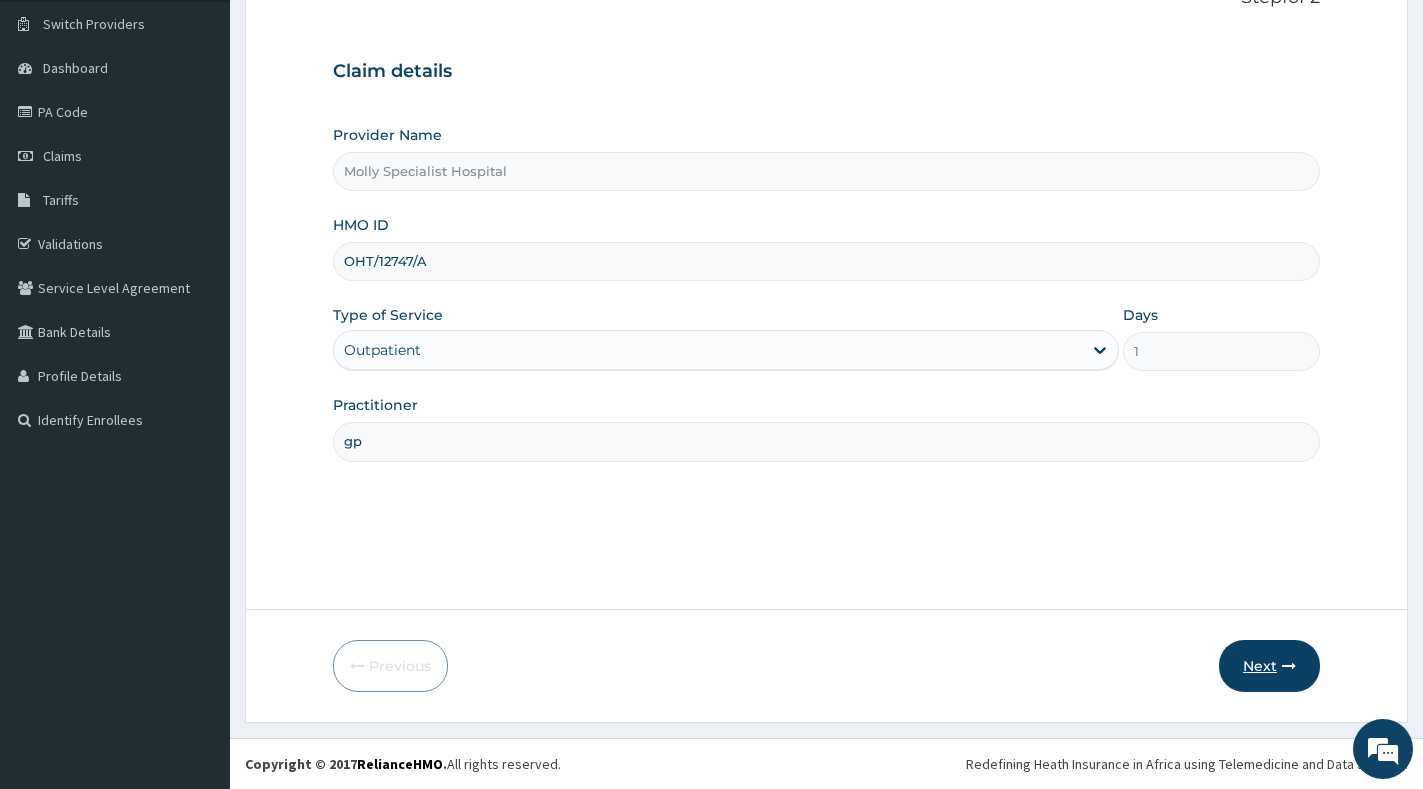 type on "gp" 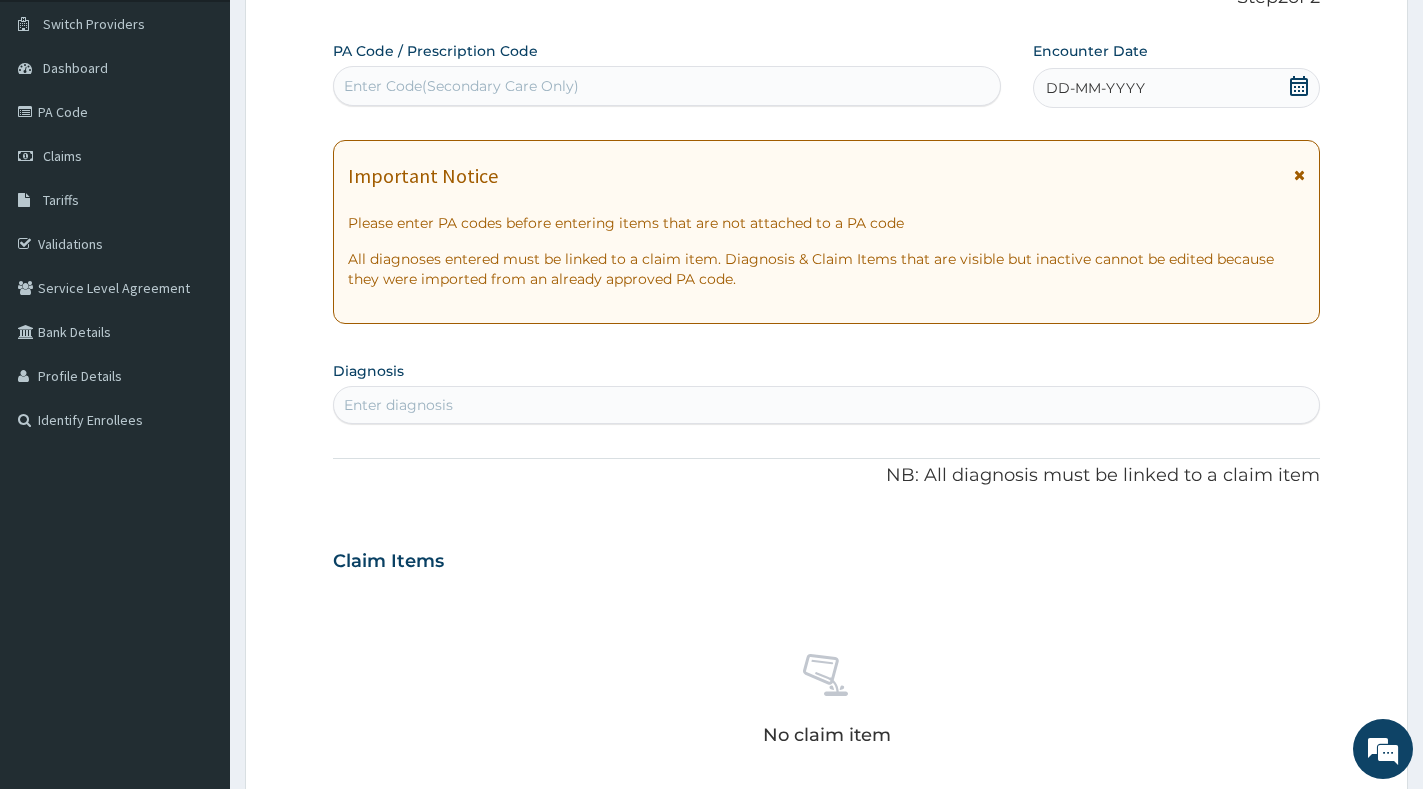 click on "Enter diagnosis" at bounding box center (826, 405) 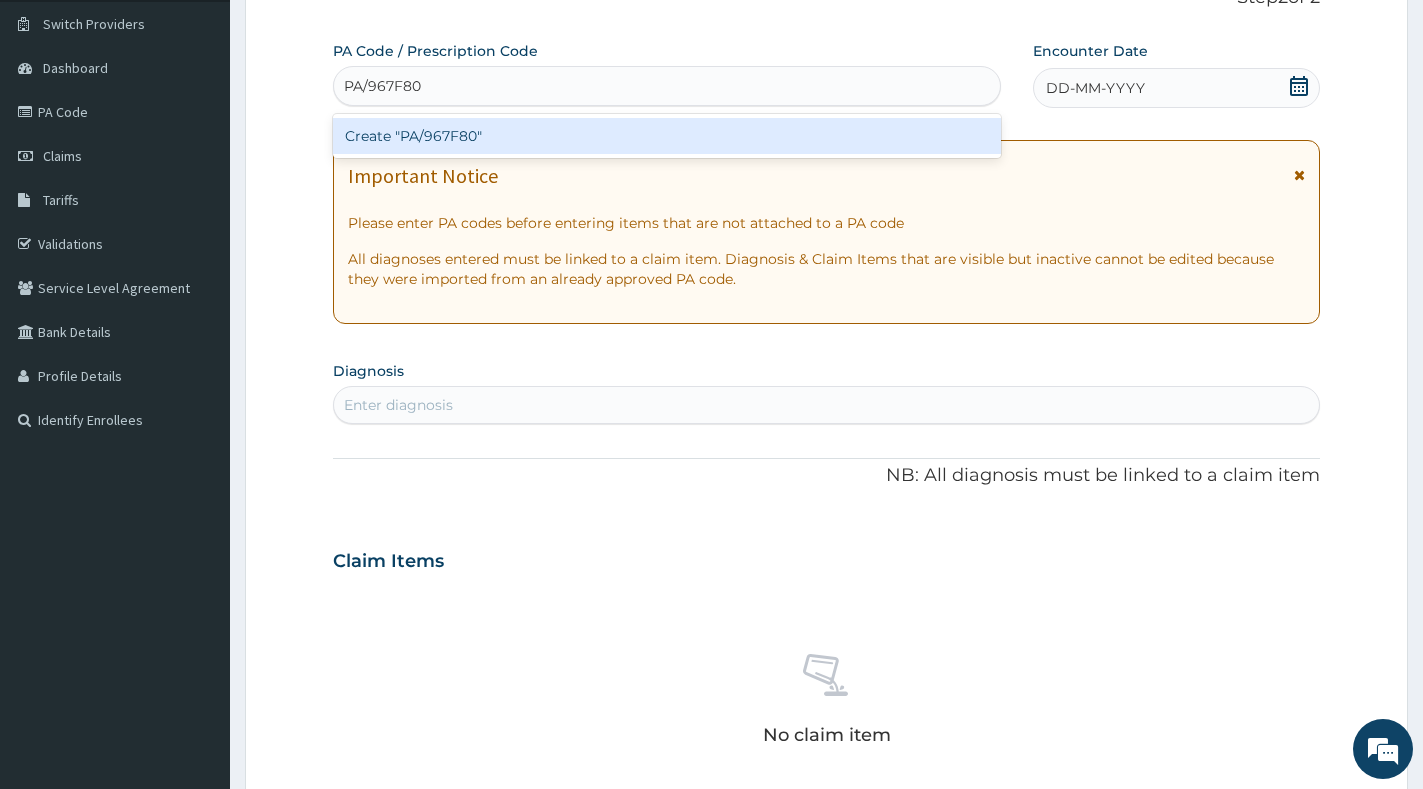 click on "Create "PA/967F80"" at bounding box center (667, 136) 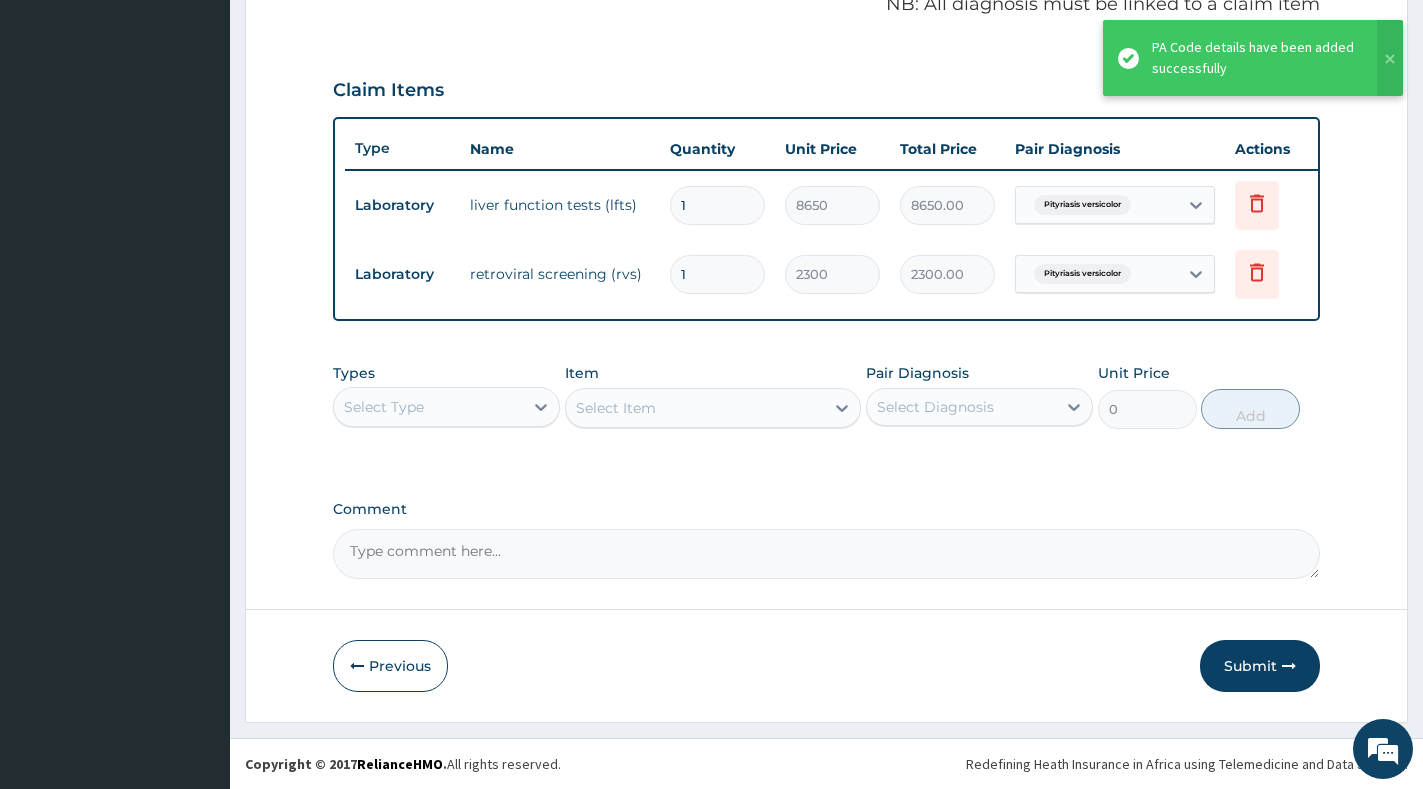 scroll, scrollTop: 644, scrollLeft: 0, axis: vertical 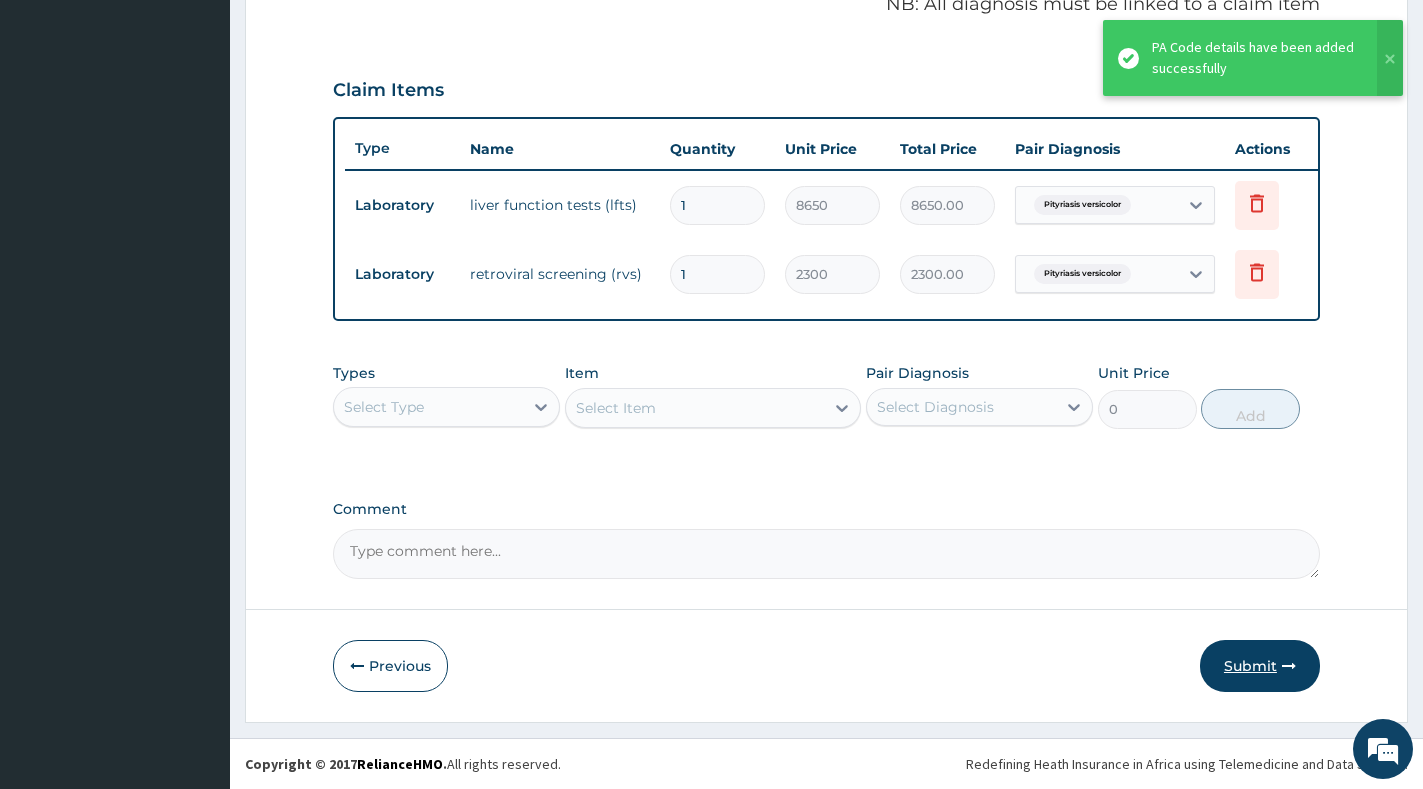 click on "Submit" at bounding box center (1260, 666) 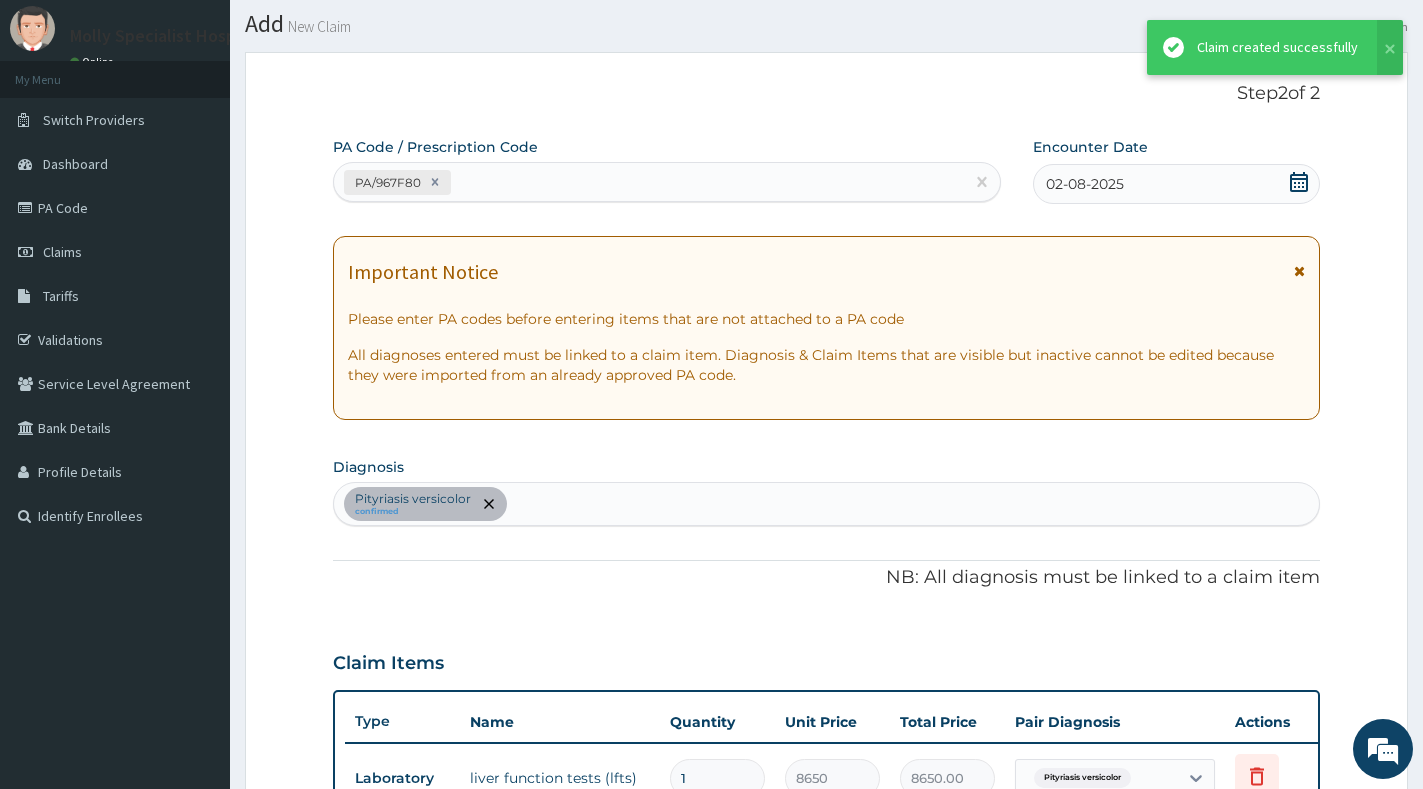 scroll, scrollTop: 644, scrollLeft: 0, axis: vertical 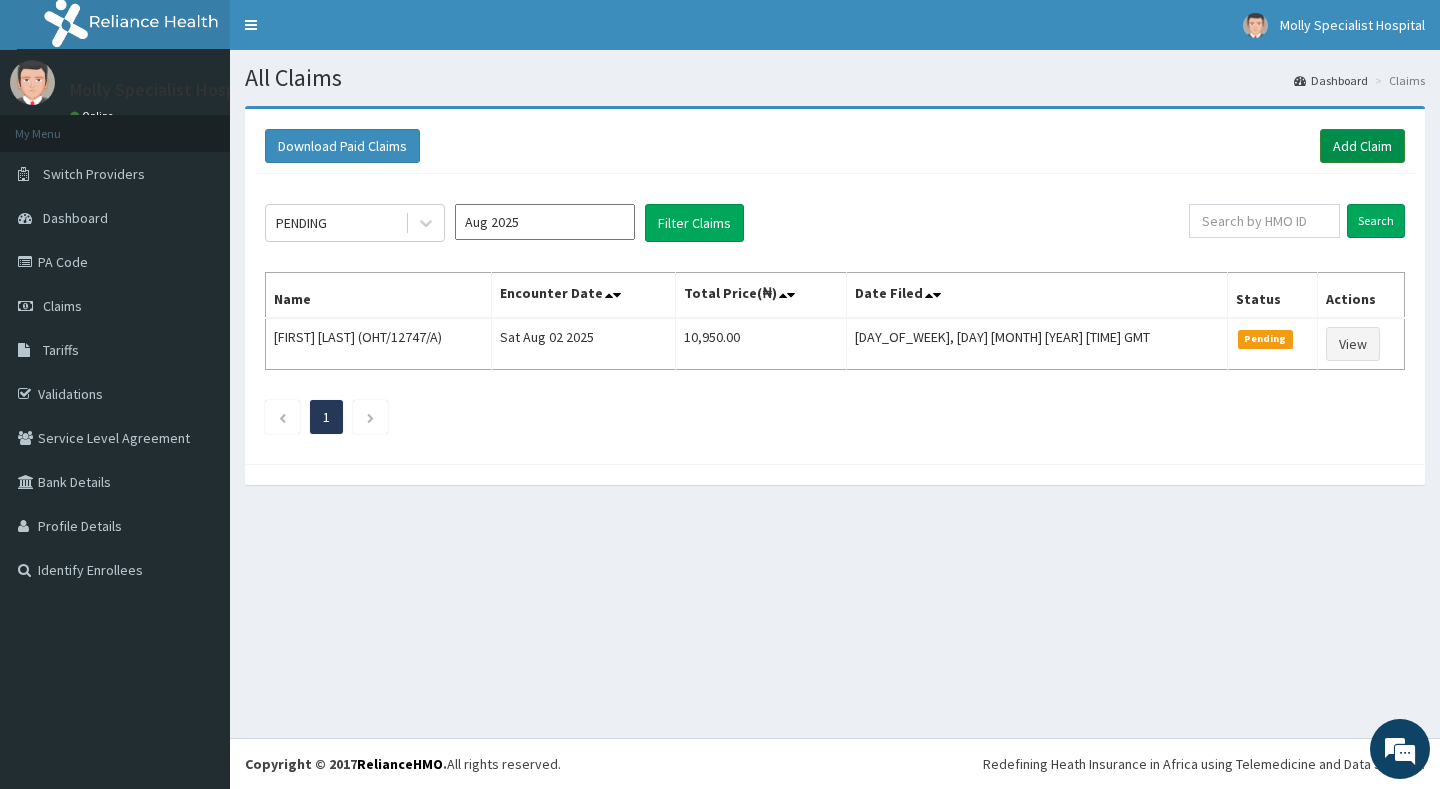 click on "Add Claim" at bounding box center [1362, 146] 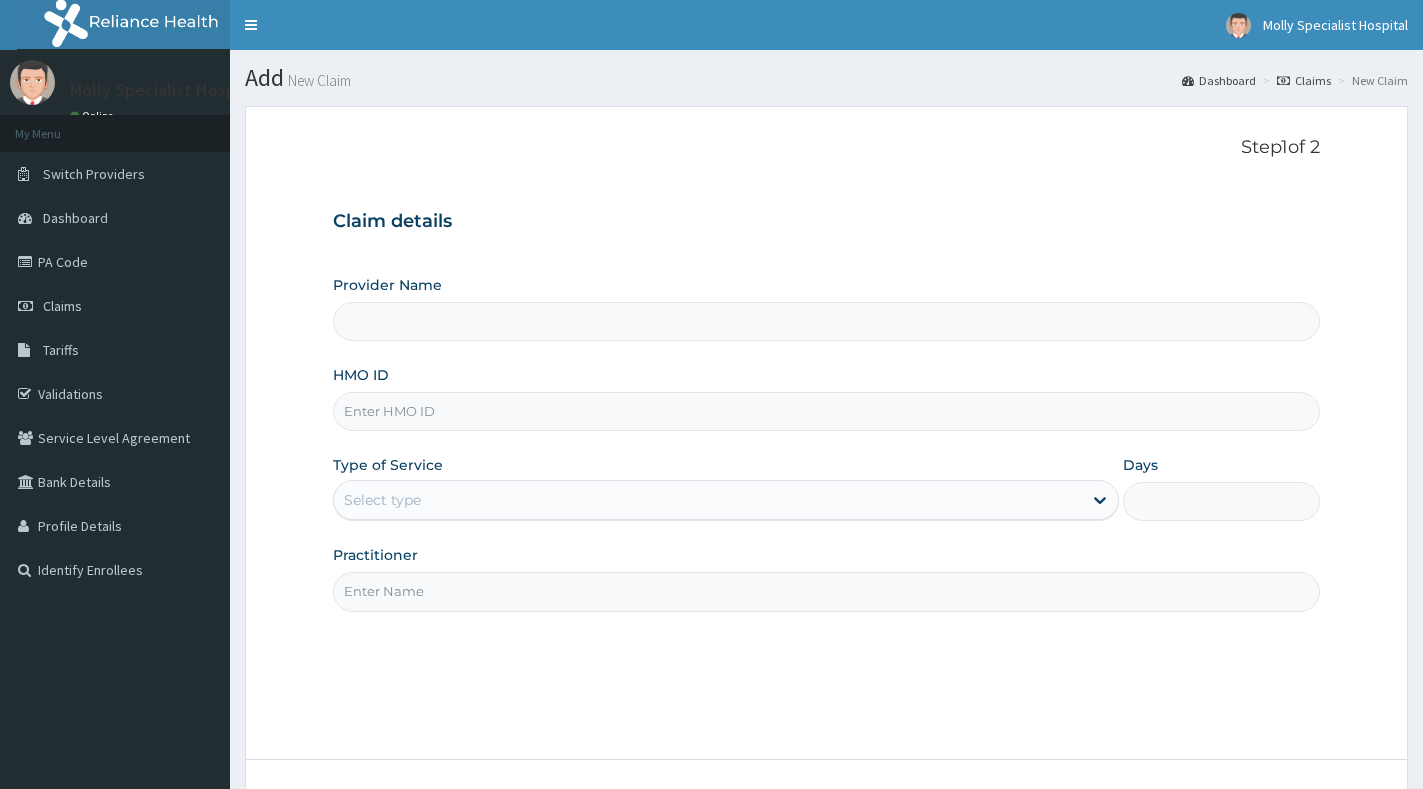 scroll, scrollTop: 0, scrollLeft: 0, axis: both 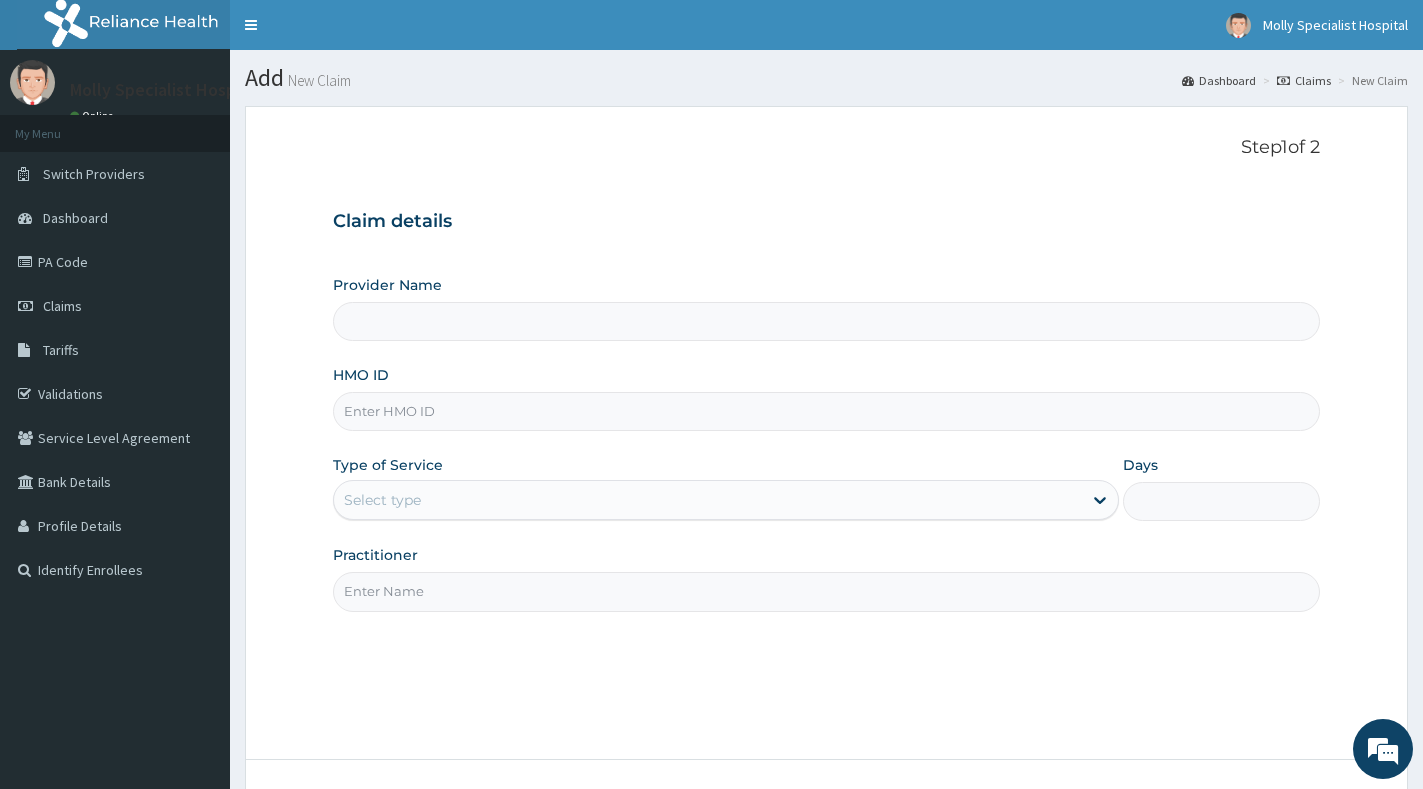 paste on "OHT/12079/A" 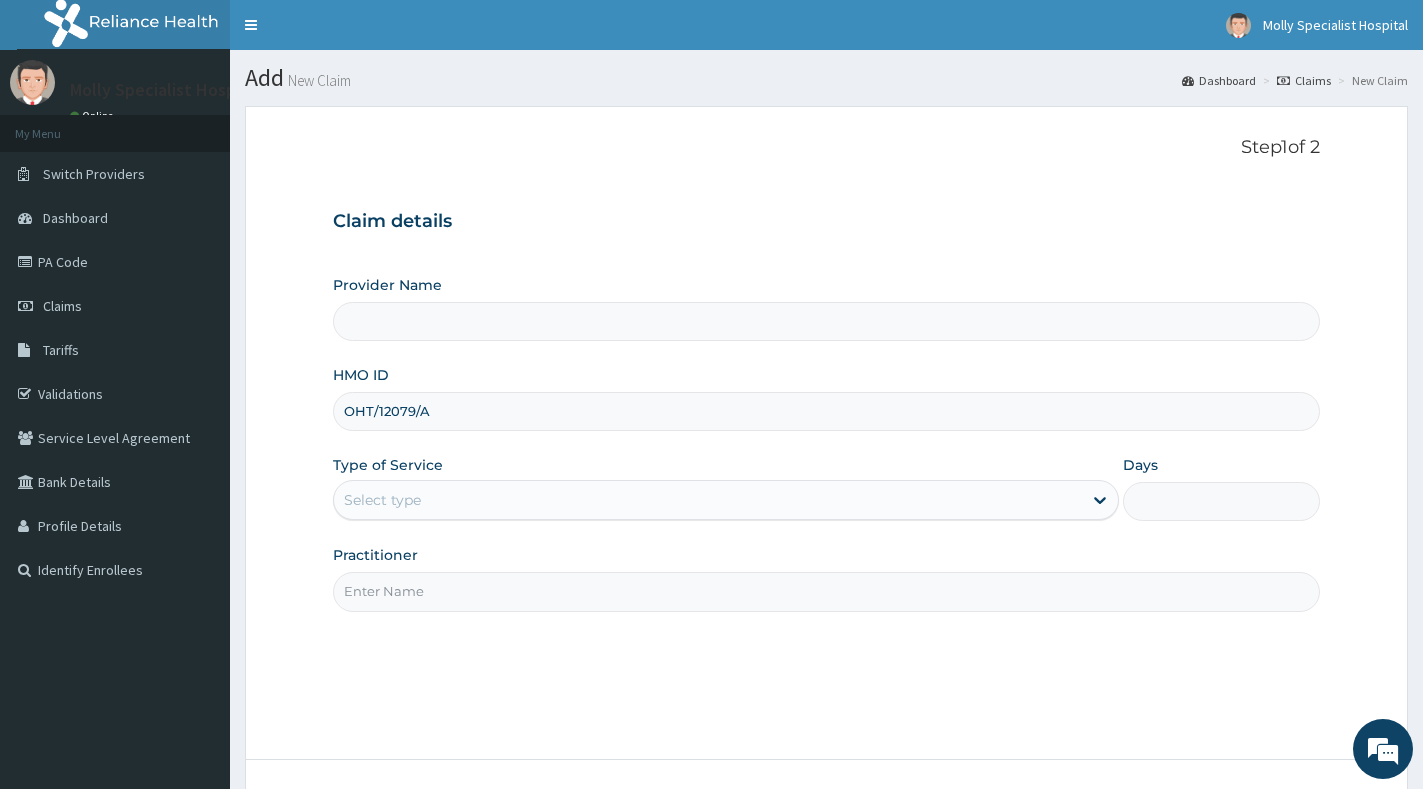 type on "Molly Specialist Hospital" 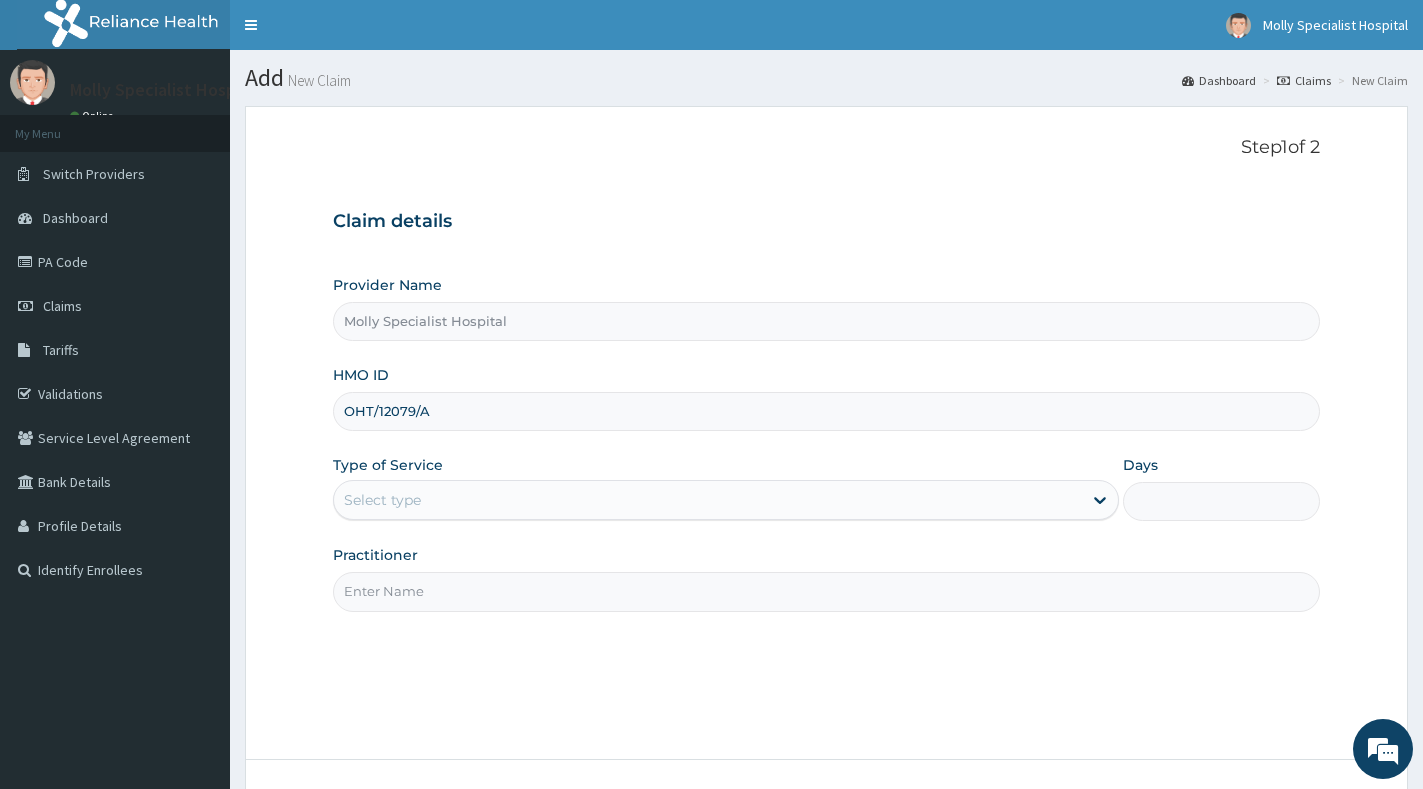 type on "OHT/12079/A" 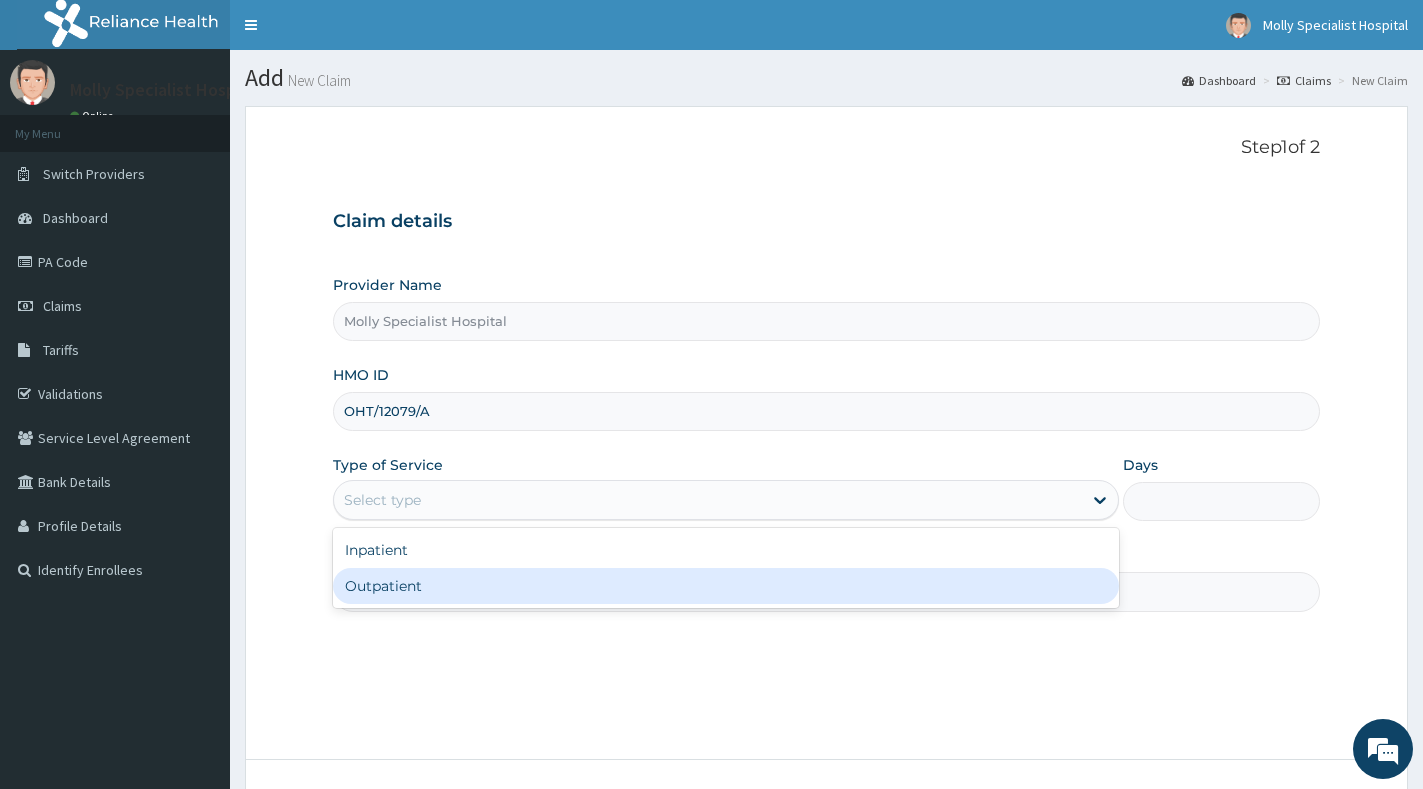 click on "Outpatient" at bounding box center [726, 586] 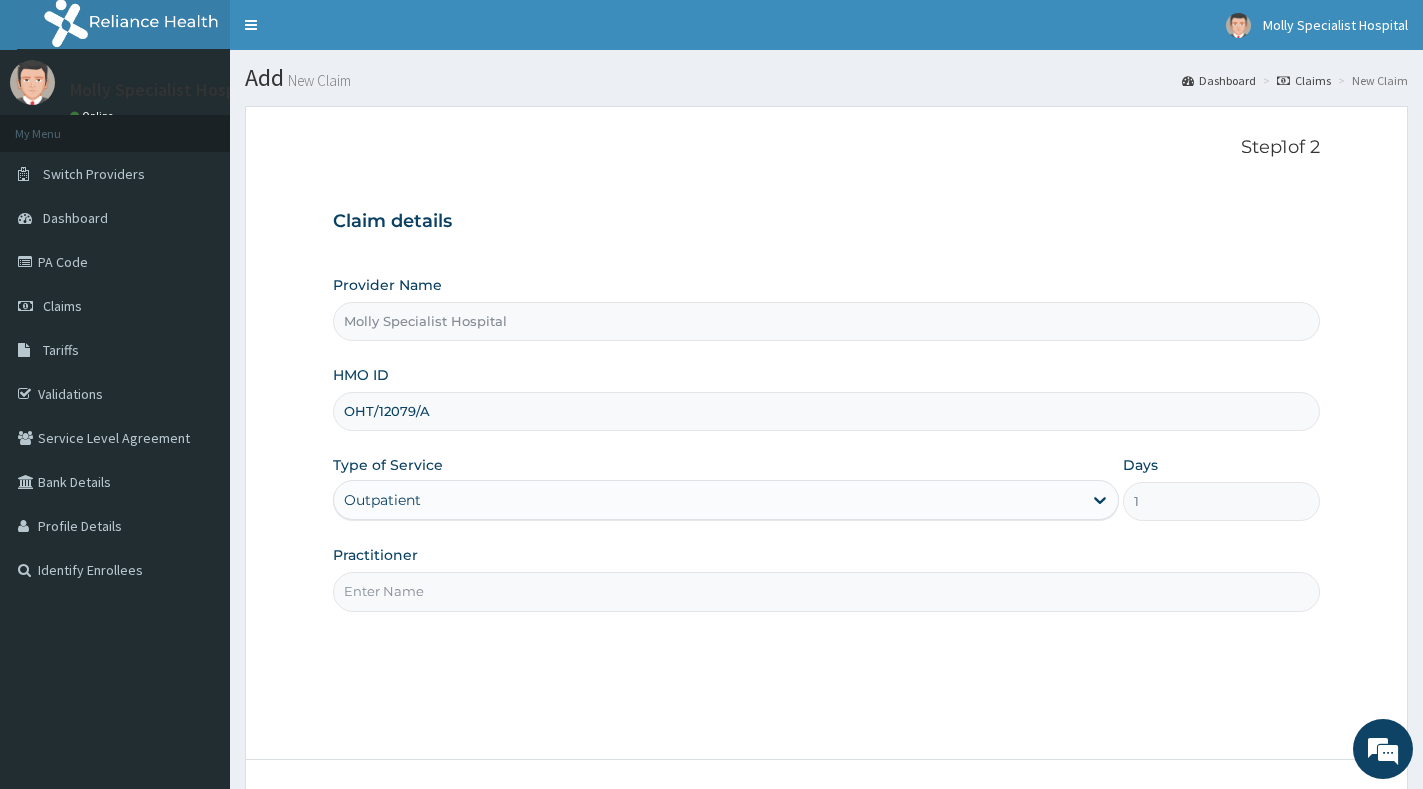 click on "Practitioner" at bounding box center [826, 591] 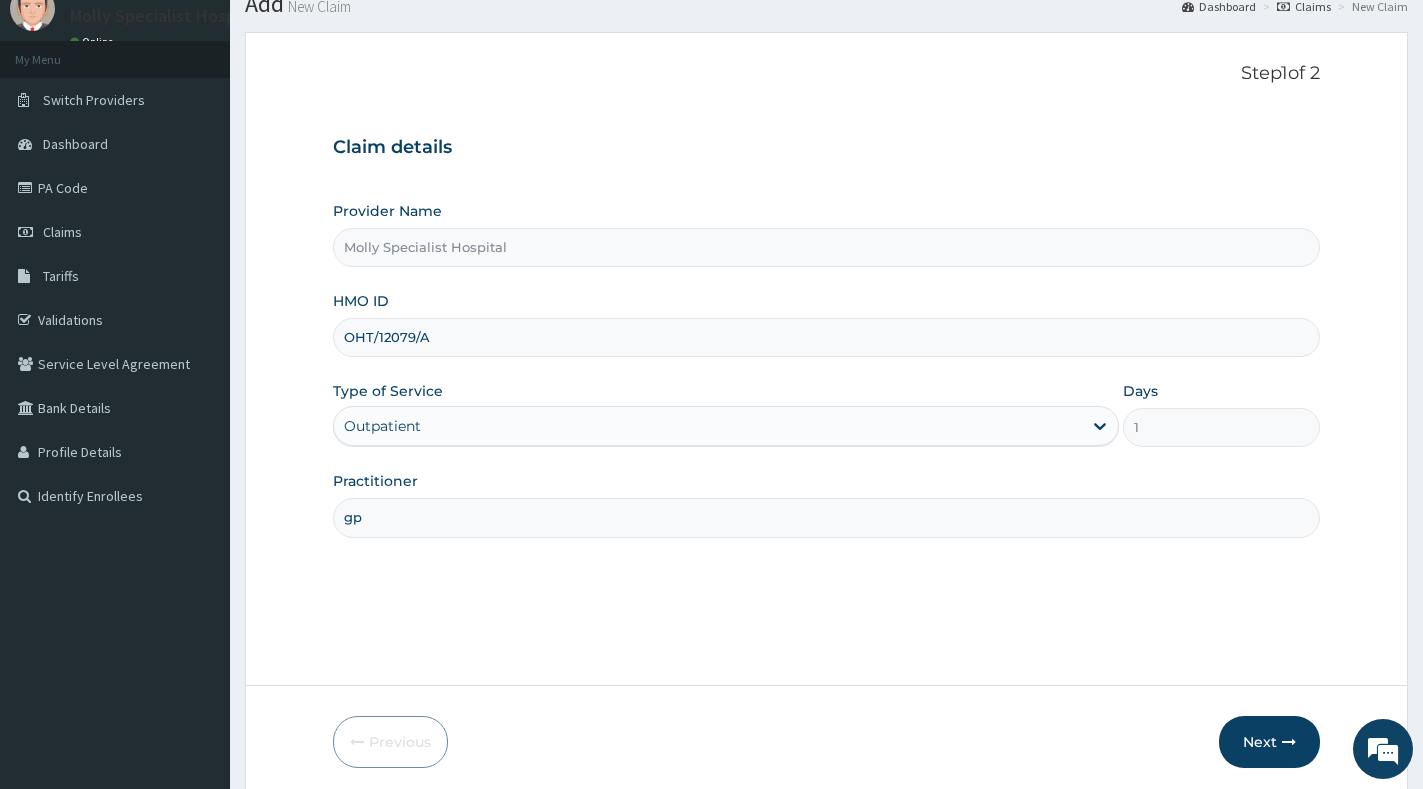 scroll, scrollTop: 150, scrollLeft: 0, axis: vertical 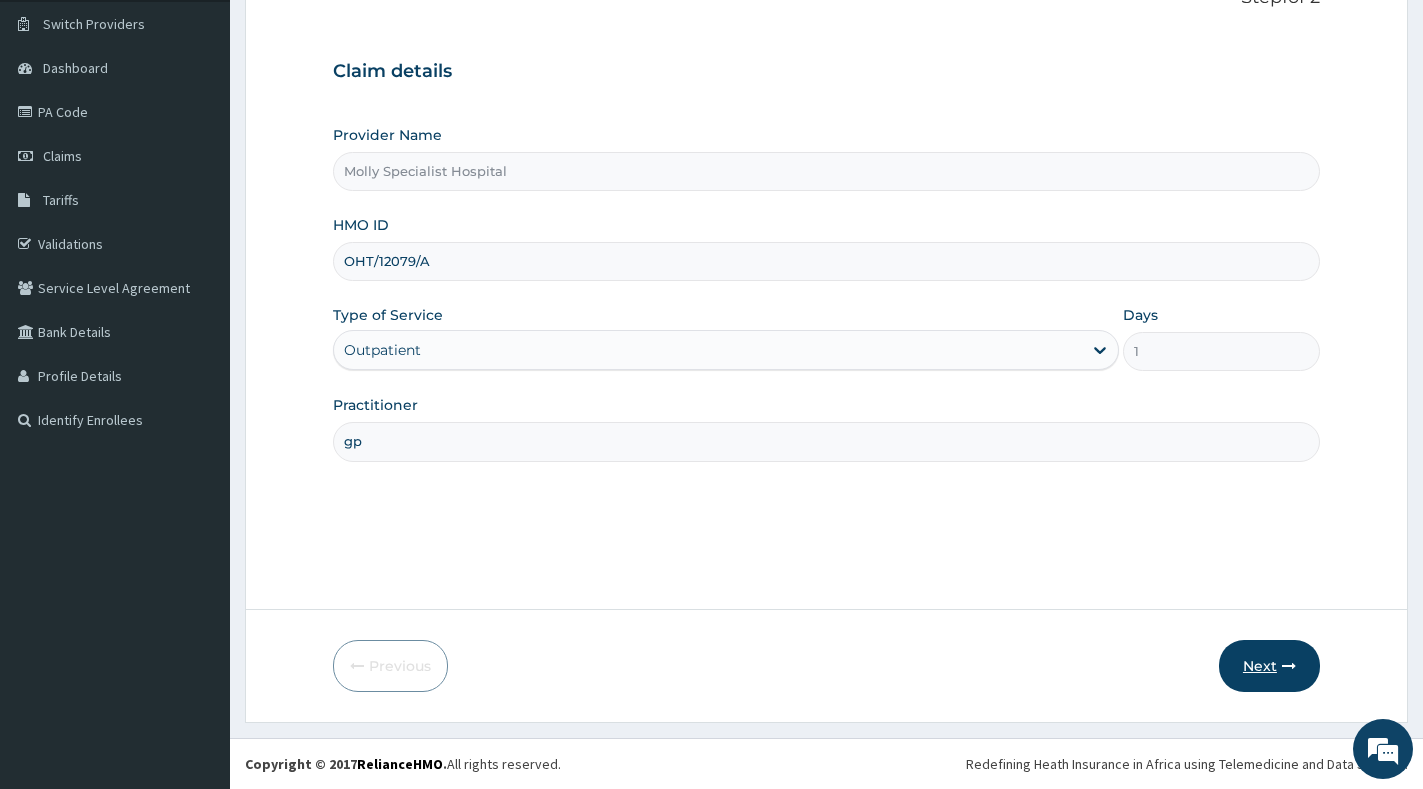 type on "gp" 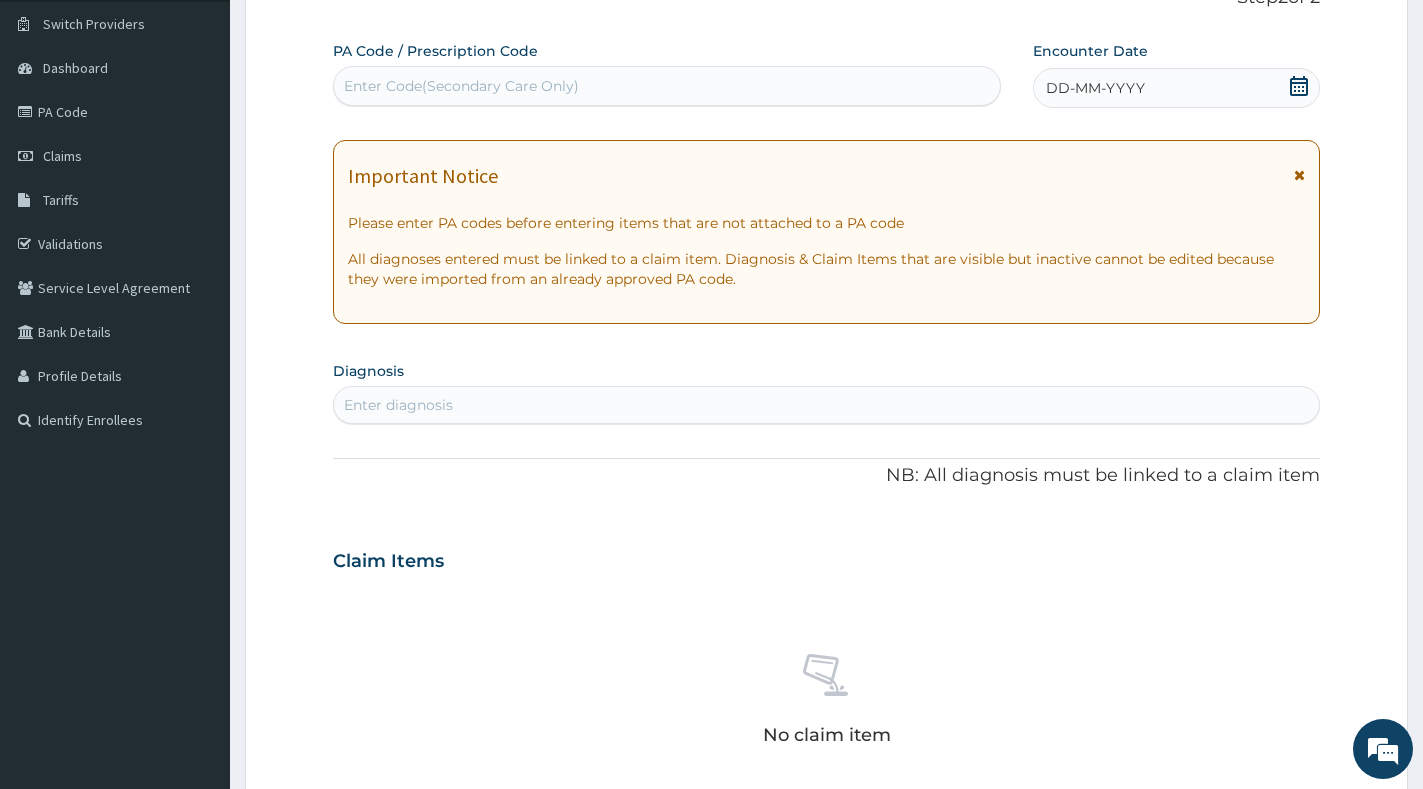 scroll, scrollTop: 0, scrollLeft: 0, axis: both 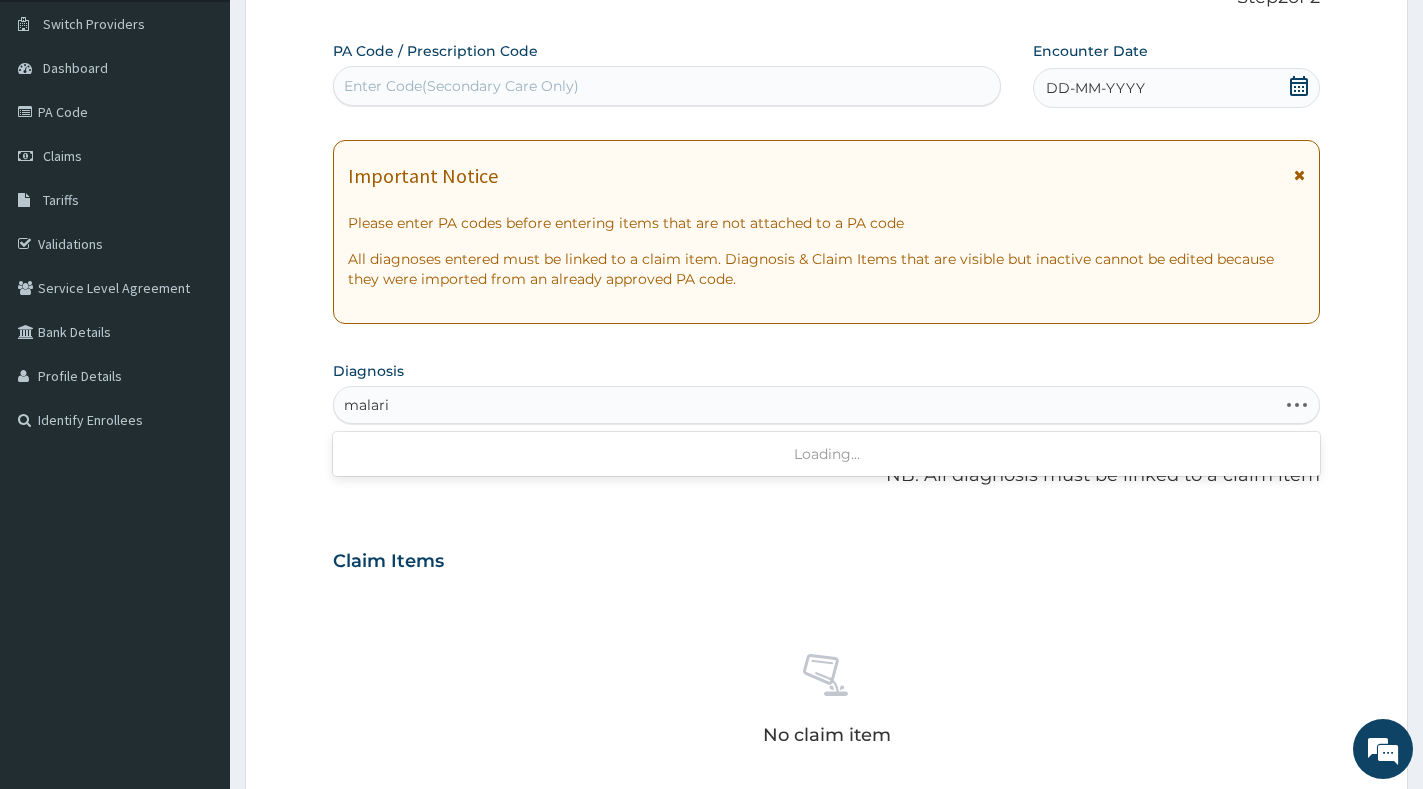 type on "malaria" 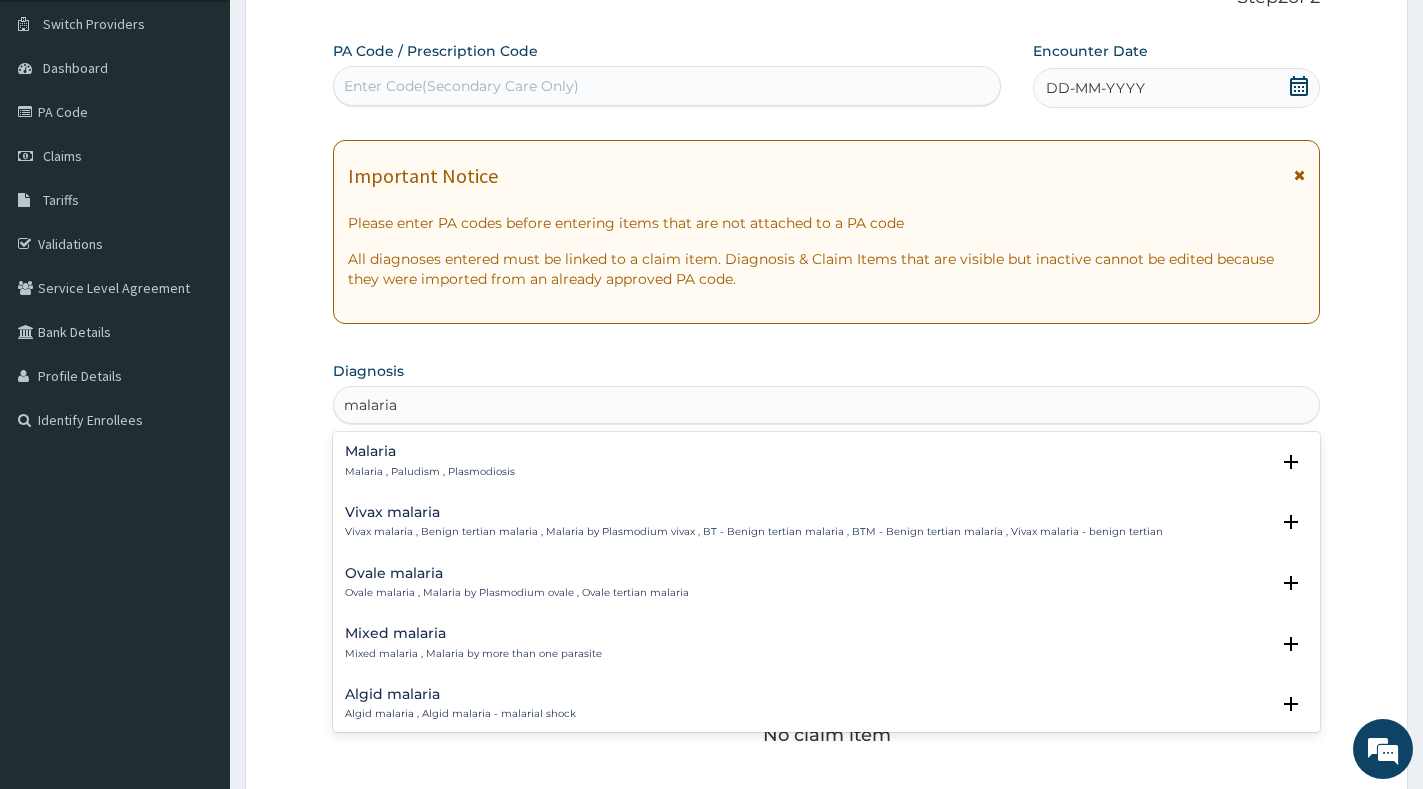 click on "Malaria , Paludism , Plasmodiosis" at bounding box center [430, 472] 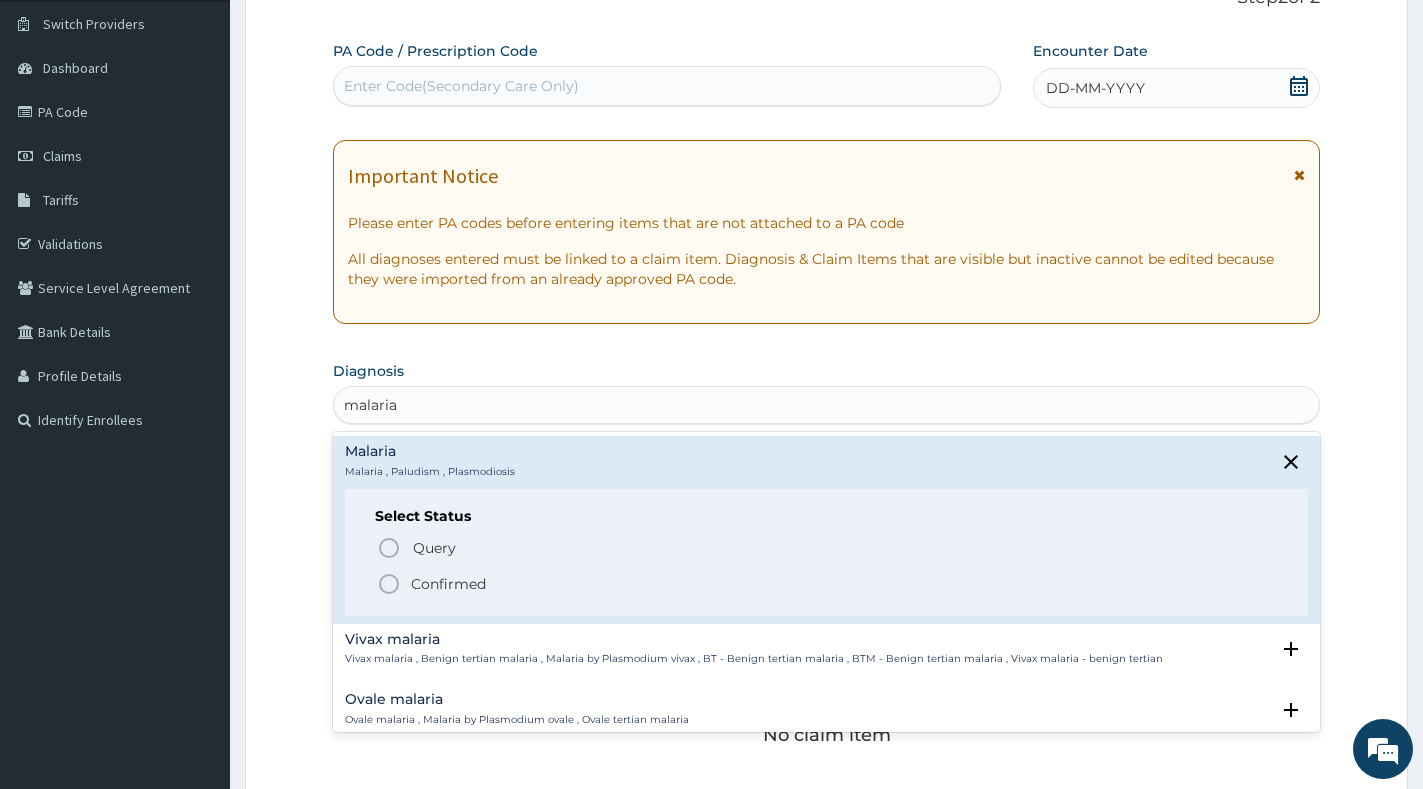 click on "Confirmed" at bounding box center (448, 584) 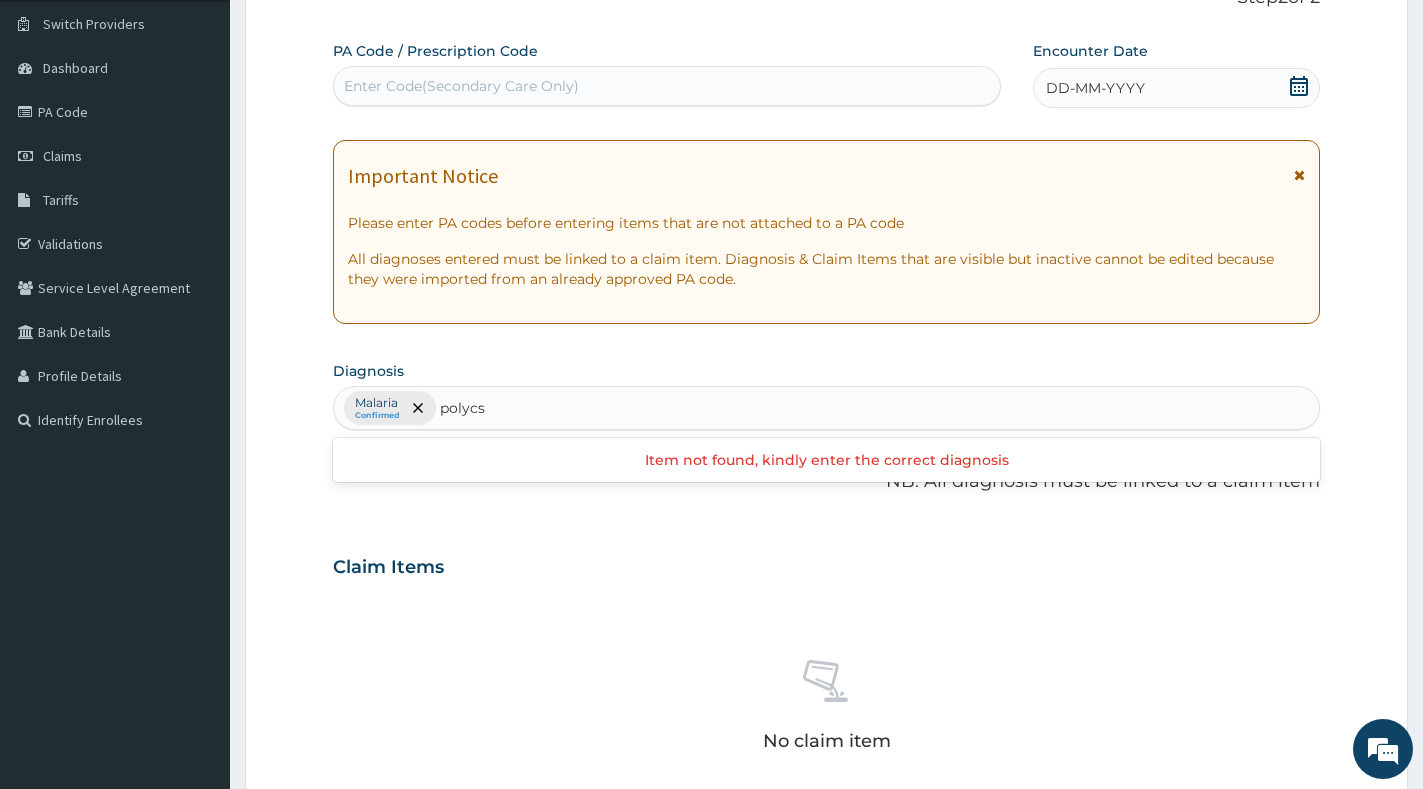 type on "polyc" 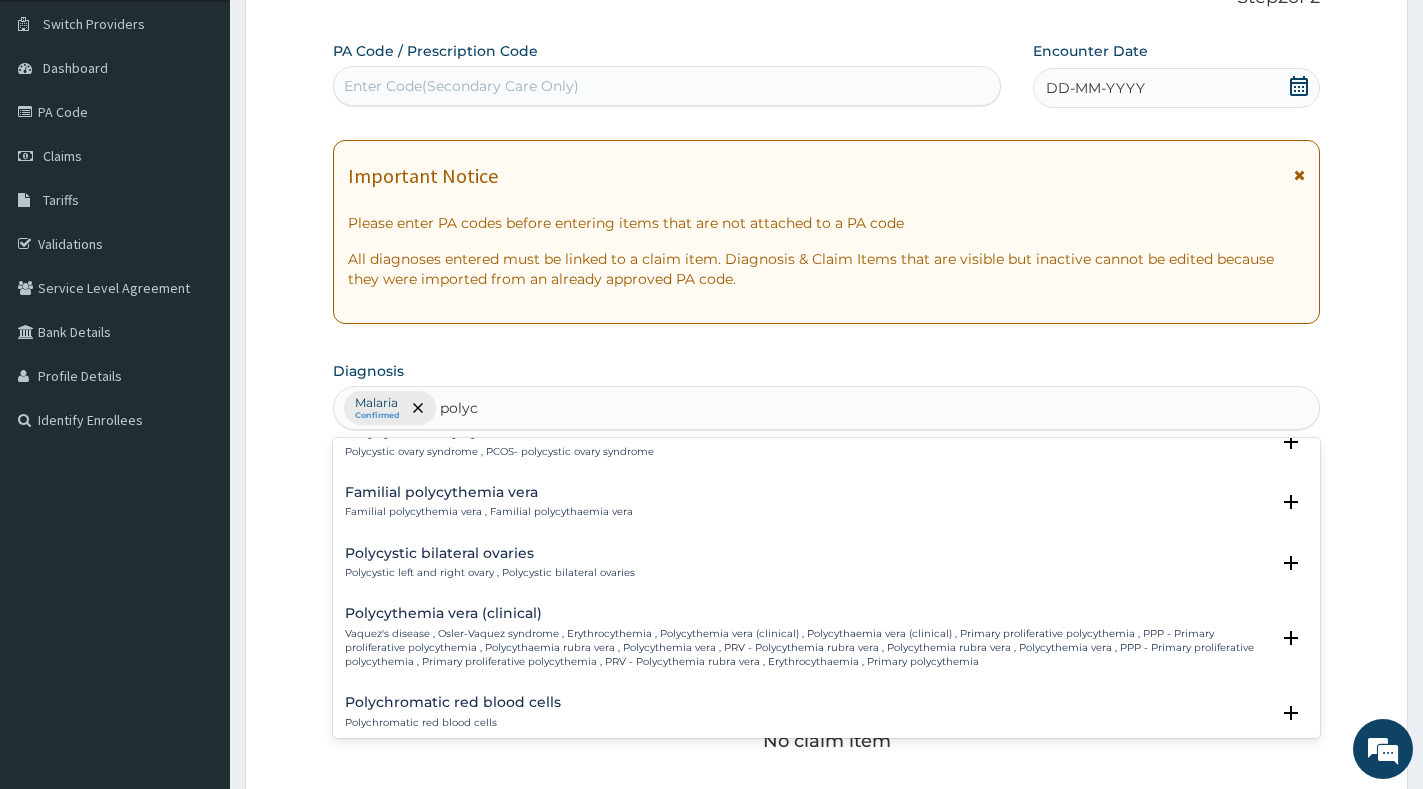 scroll, scrollTop: 1200, scrollLeft: 0, axis: vertical 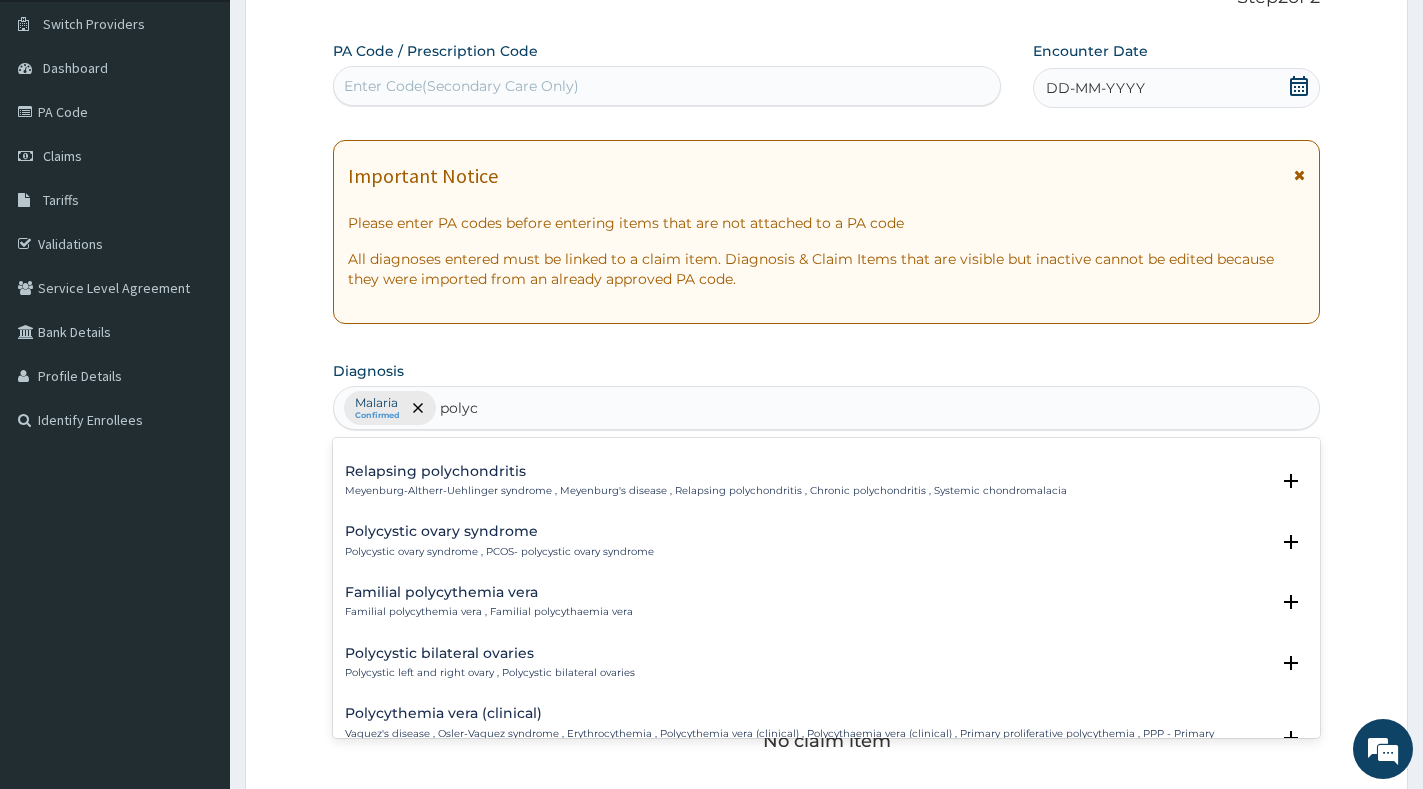 click on "Polycystic ovary syndrome Polycystic ovary syndrome , PCOS- polycystic ovary syndrome" at bounding box center [499, 541] 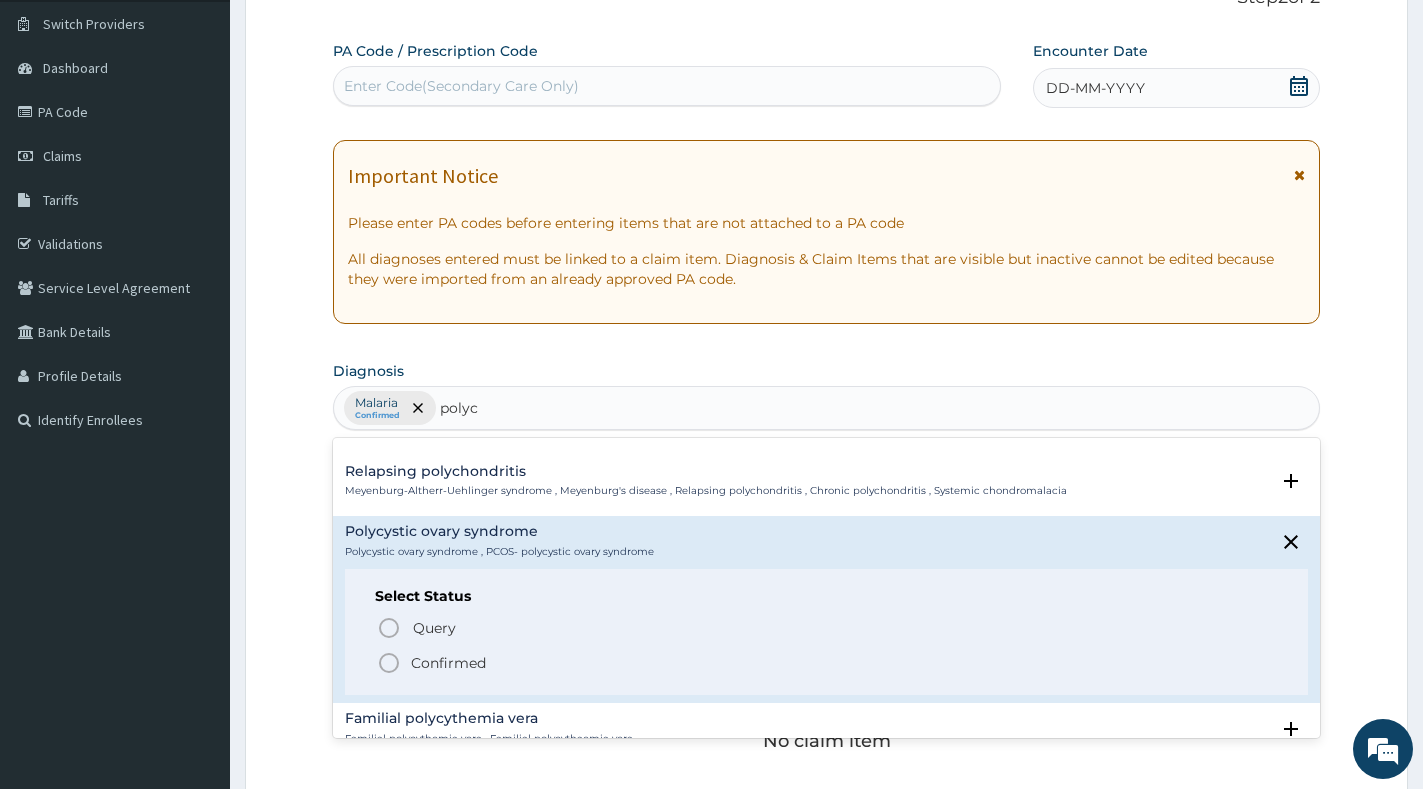 click 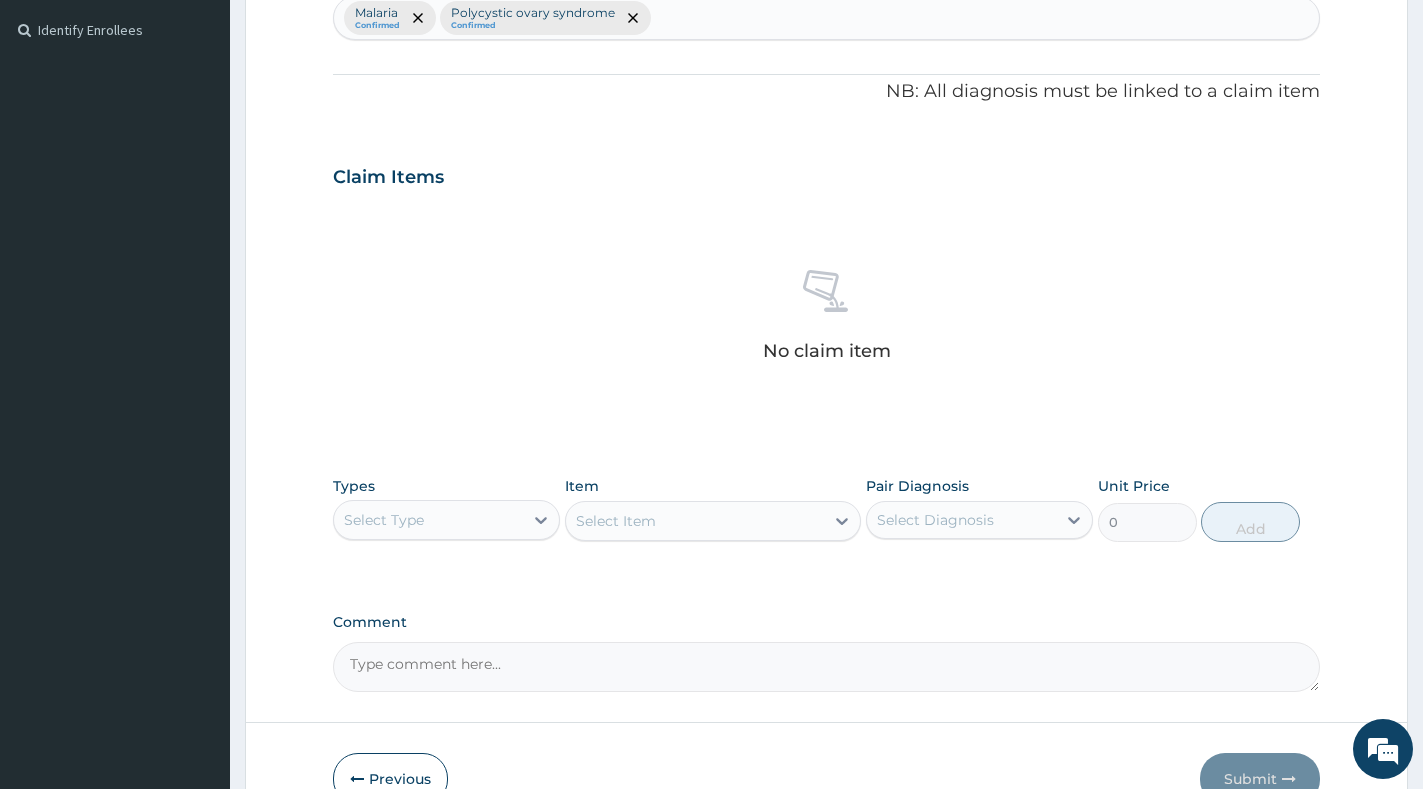 scroll, scrollTop: 550, scrollLeft: 0, axis: vertical 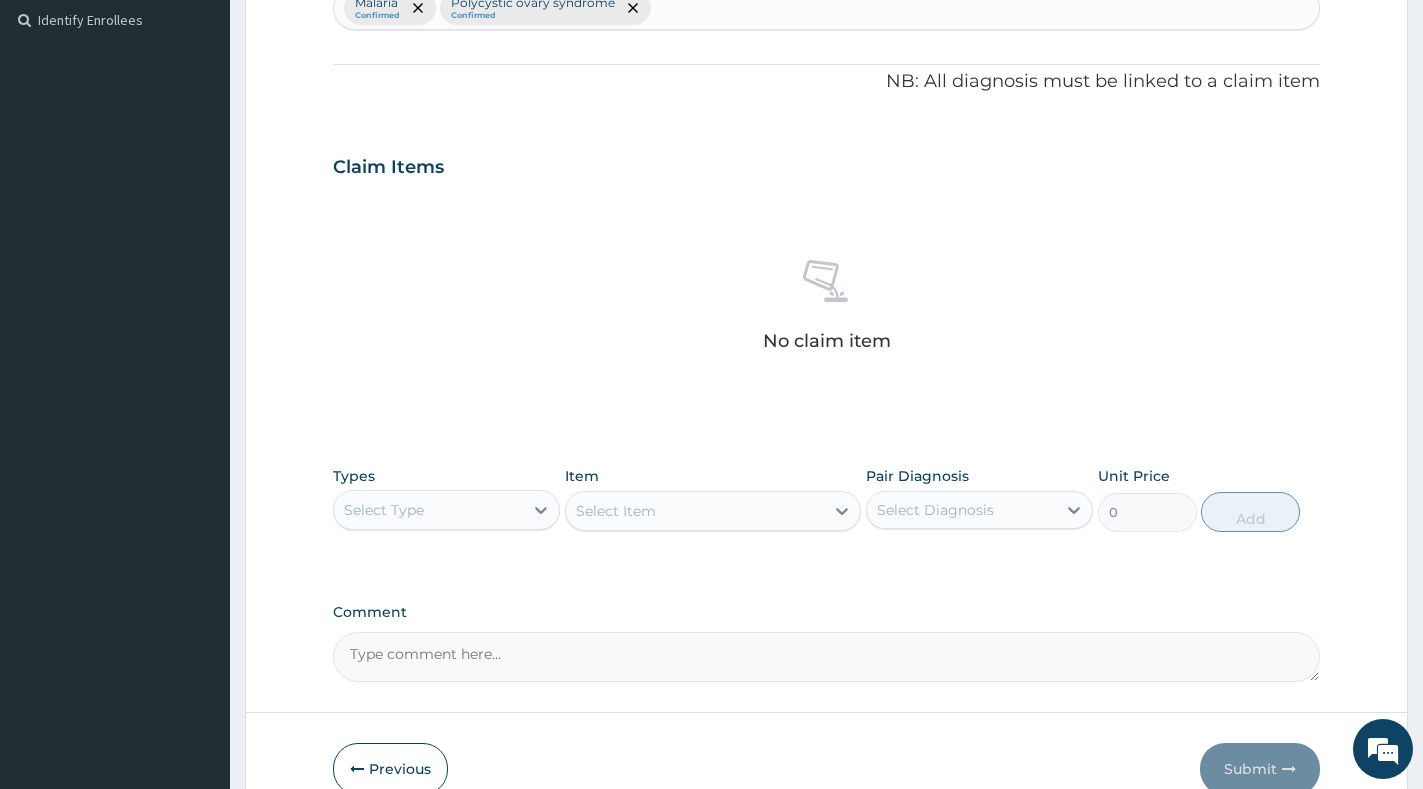 click on "Types Select Type" at bounding box center [446, 499] 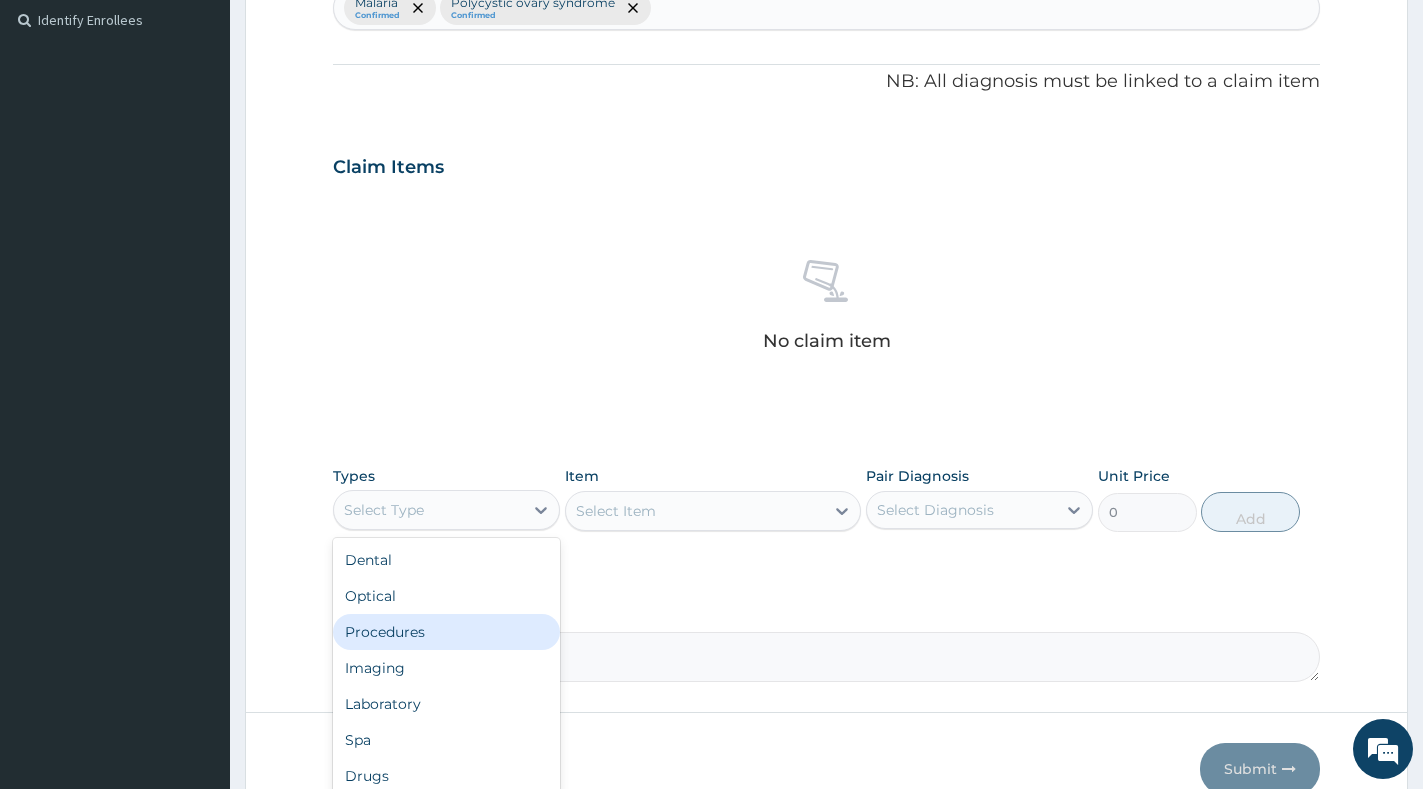 click on "Procedures" at bounding box center (446, 632) 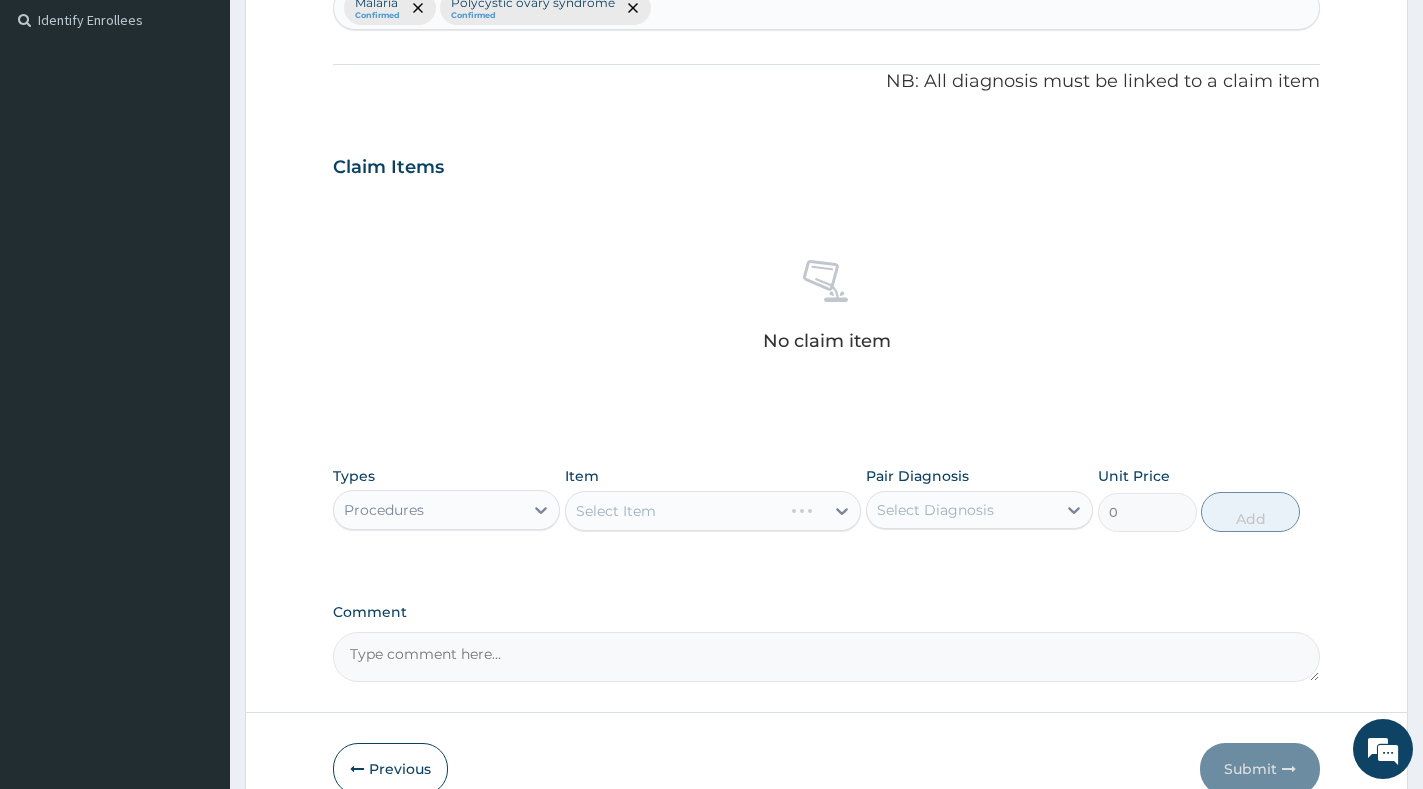 click on "Select Item" at bounding box center [713, 511] 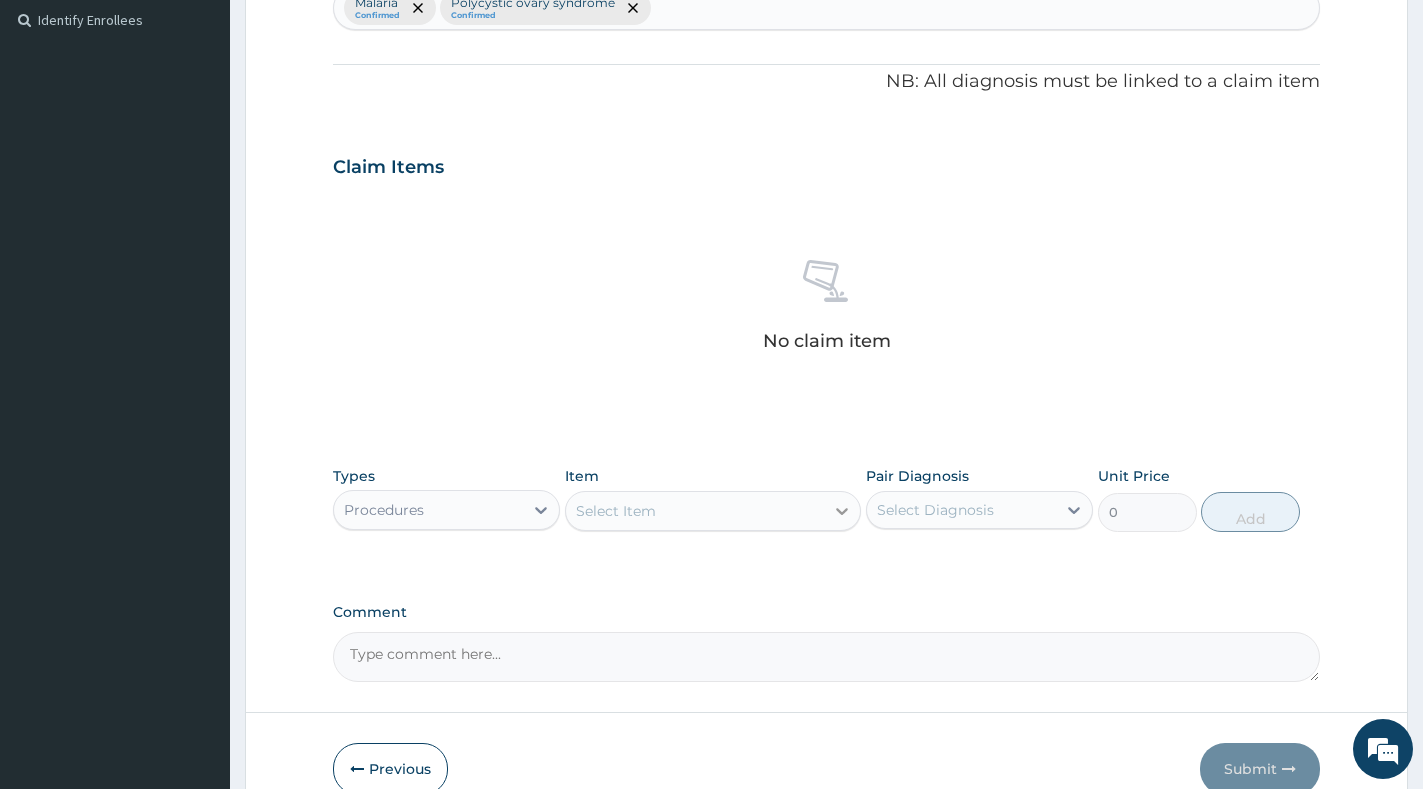 click 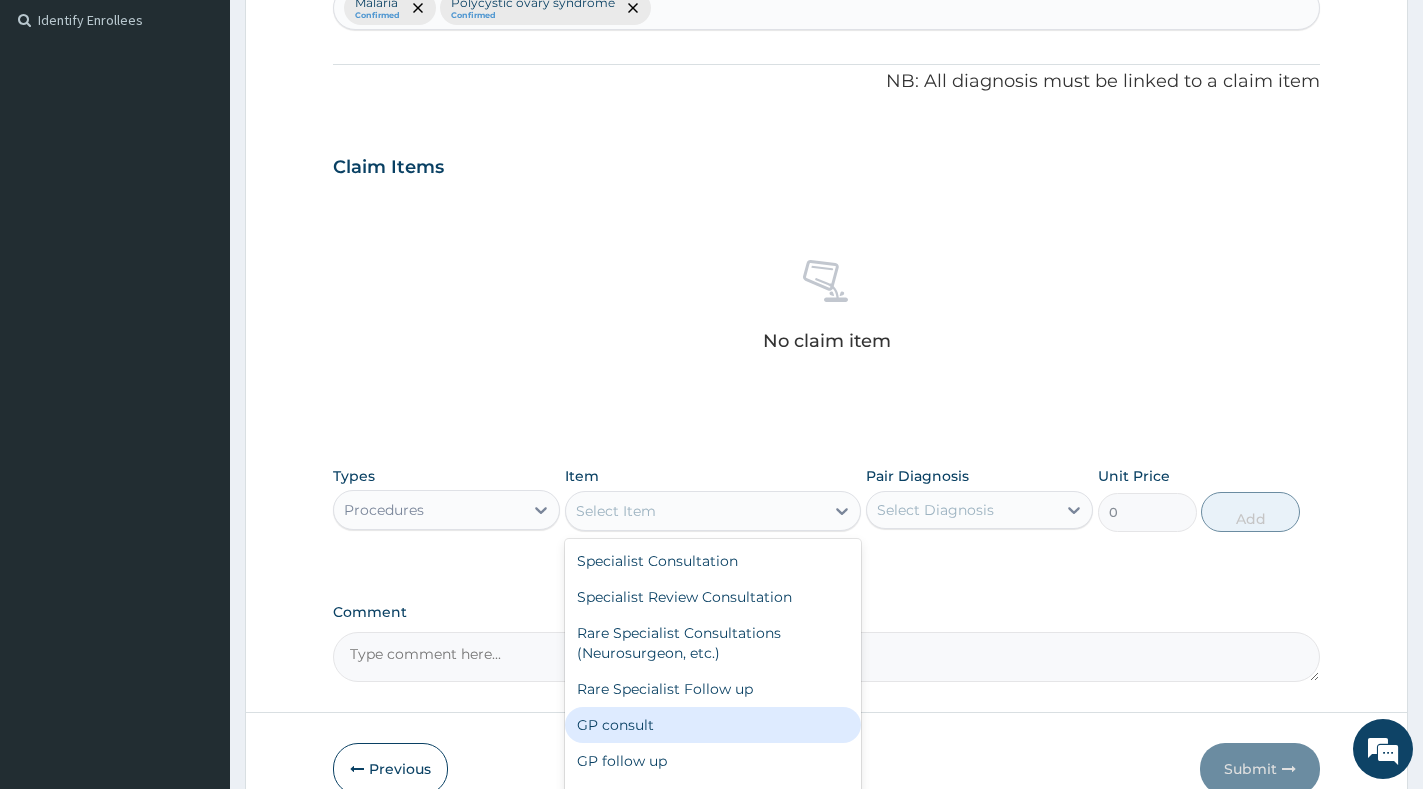click on "GP consult" at bounding box center (713, 725) 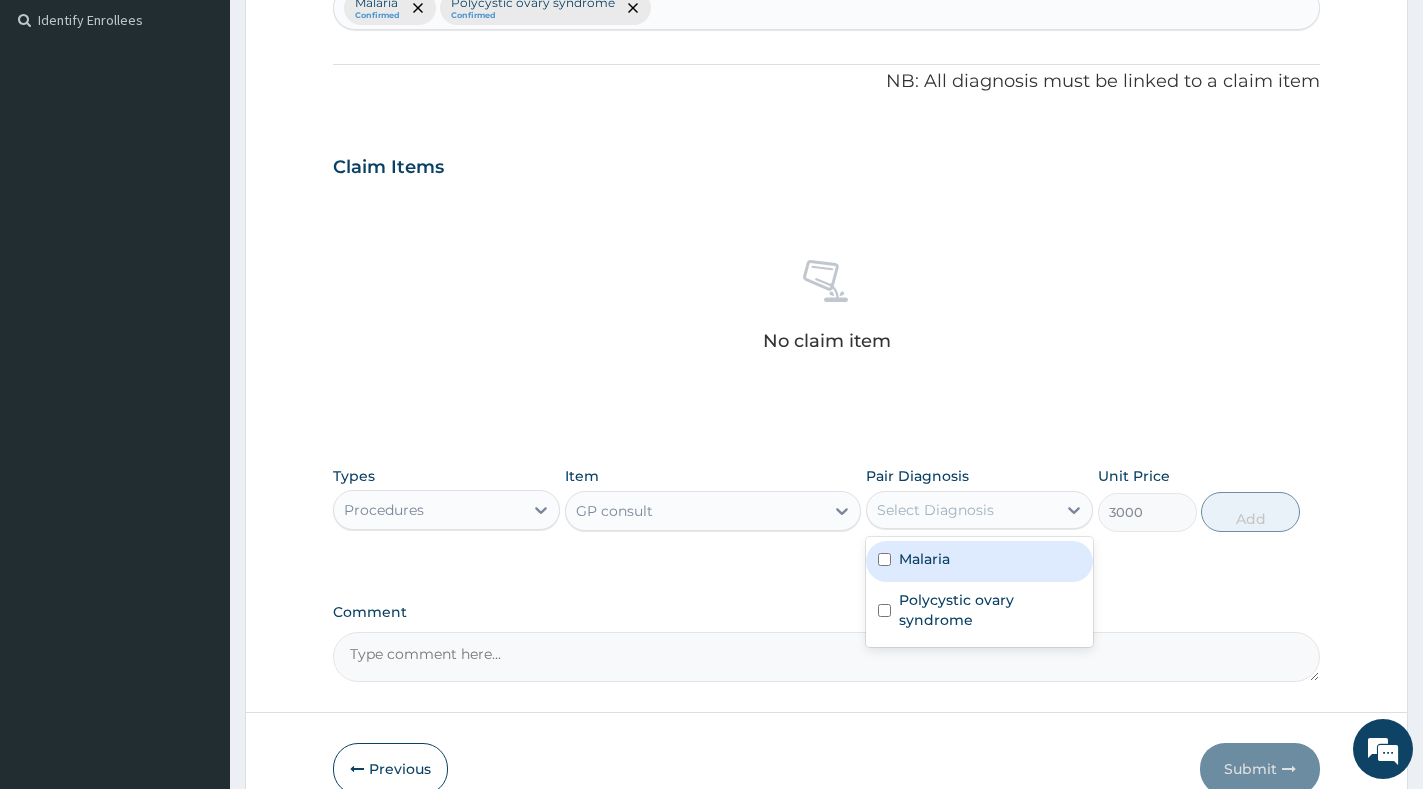 click on "Select Diagnosis" at bounding box center [935, 510] 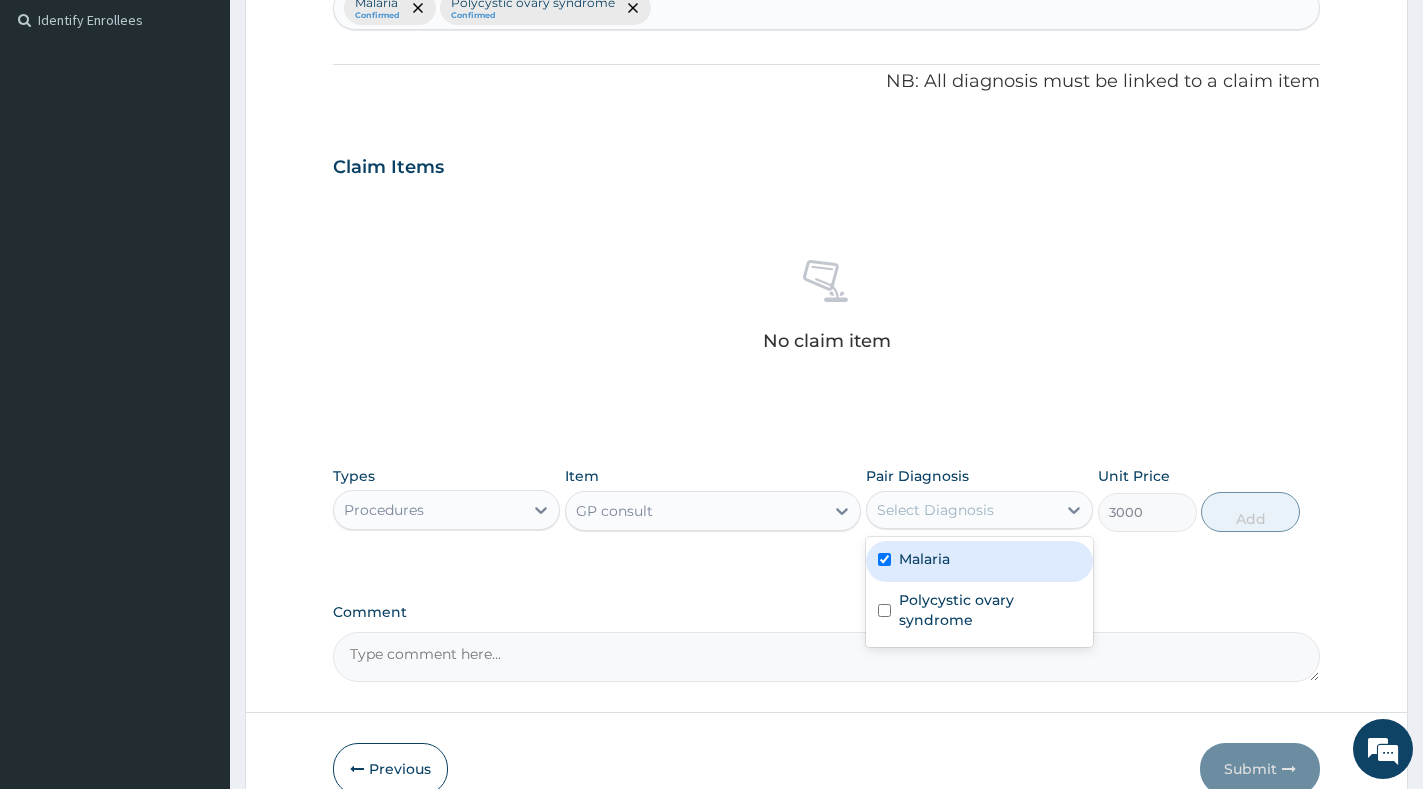 checkbox on "true" 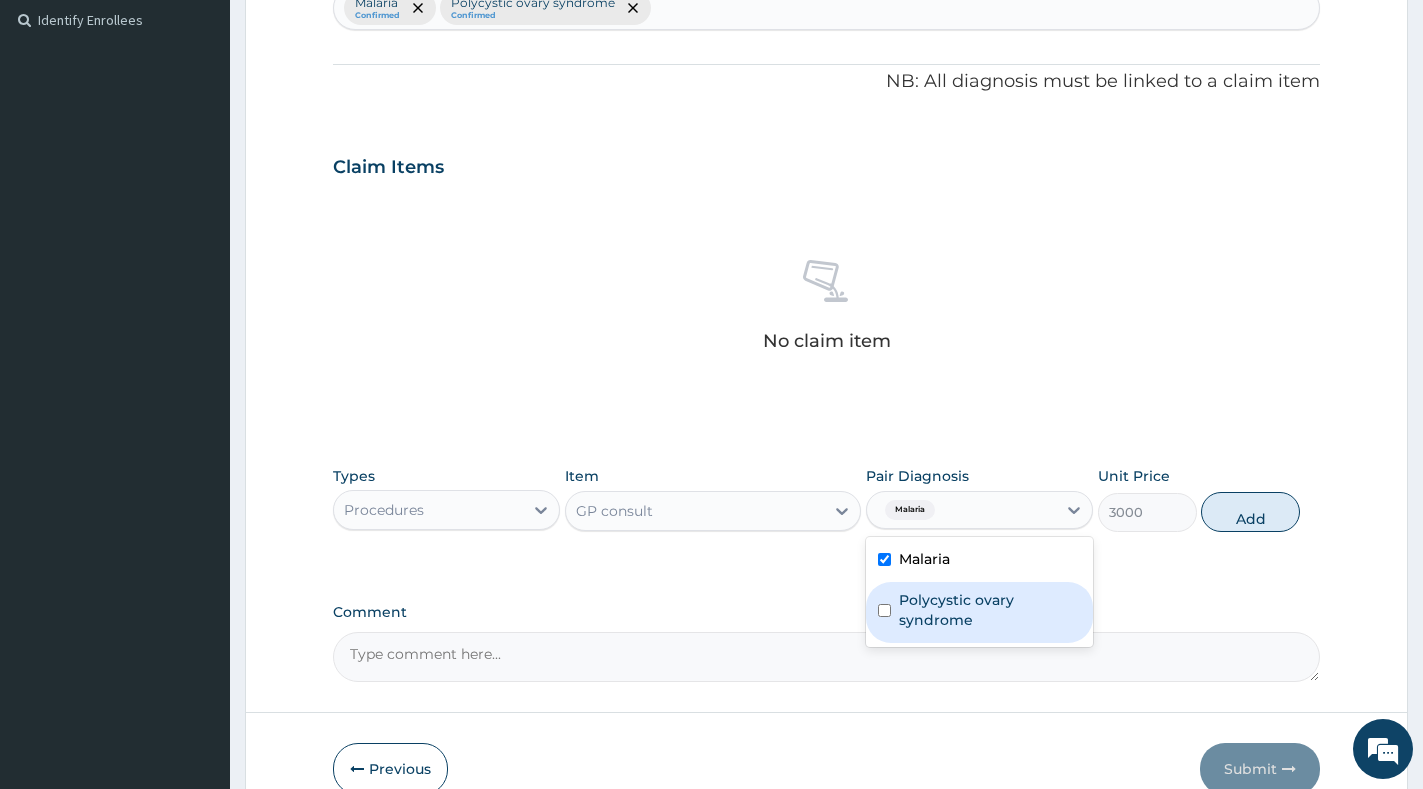 click on "Polycystic ovary syndrome" at bounding box center [990, 610] 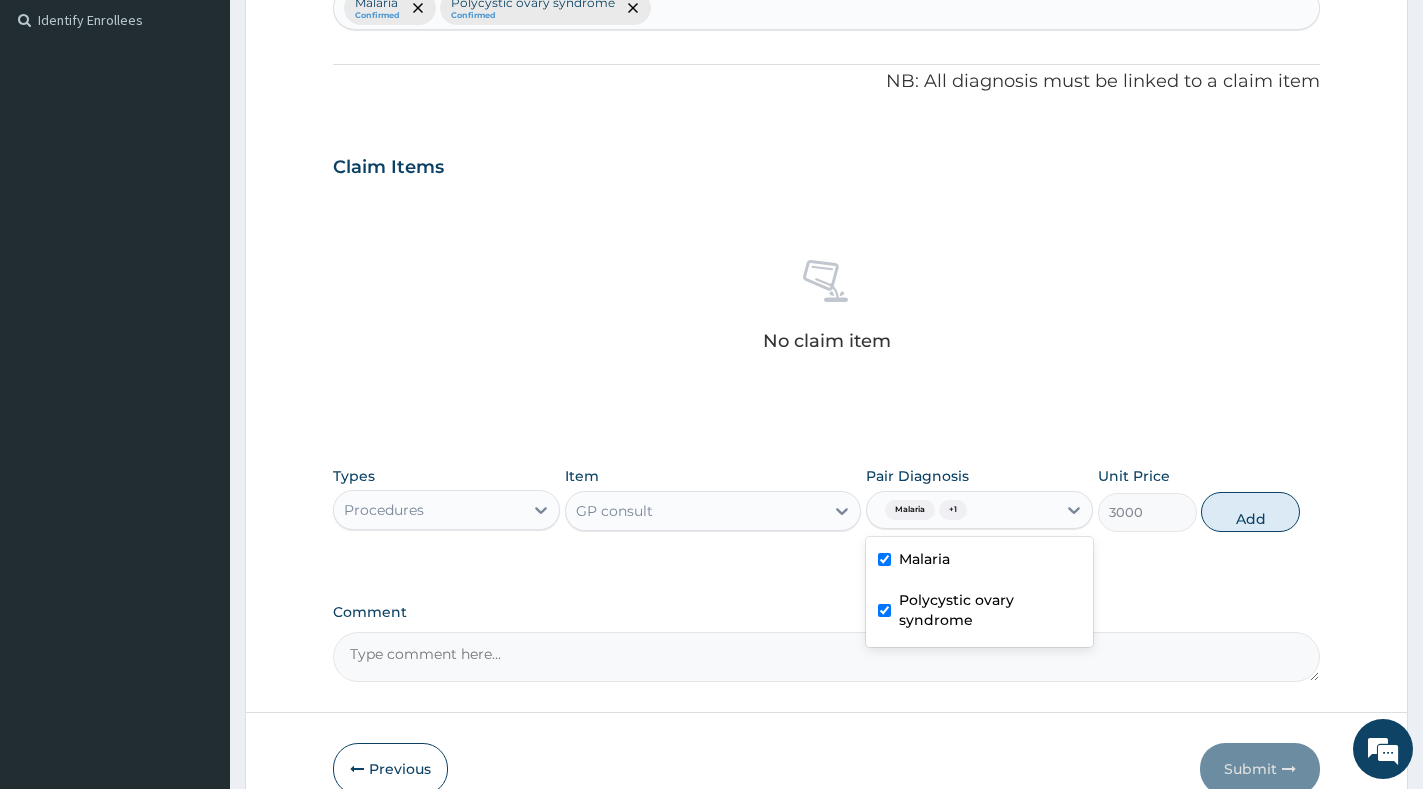 checkbox on "true" 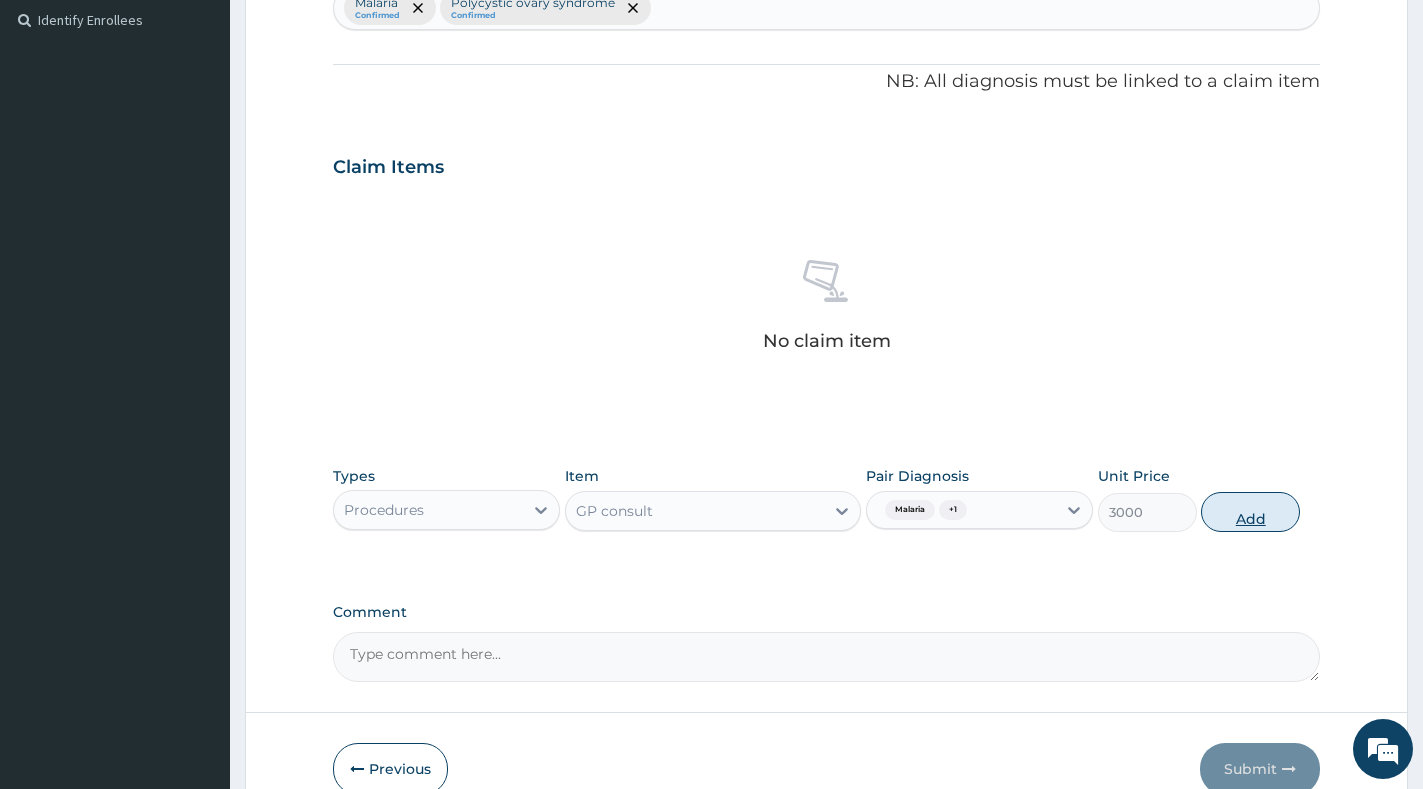 click on "Add" at bounding box center (1250, 512) 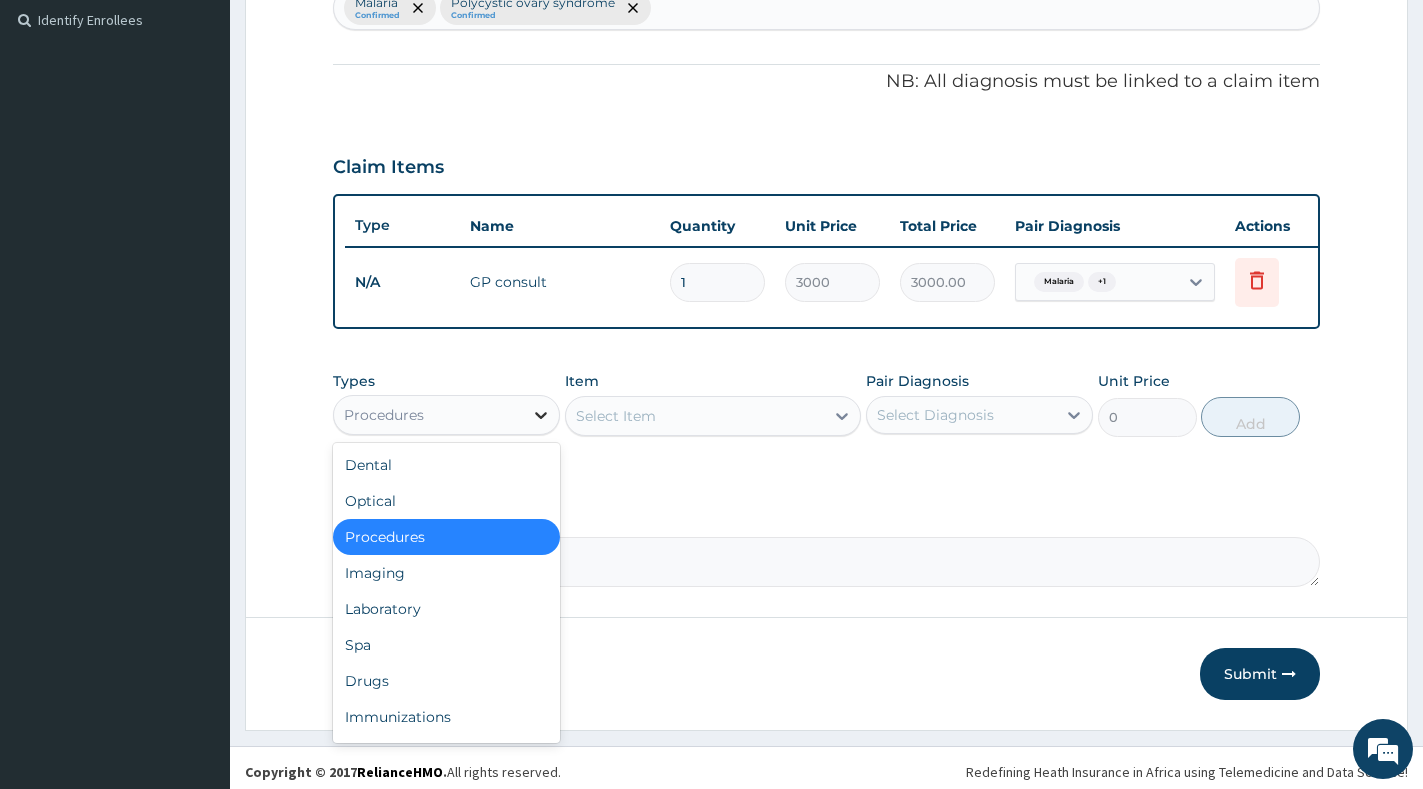 click 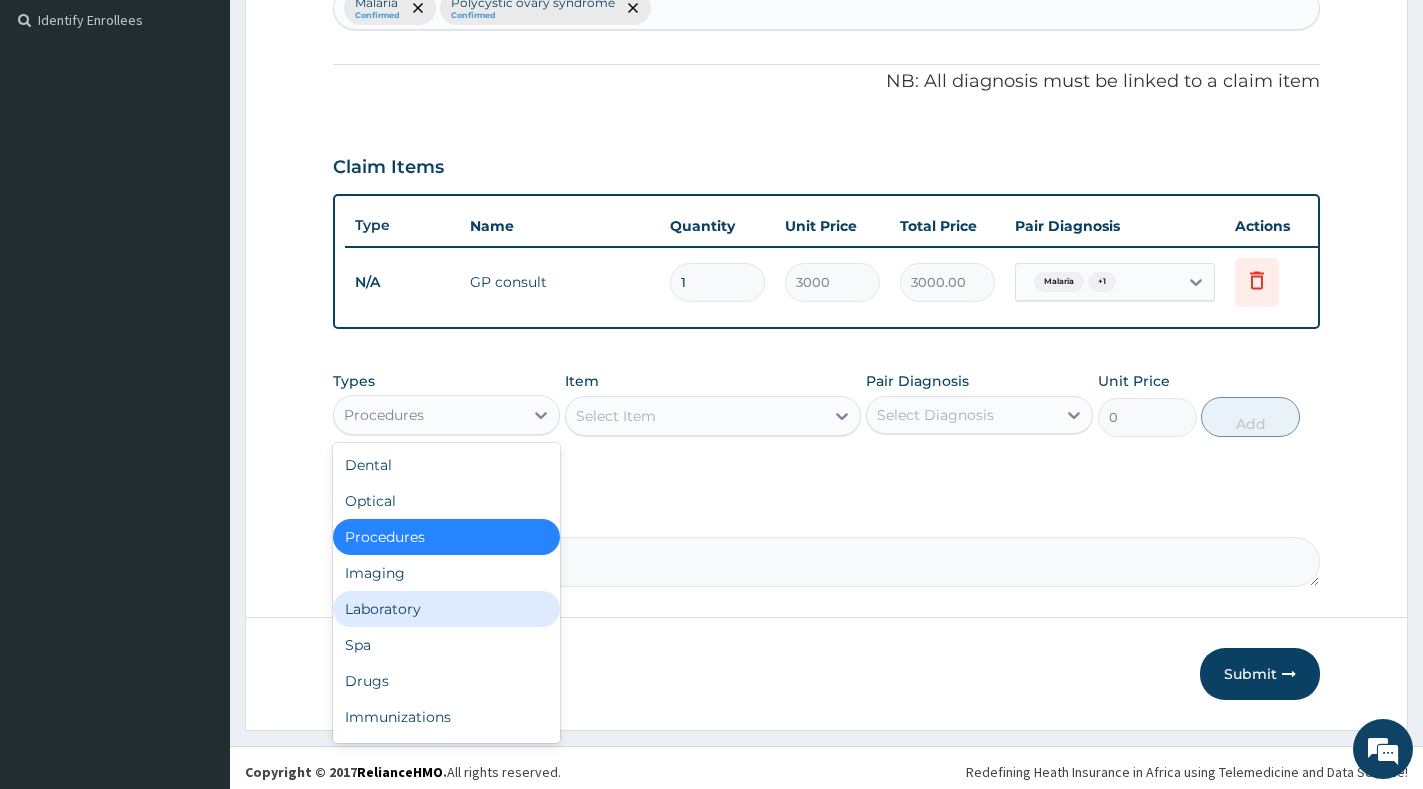 click on "Laboratory" at bounding box center (446, 609) 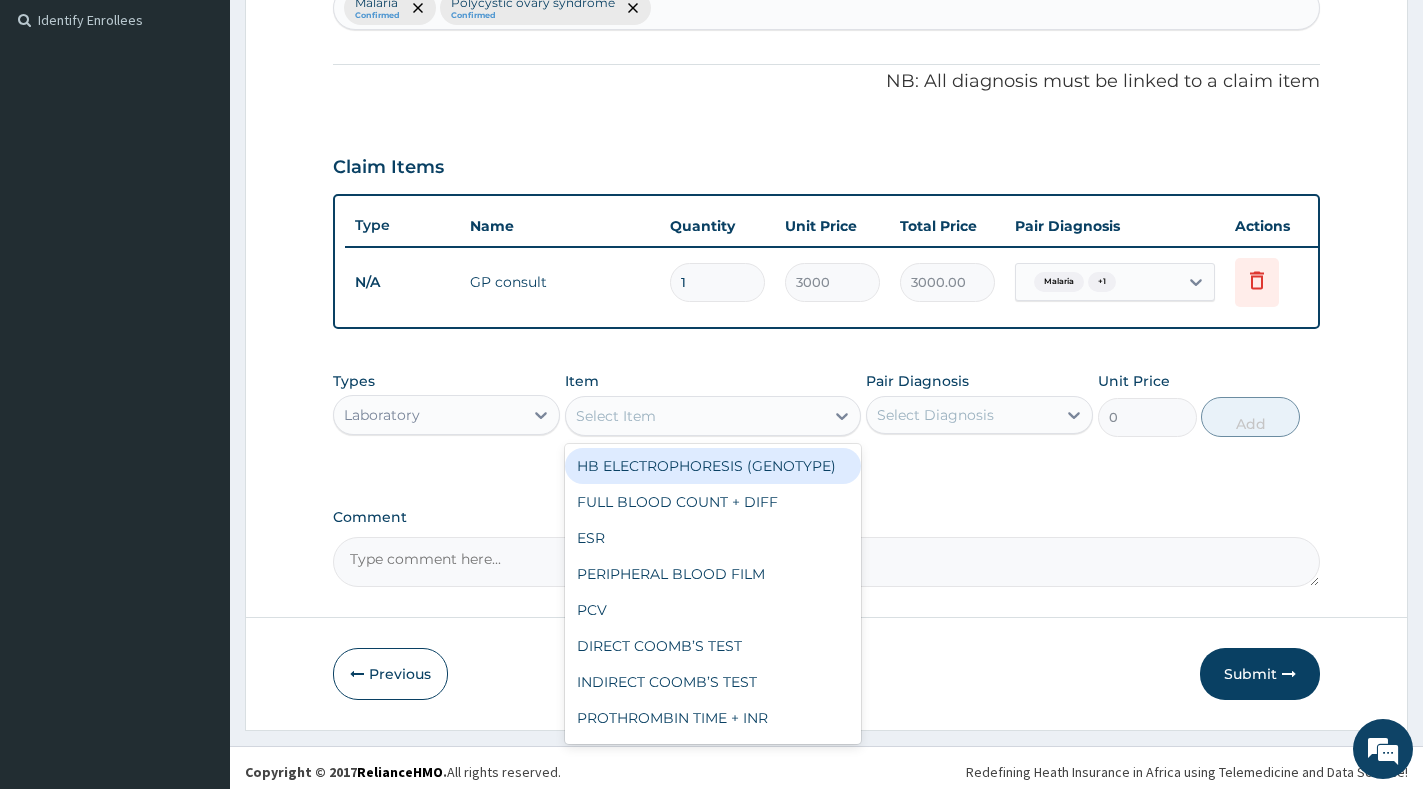 click on "Select Item" at bounding box center (616, 416) 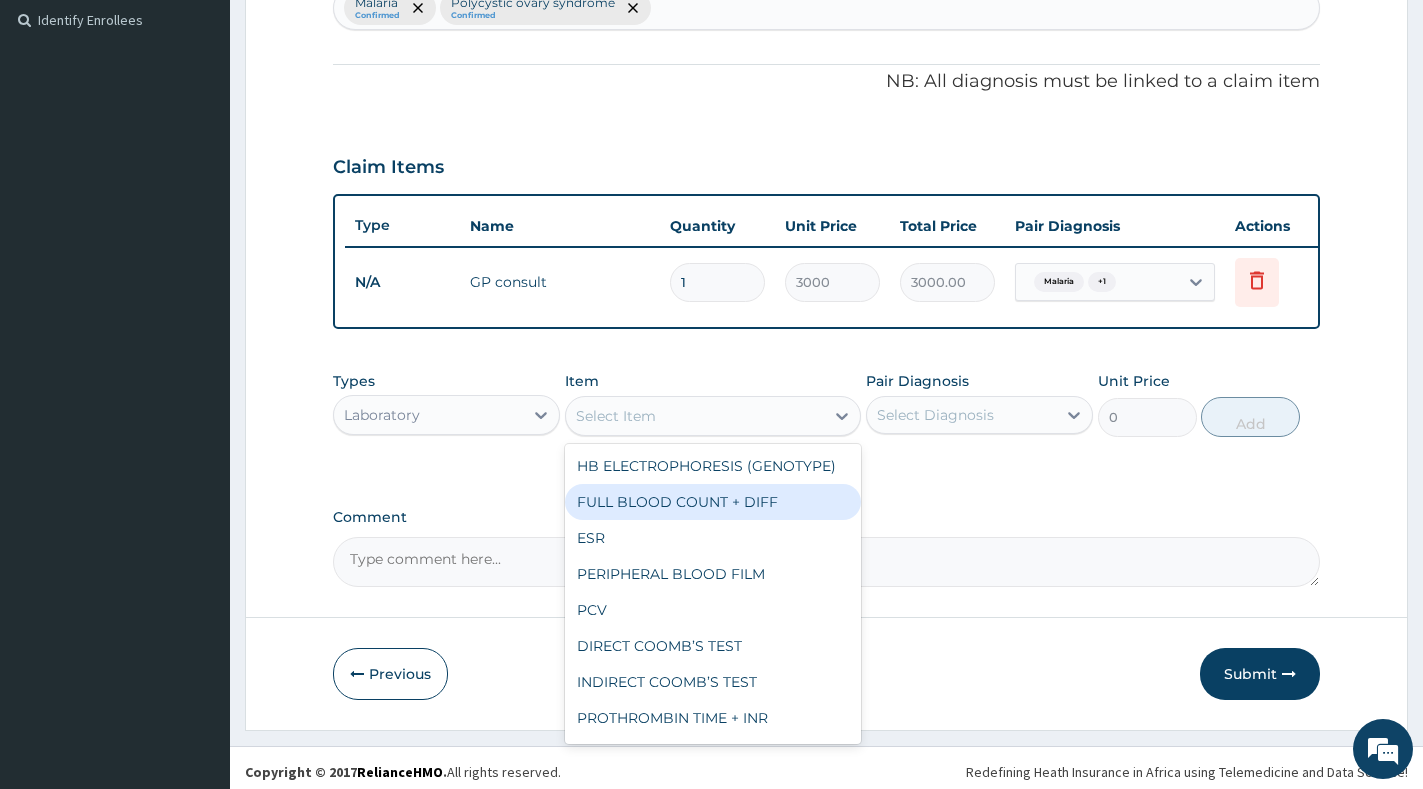 click on "FULL BLOOD COUNT + DIFF" at bounding box center (713, 502) 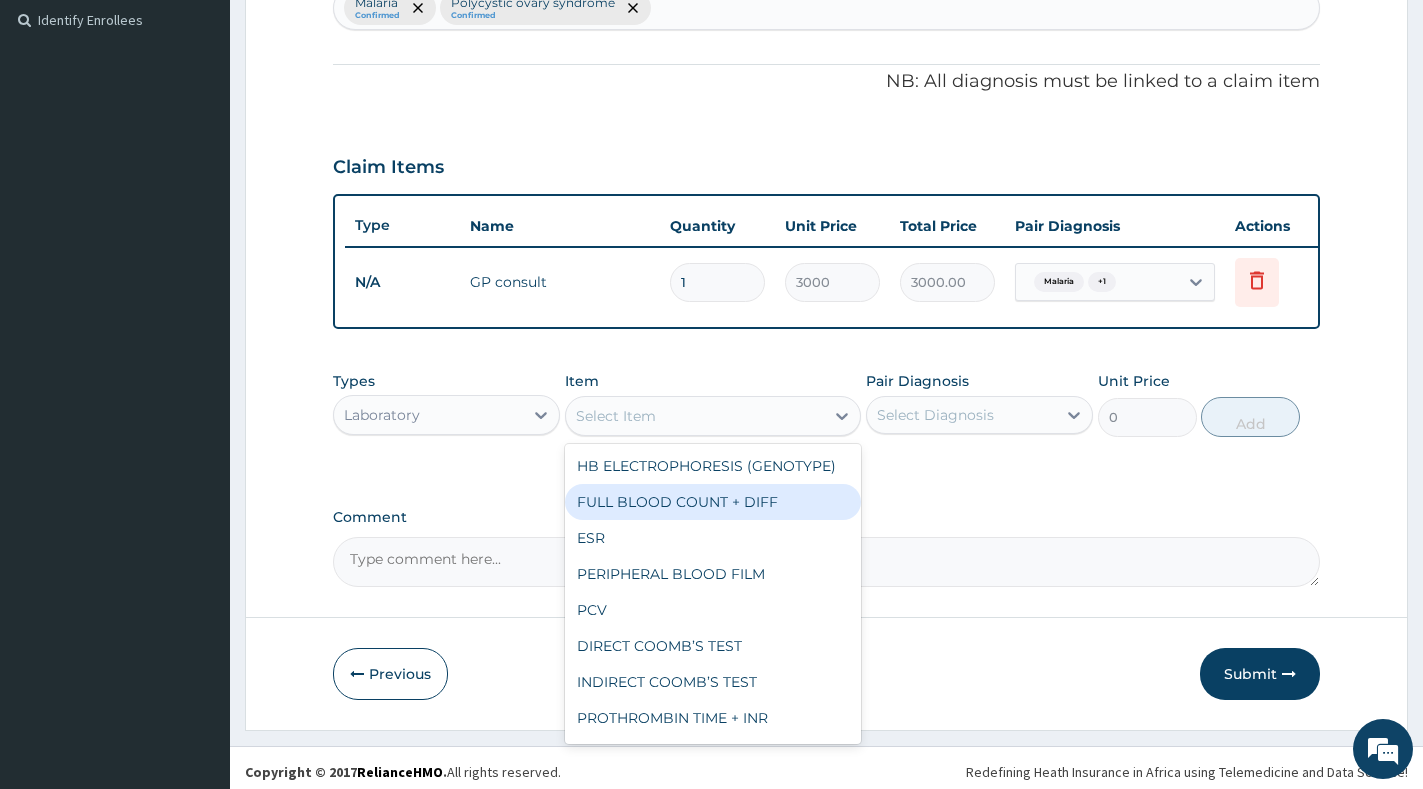 type on "3500" 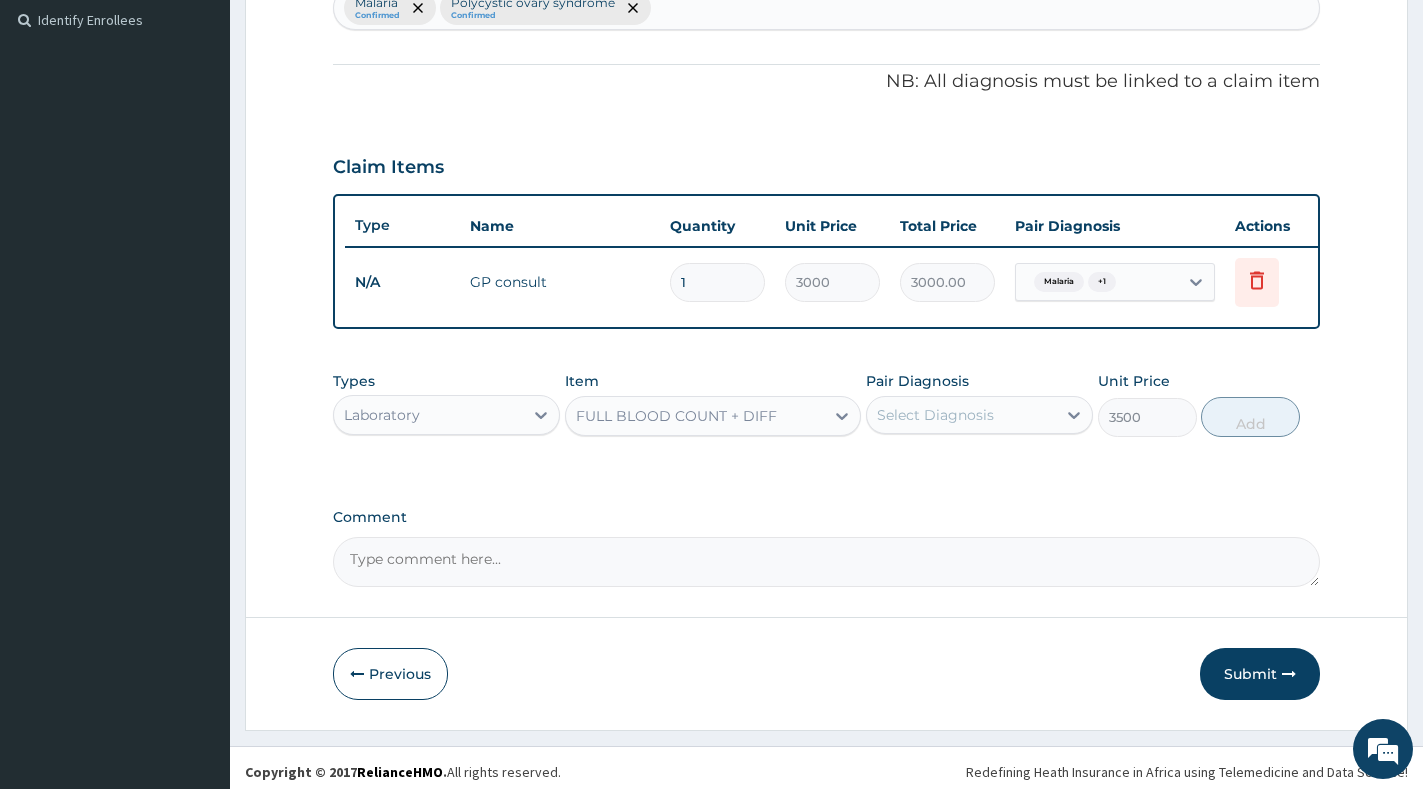 click on "Select Diagnosis" at bounding box center [935, 415] 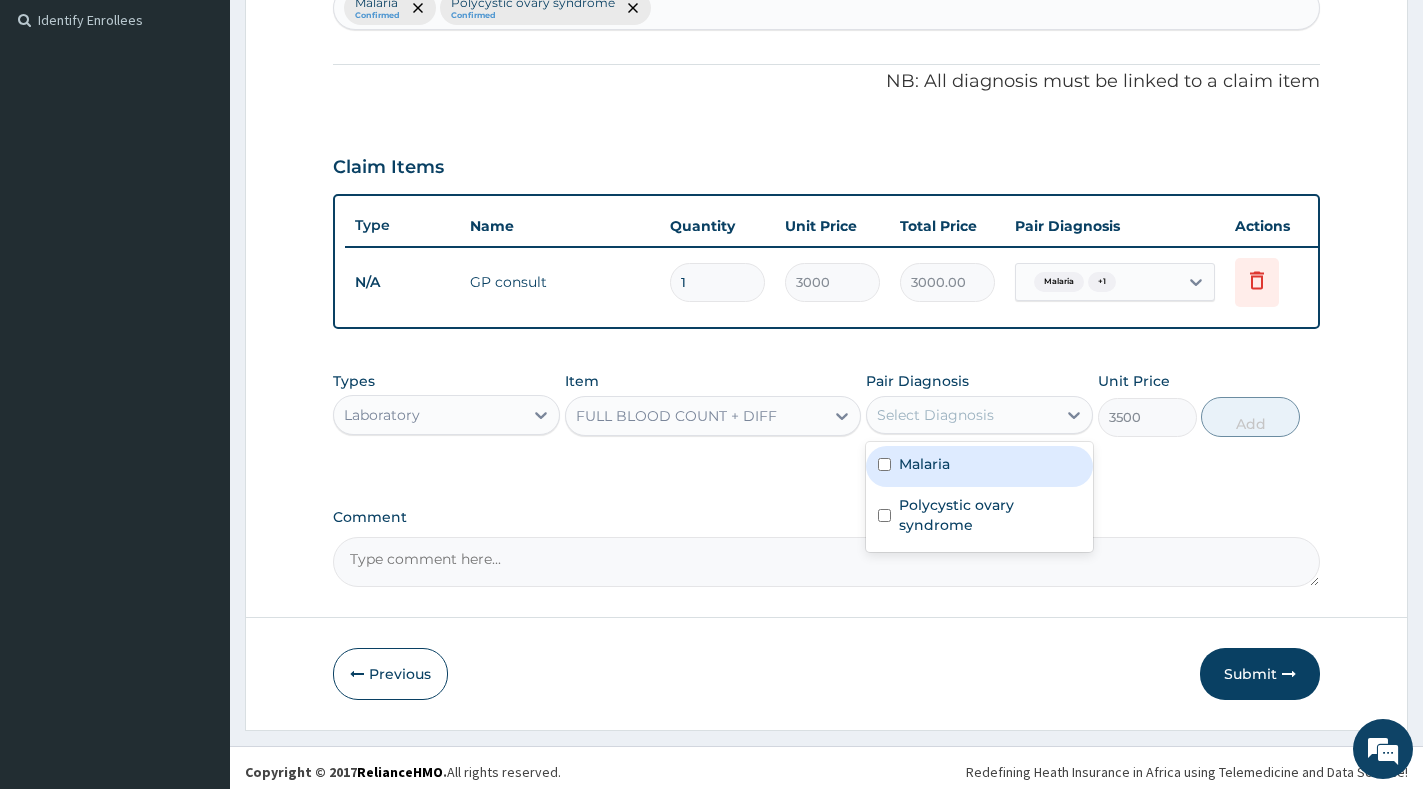 click on "Malaria" at bounding box center (924, 464) 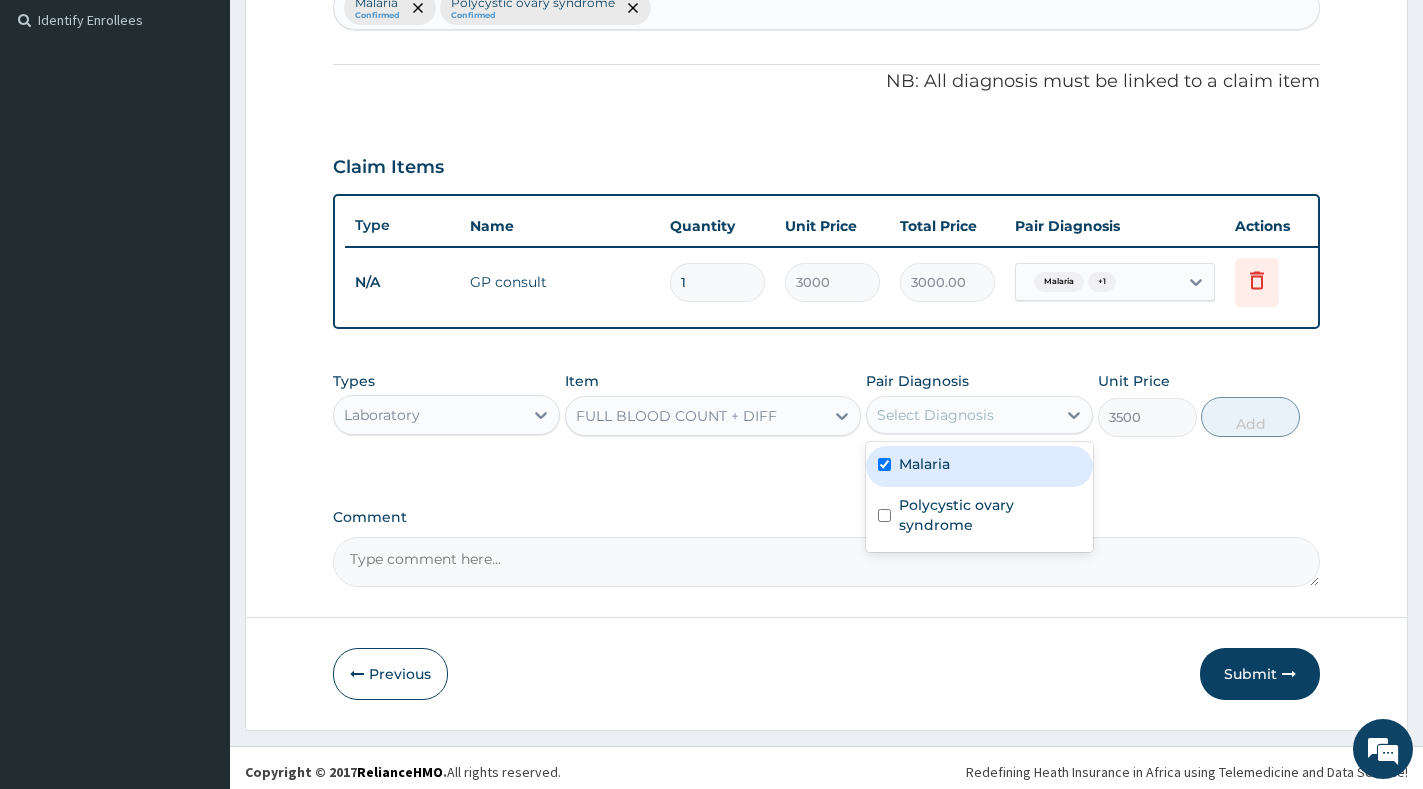 checkbox on "true" 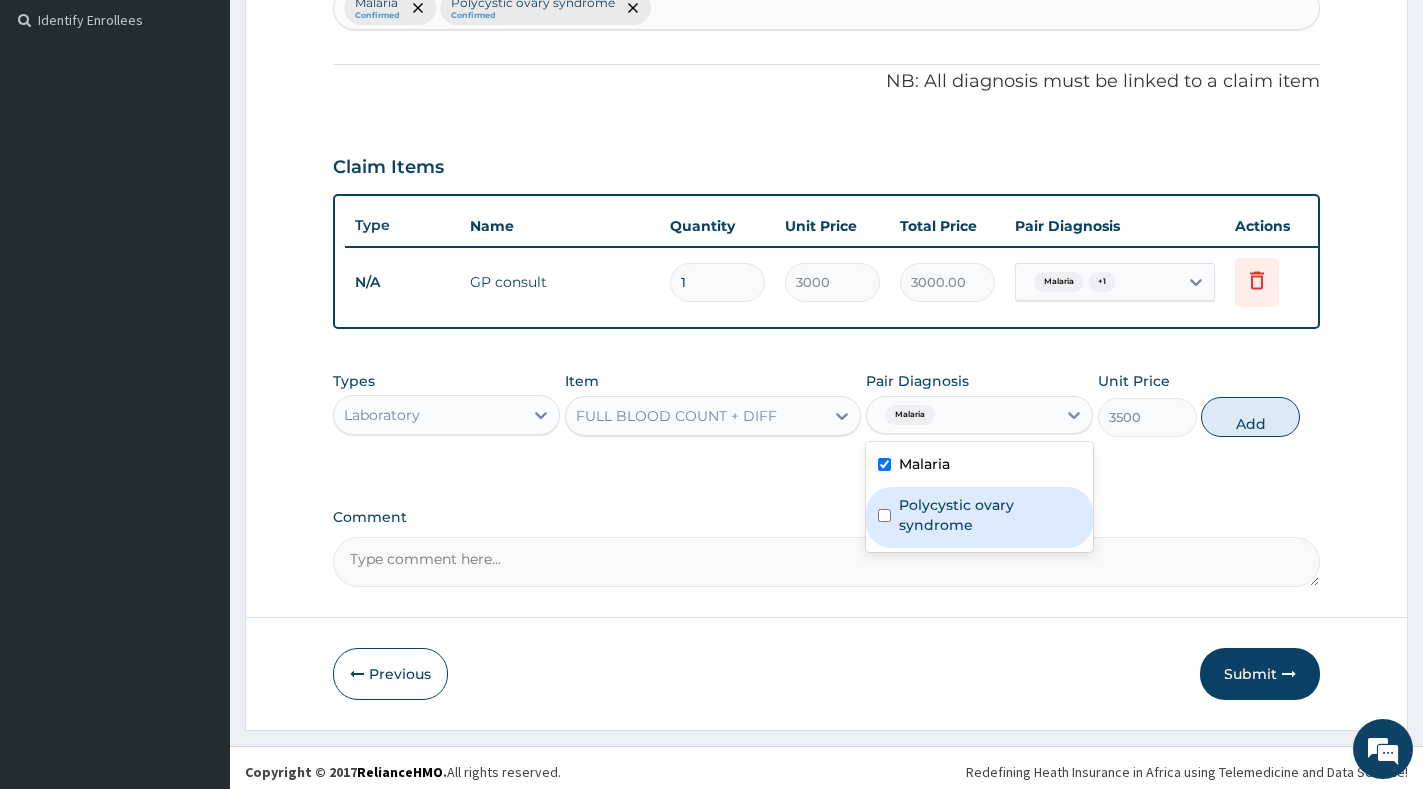 click on "Polycystic ovary syndrome" at bounding box center [990, 515] 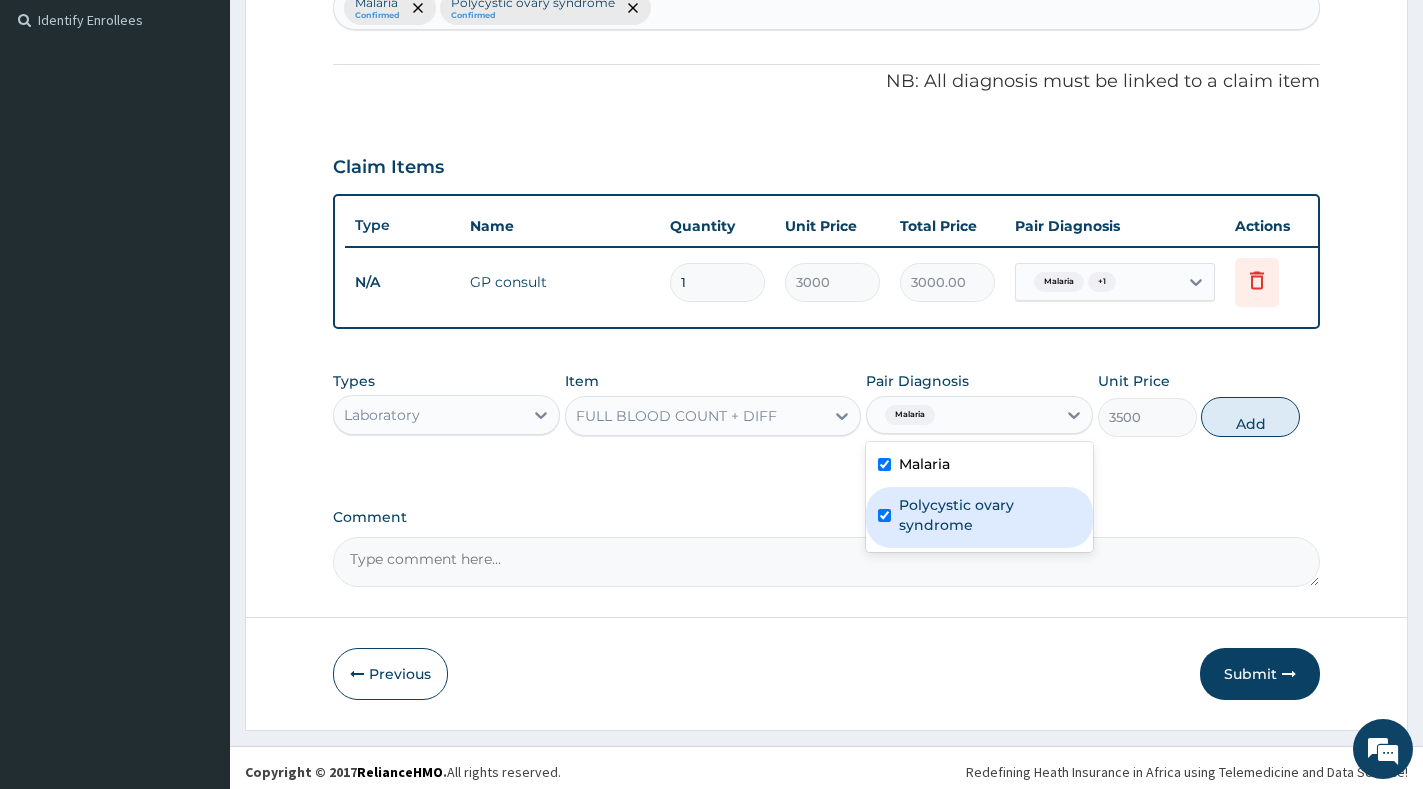 checkbox on "true" 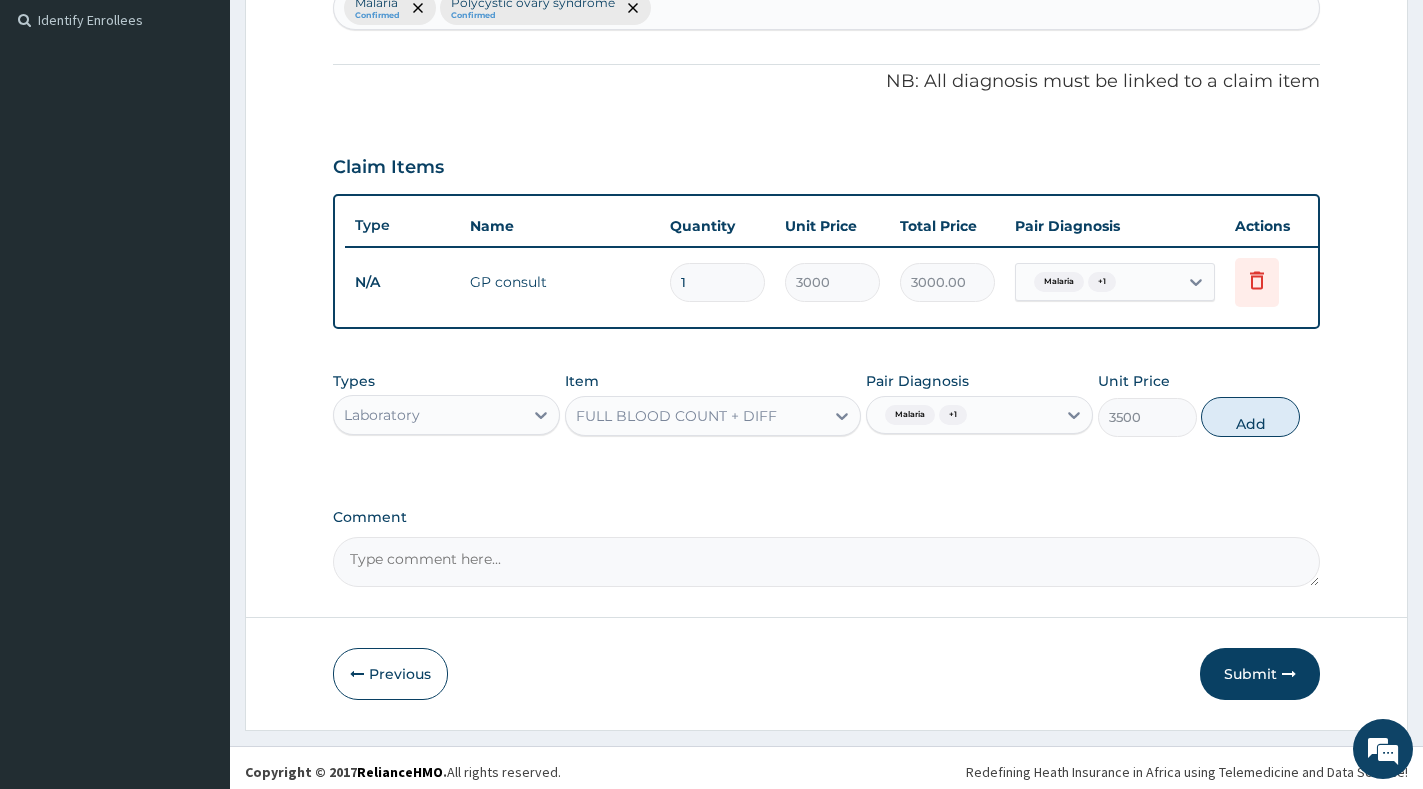 drag, startPoint x: 1248, startPoint y: 441, endPoint x: 1115, endPoint y: 459, distance: 134.21252 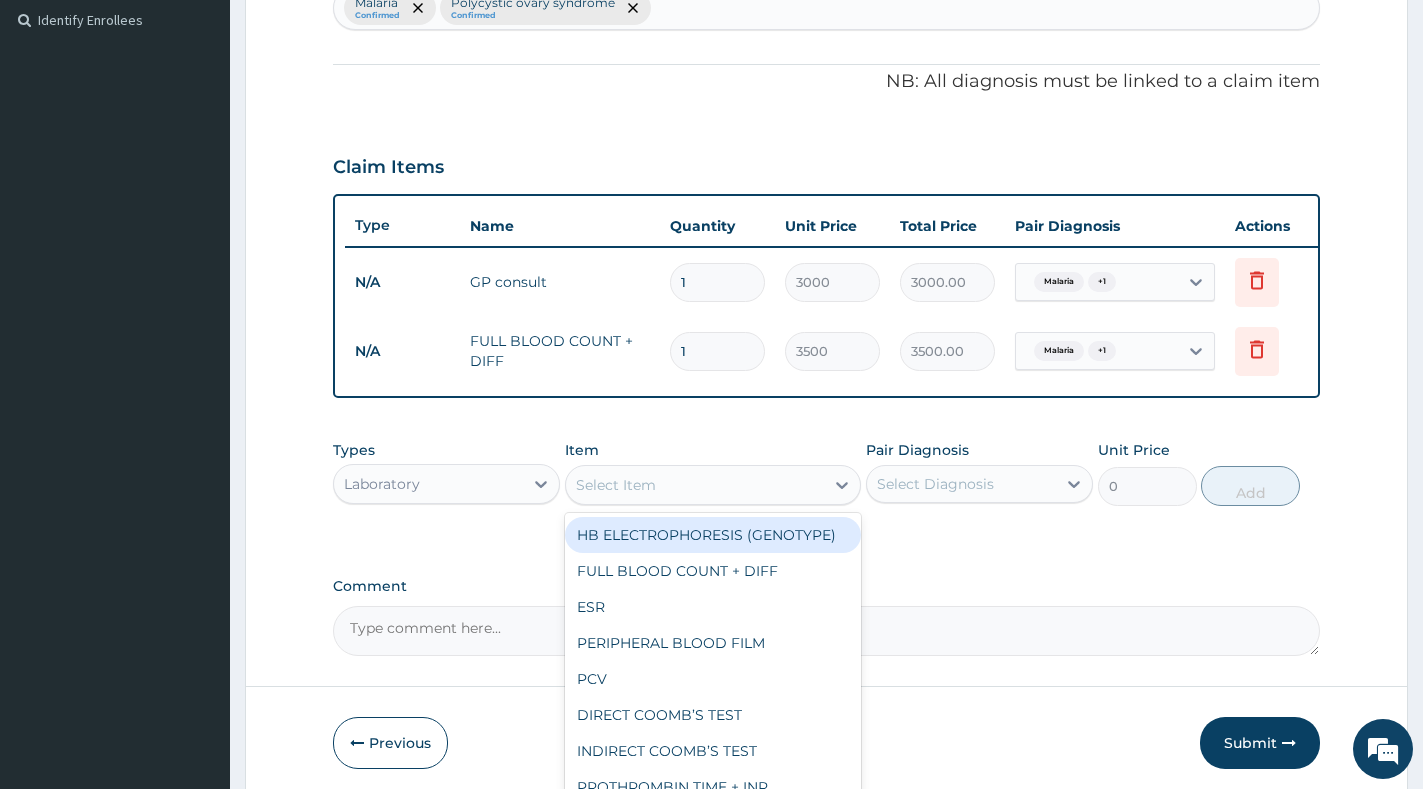 click on "Select Item" at bounding box center (695, 485) 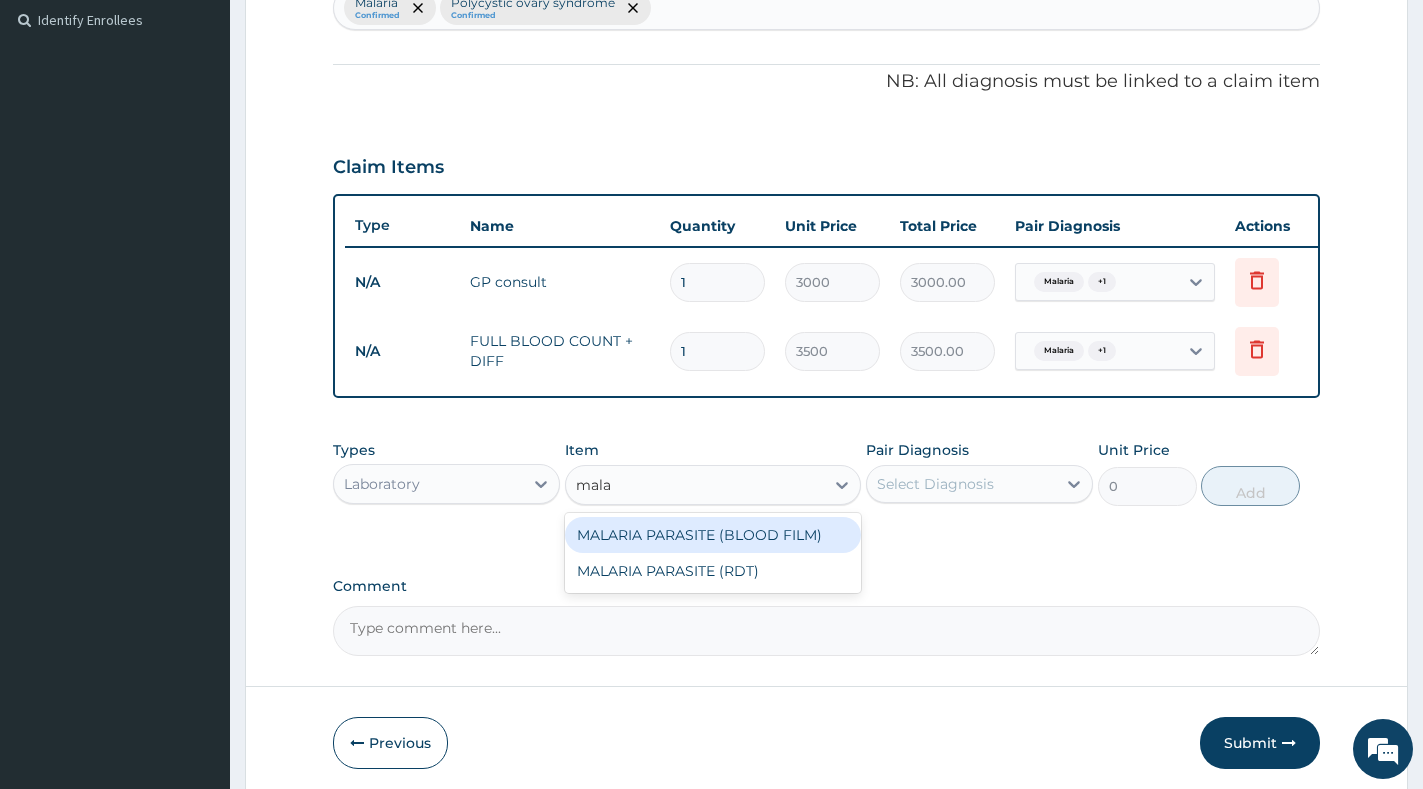 type on "malar" 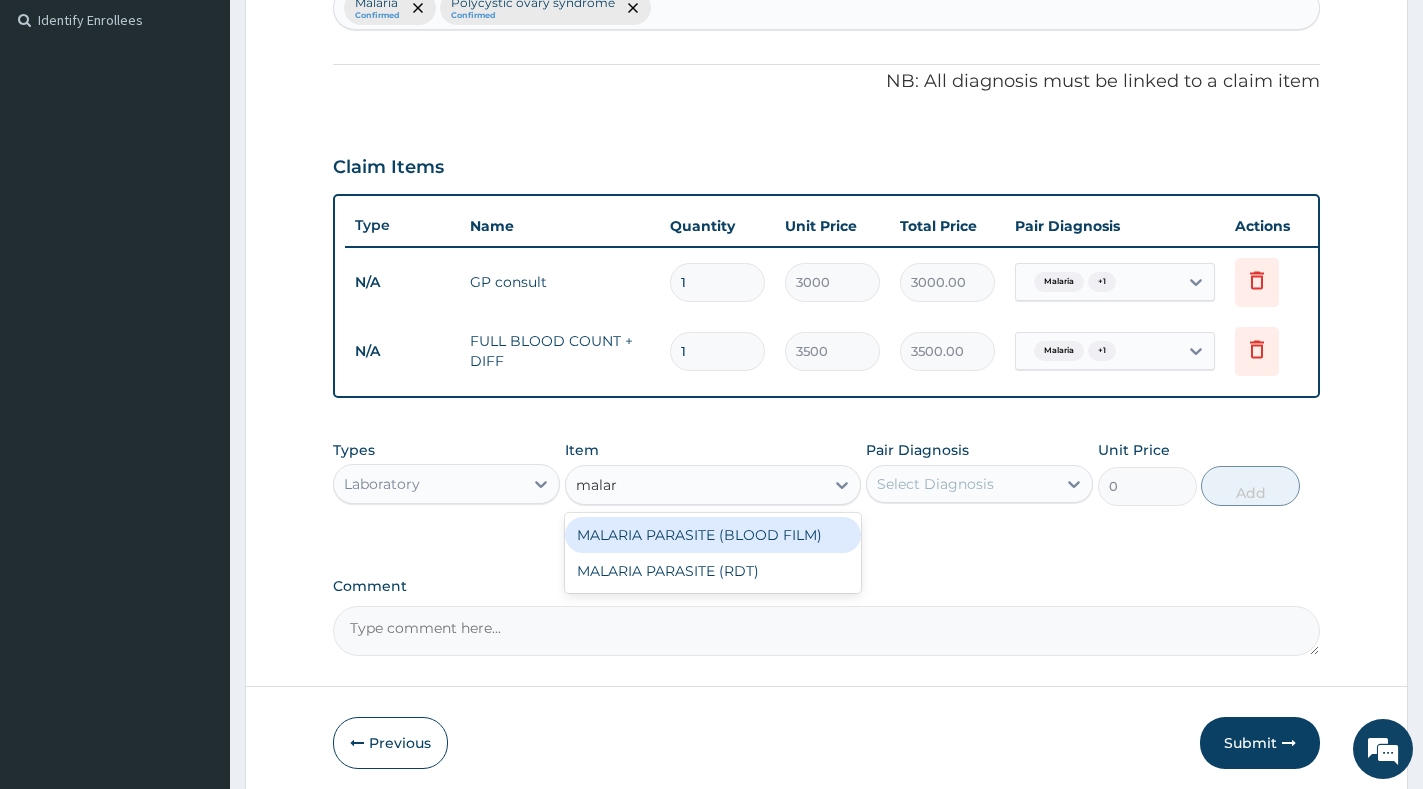 click on "MALARIA PARASITE (BLOOD FILM)" at bounding box center [713, 535] 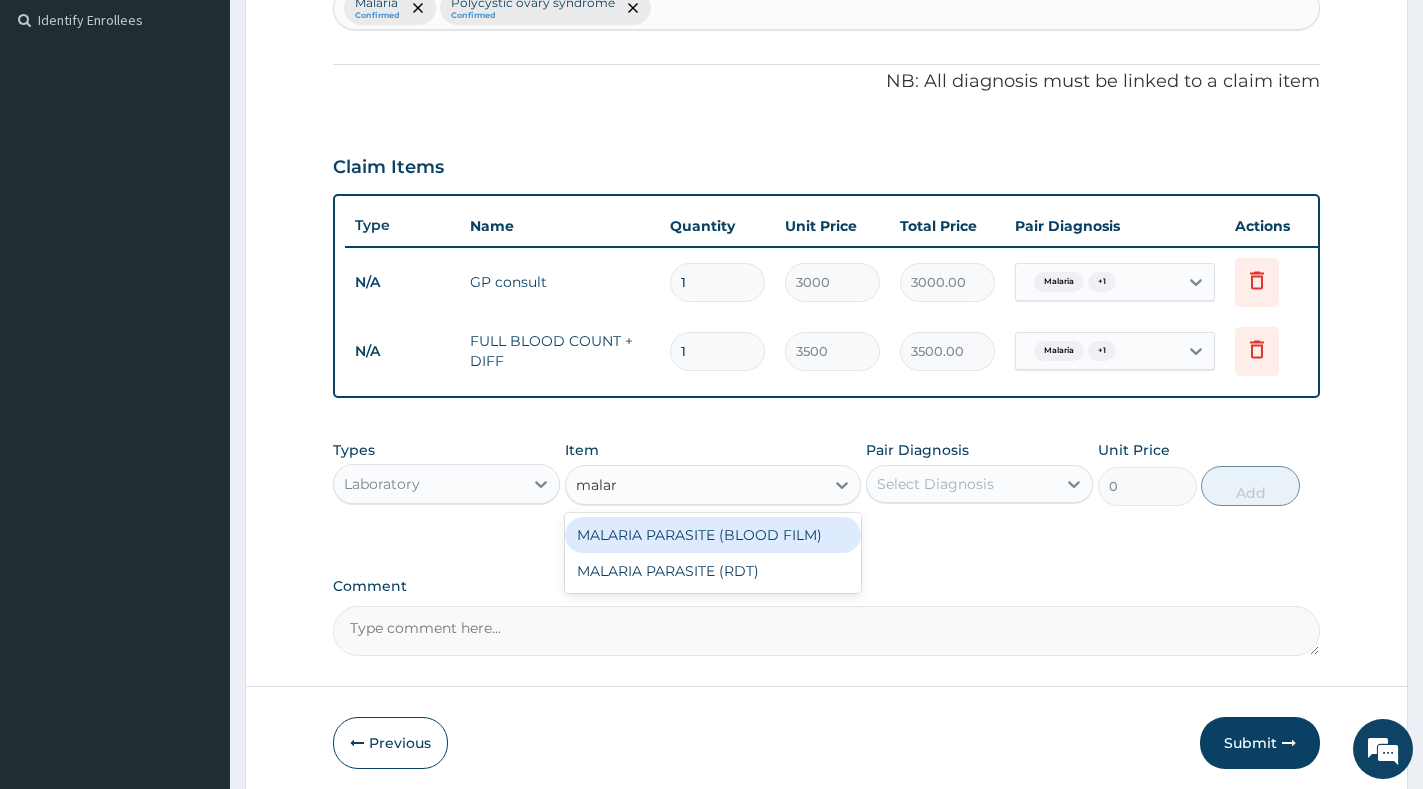 type 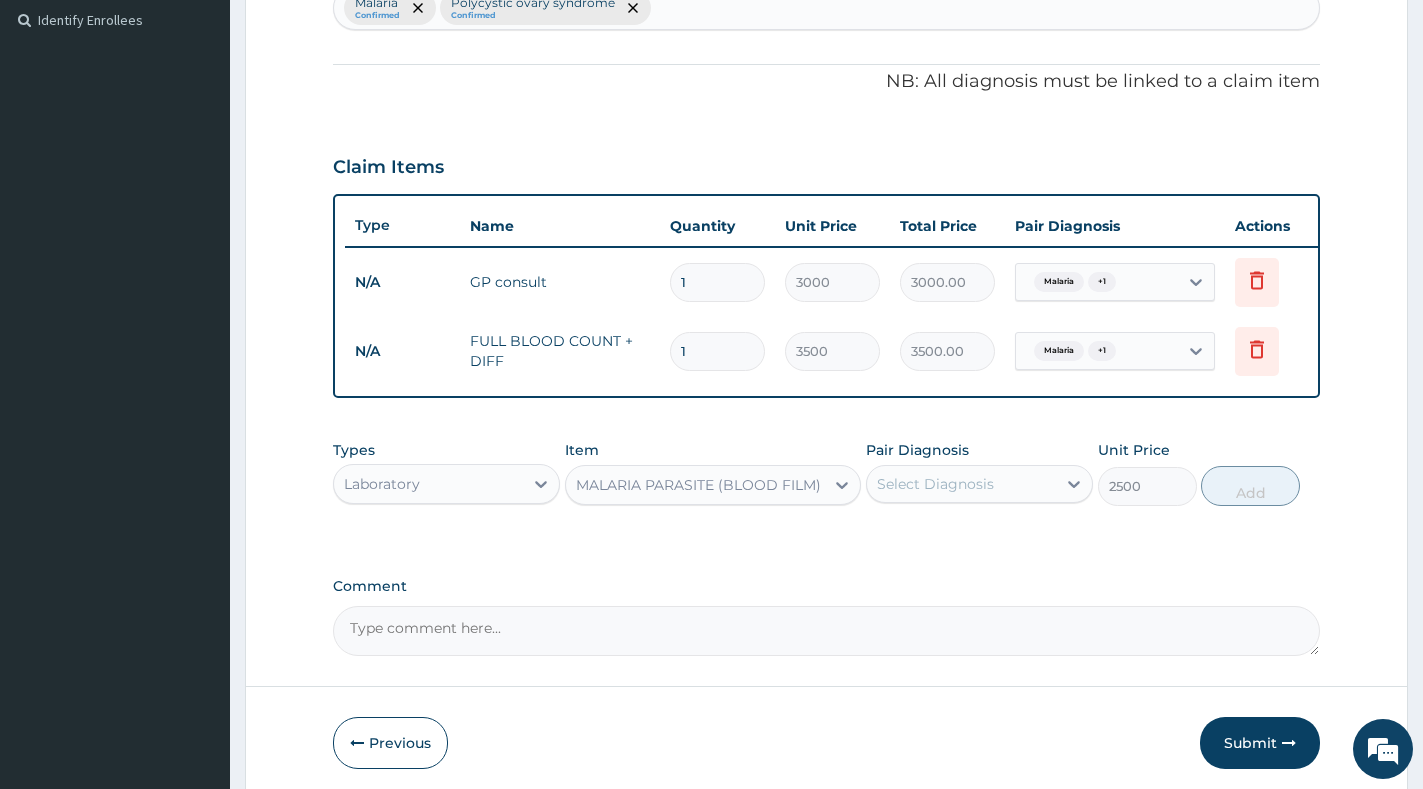 click on "Select Diagnosis" at bounding box center (961, 484) 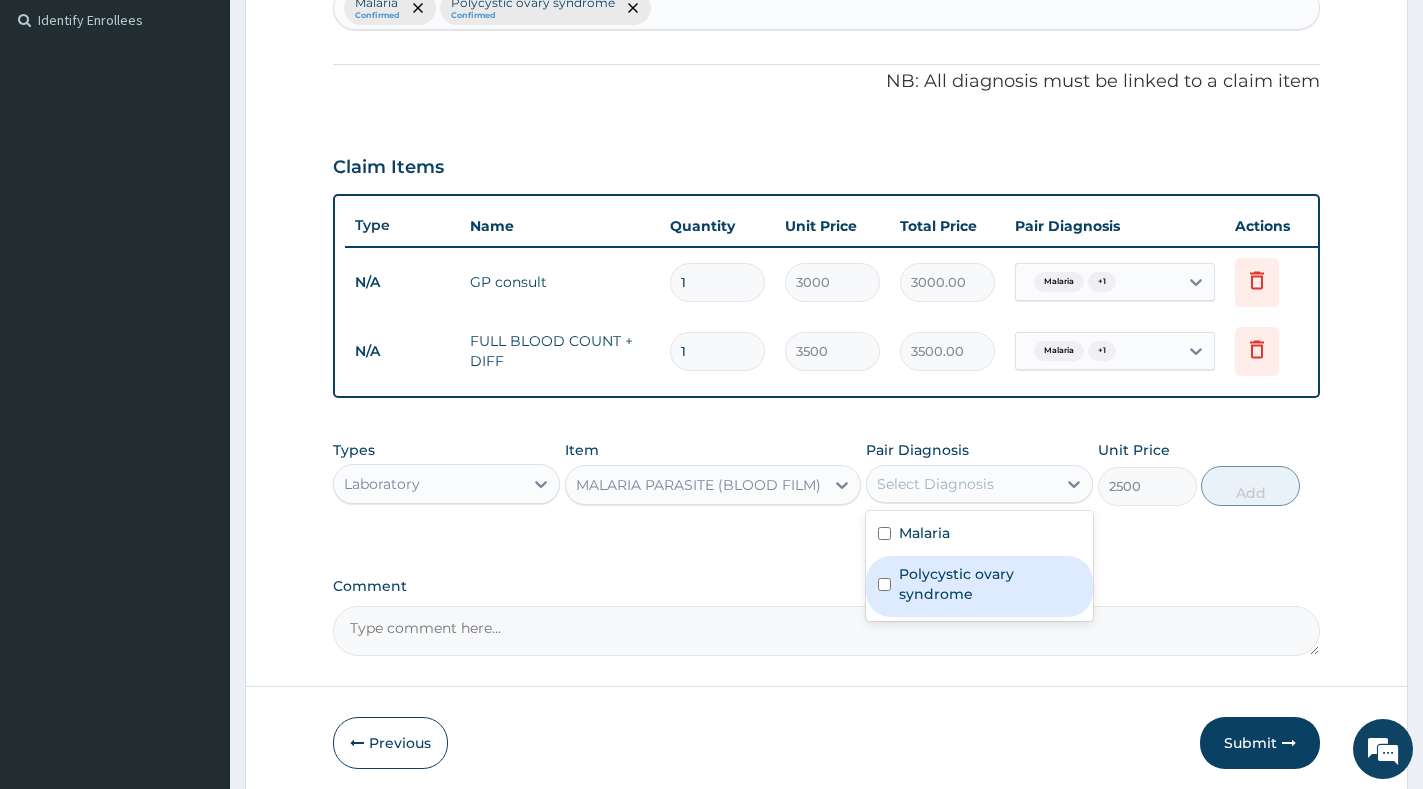 click on "Polycystic ovary syndrome" at bounding box center (990, 584) 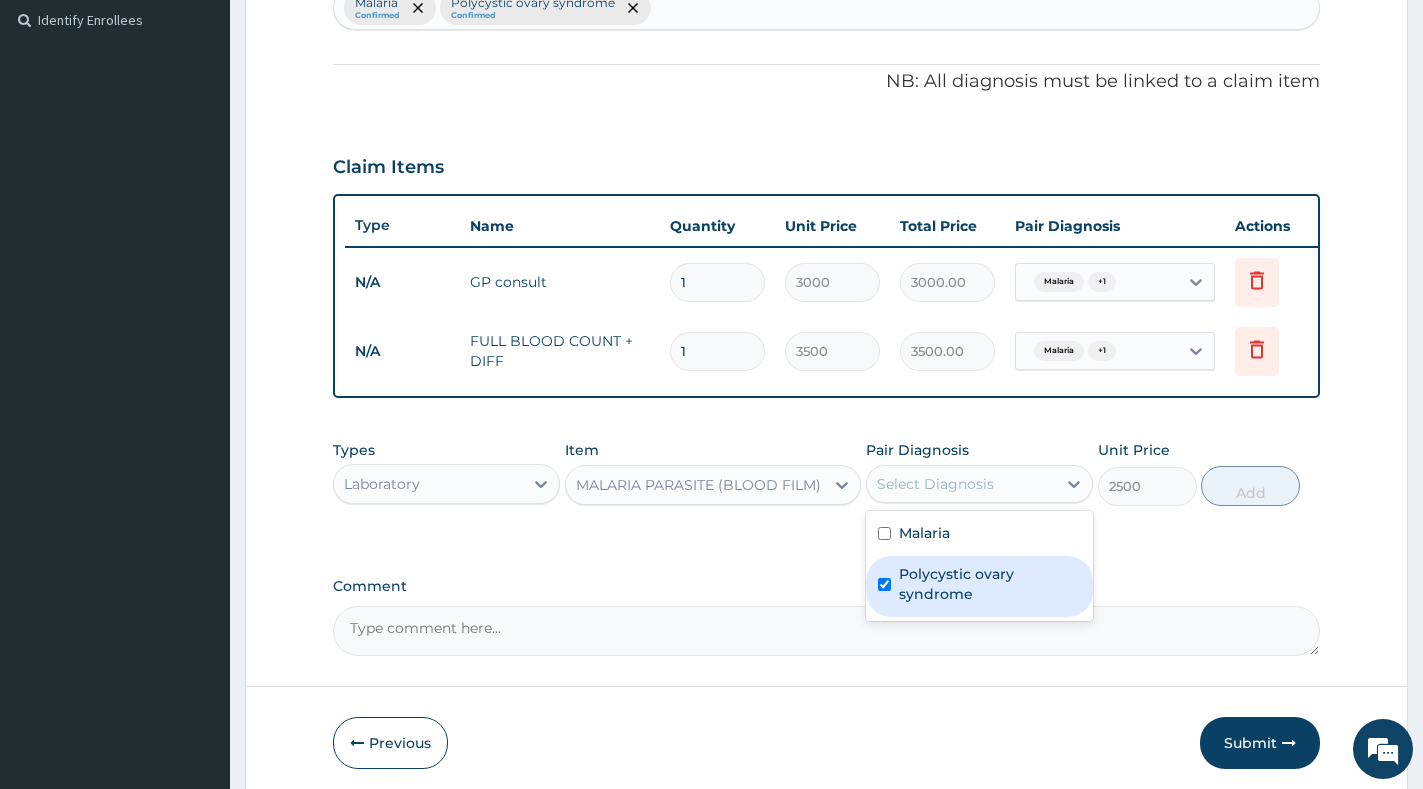 checkbox on "true" 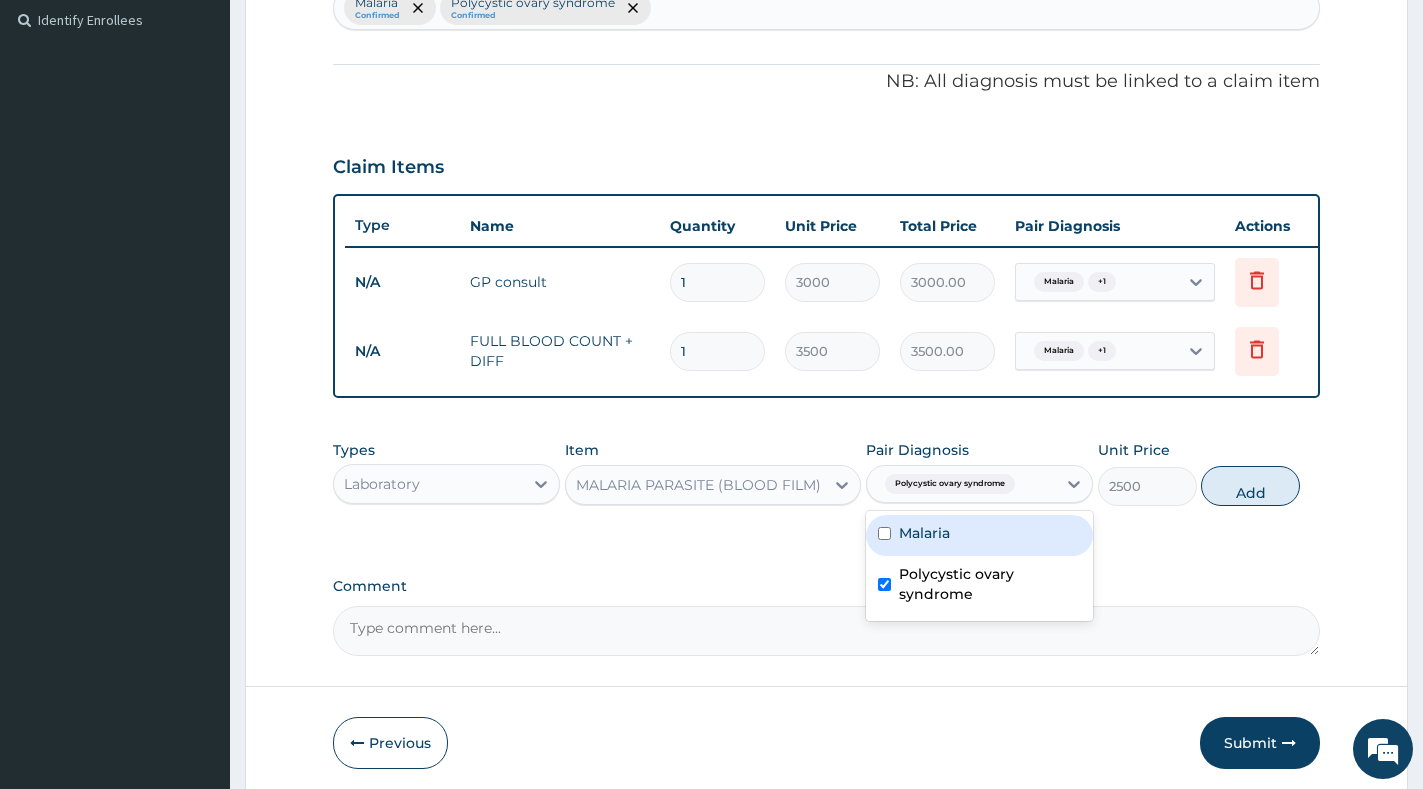 click on "Malaria" at bounding box center (979, 535) 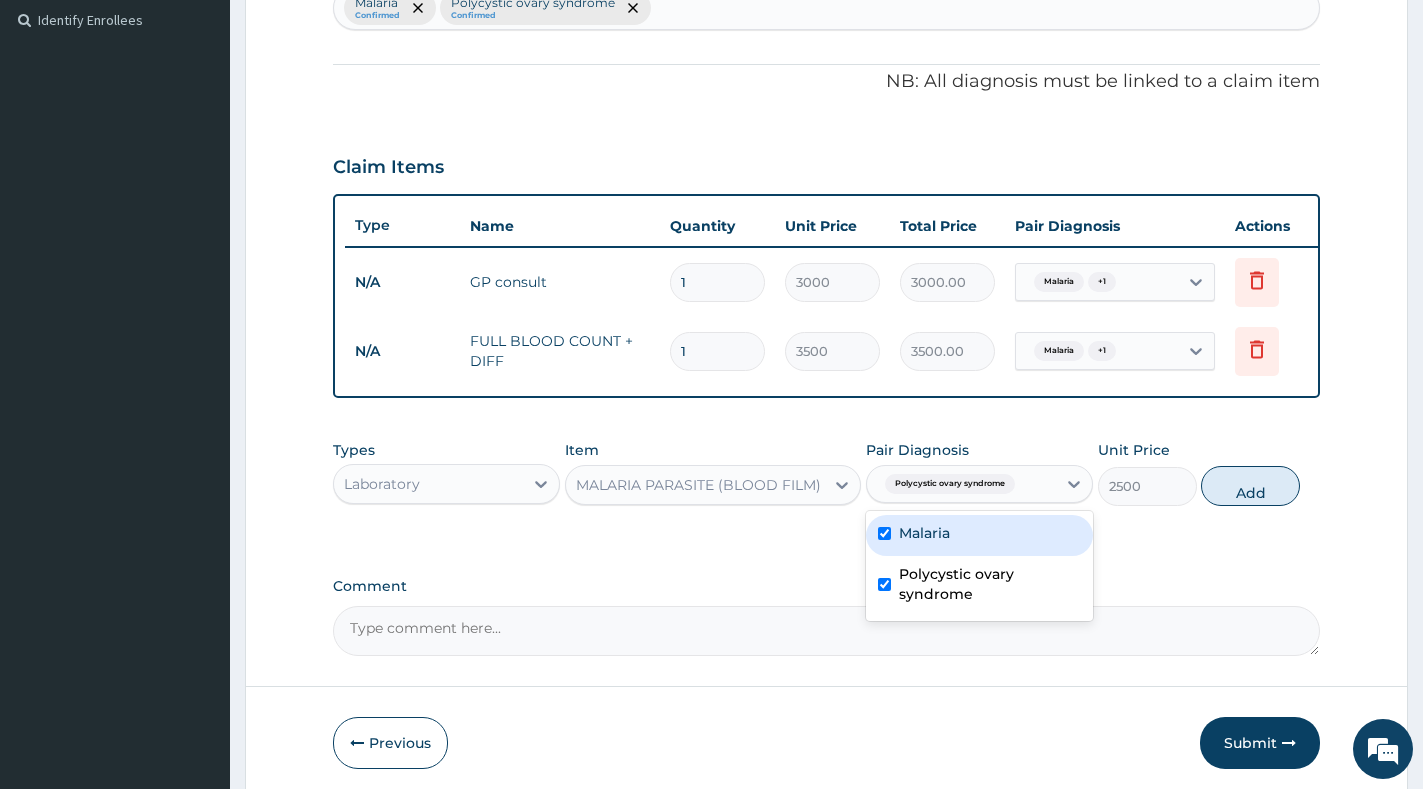 checkbox on "true" 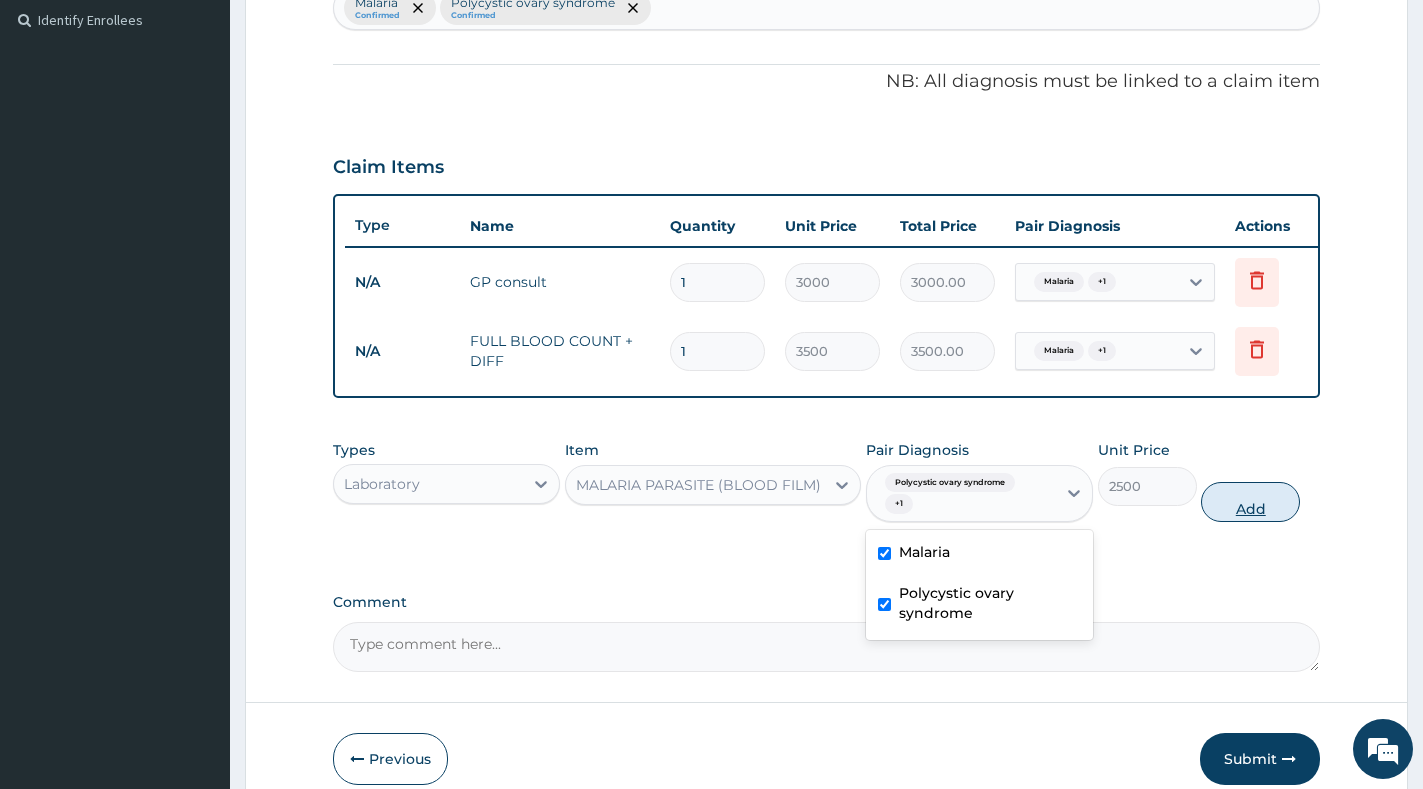 click on "Add" at bounding box center [1250, 502] 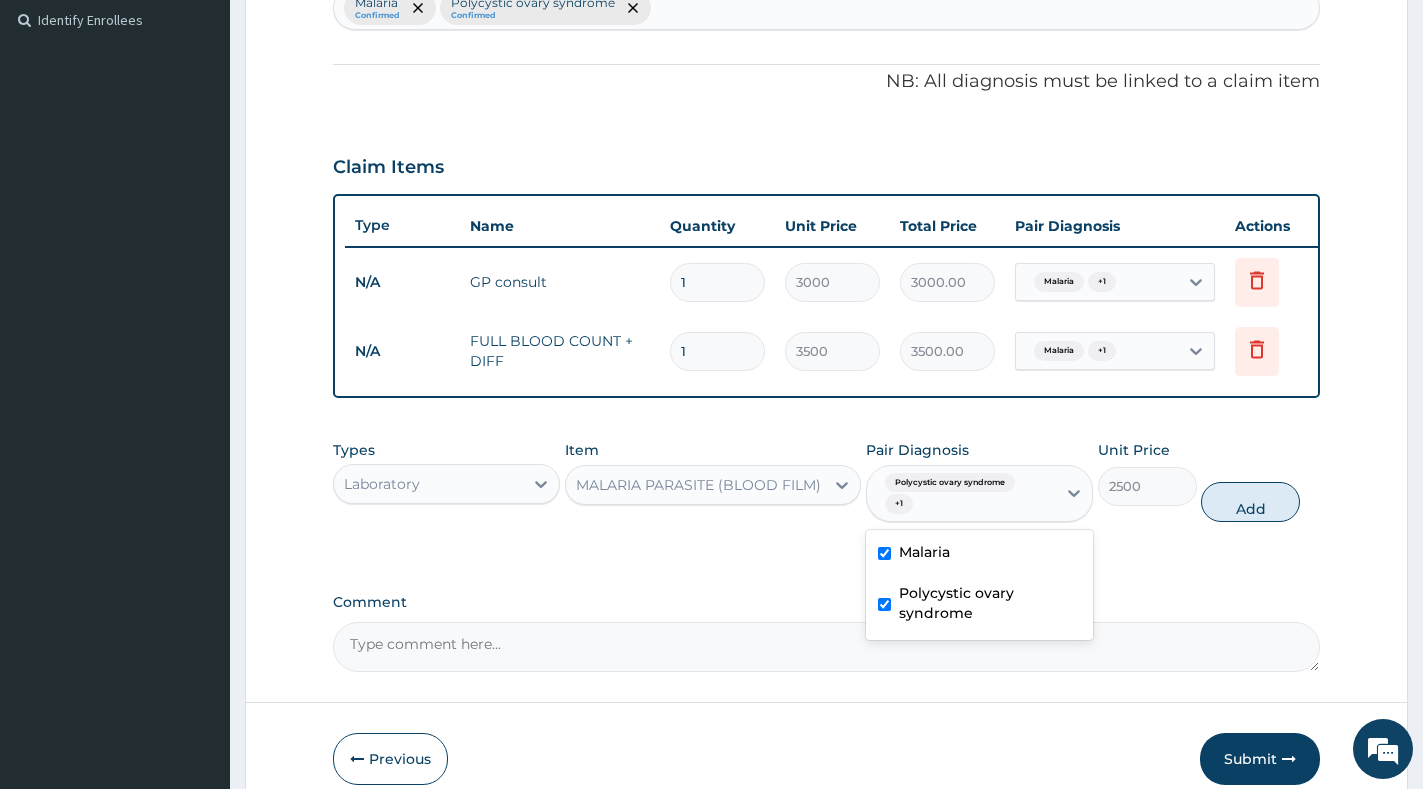 type on "0" 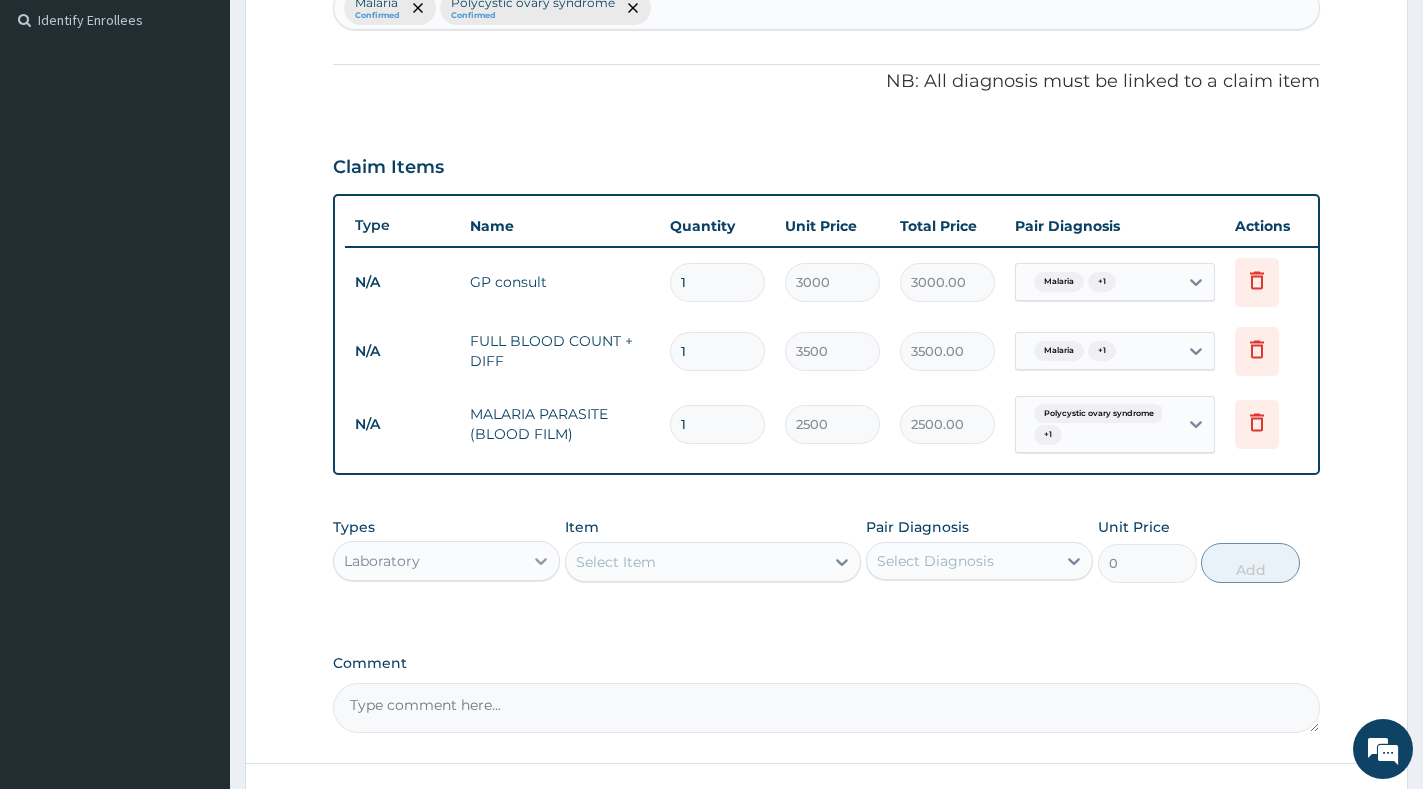 click 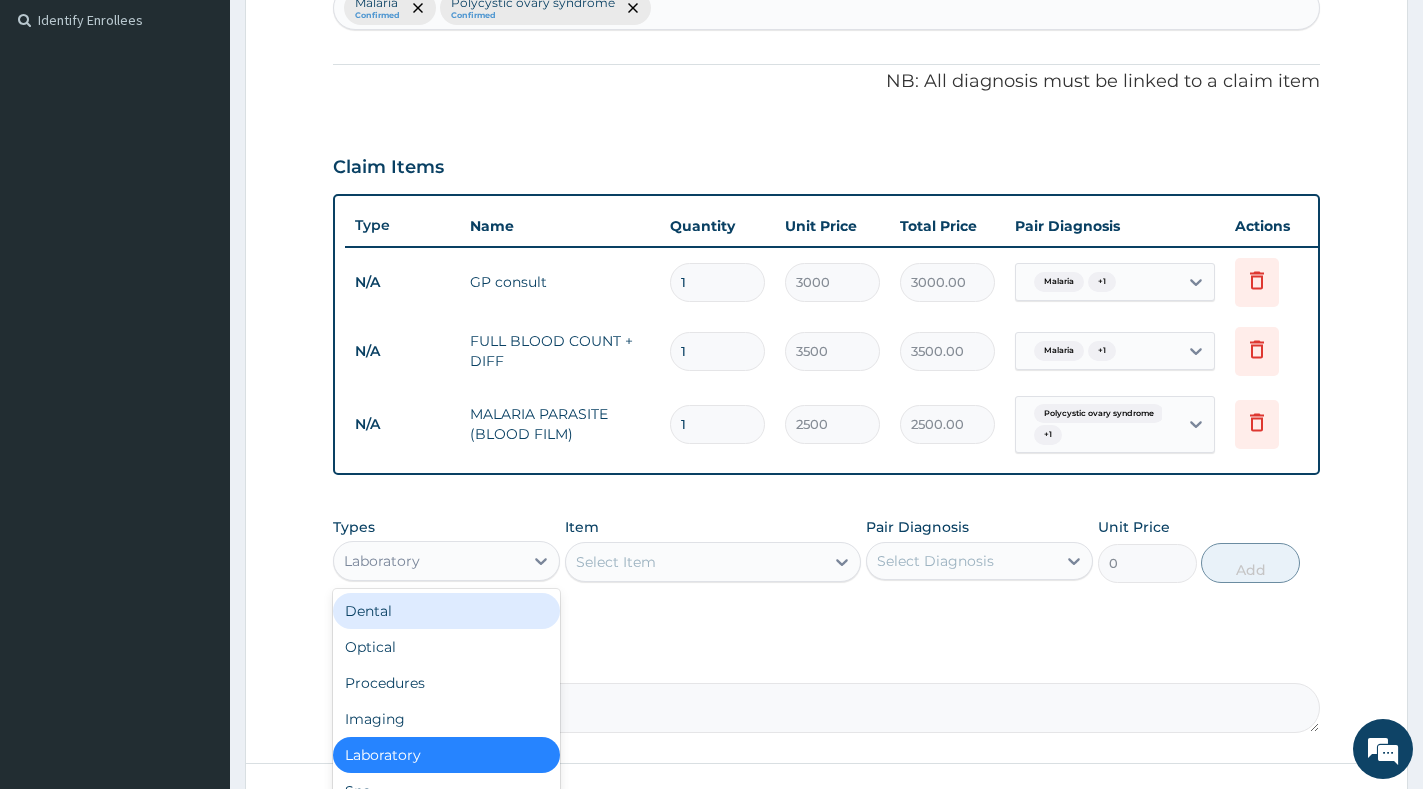 scroll, scrollTop: 68, scrollLeft: 0, axis: vertical 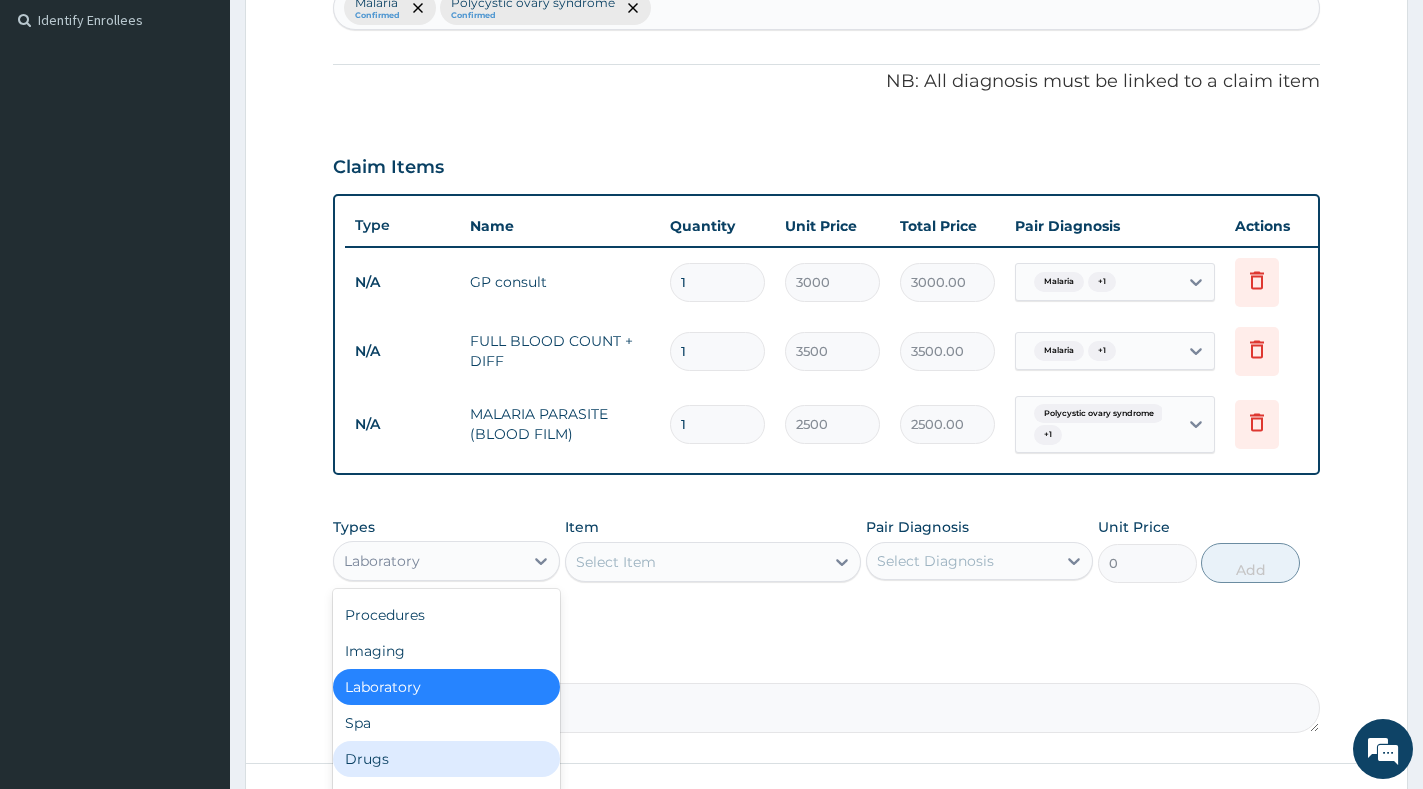 click on "Drugs" at bounding box center (446, 759) 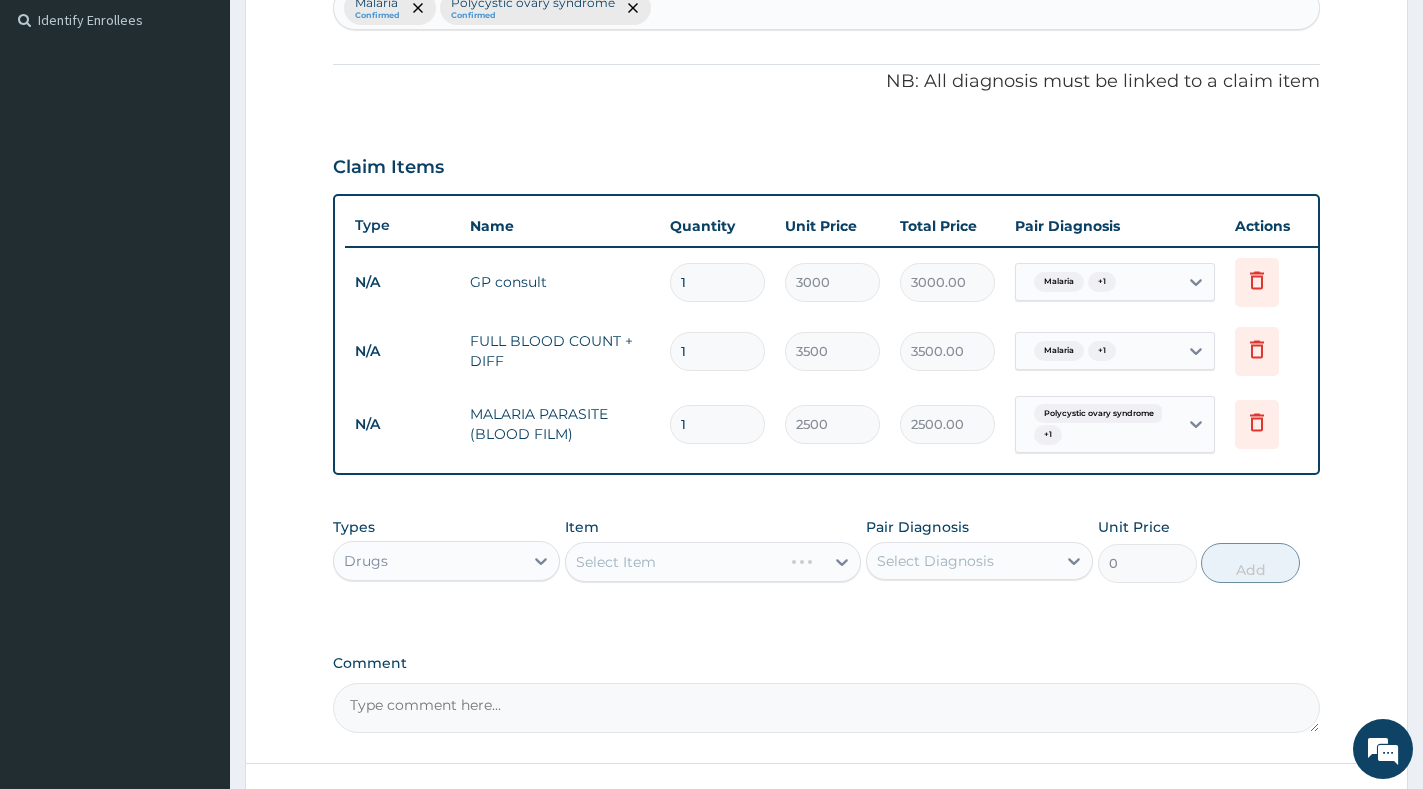 click on "Select Item" at bounding box center [713, 562] 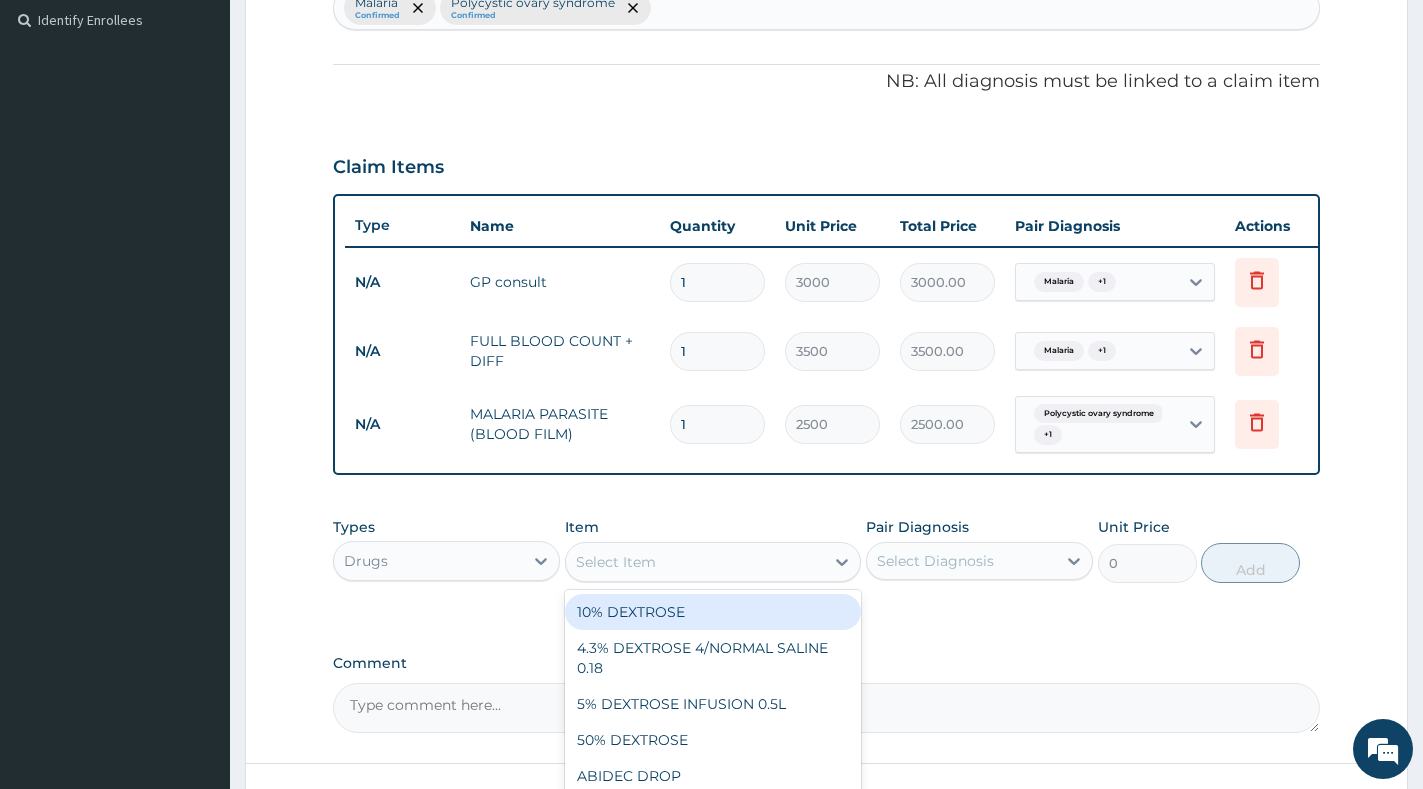 click at bounding box center [842, 562] 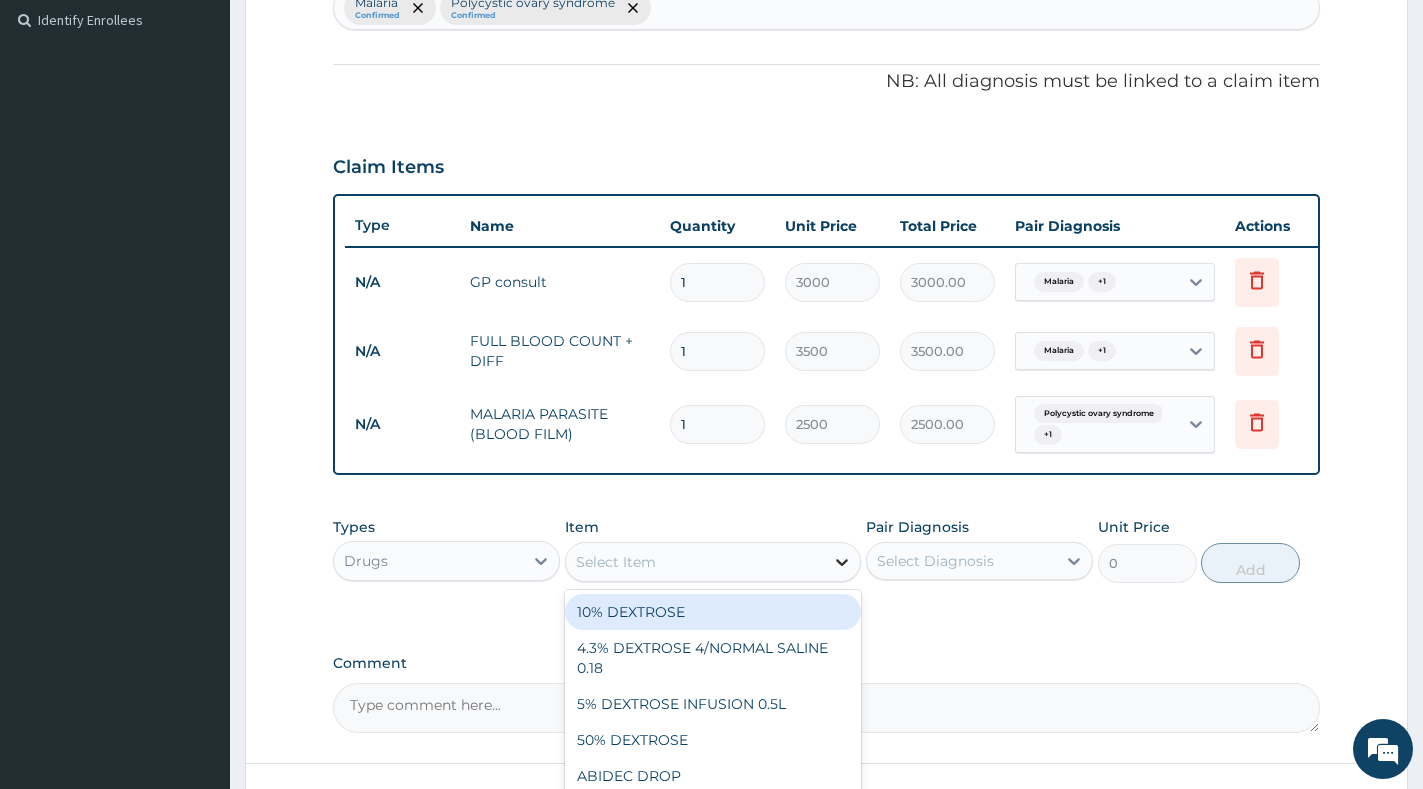 paste on "PARACETAMOL" 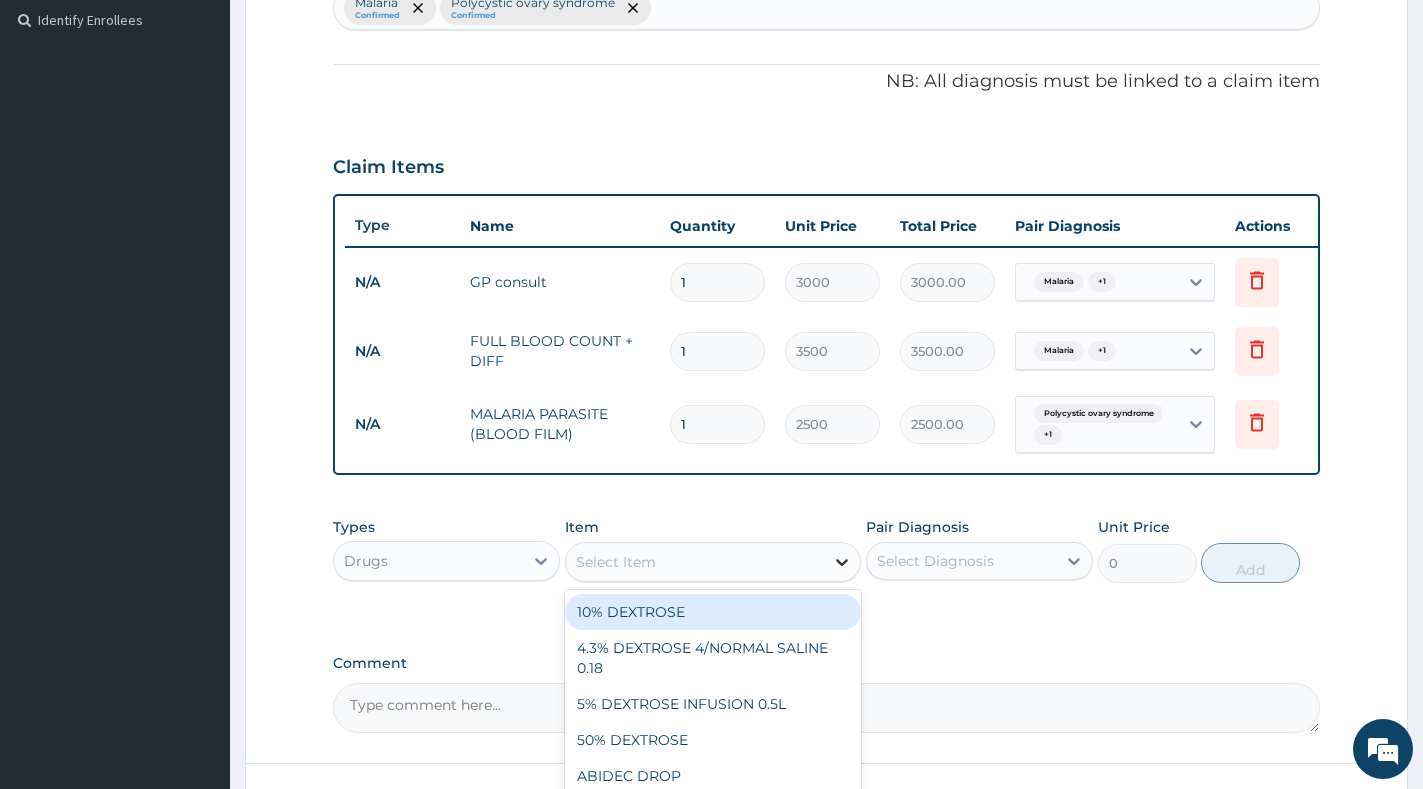 type on "PARACETAMOL" 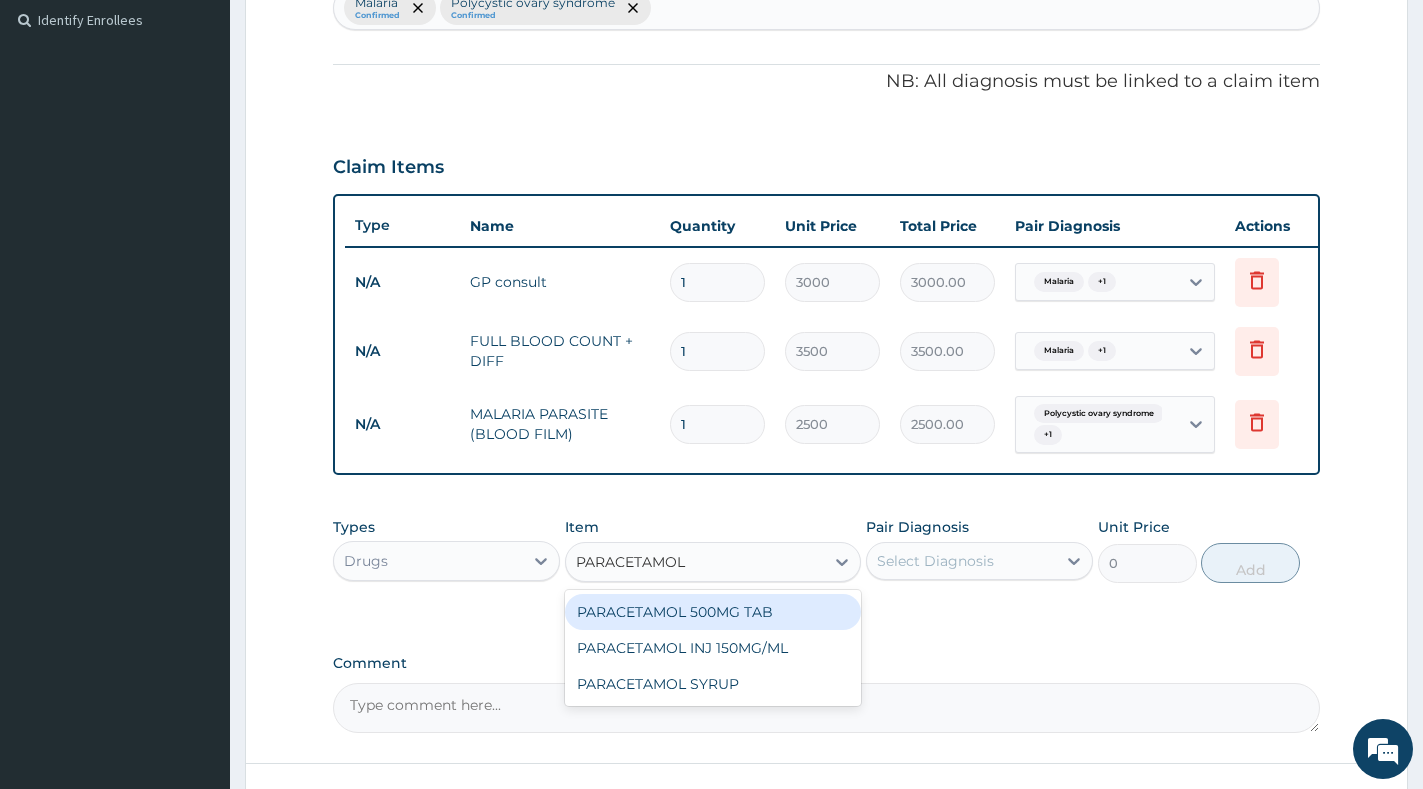 drag, startPoint x: 790, startPoint y: 636, endPoint x: 807, endPoint y: 628, distance: 18.788294 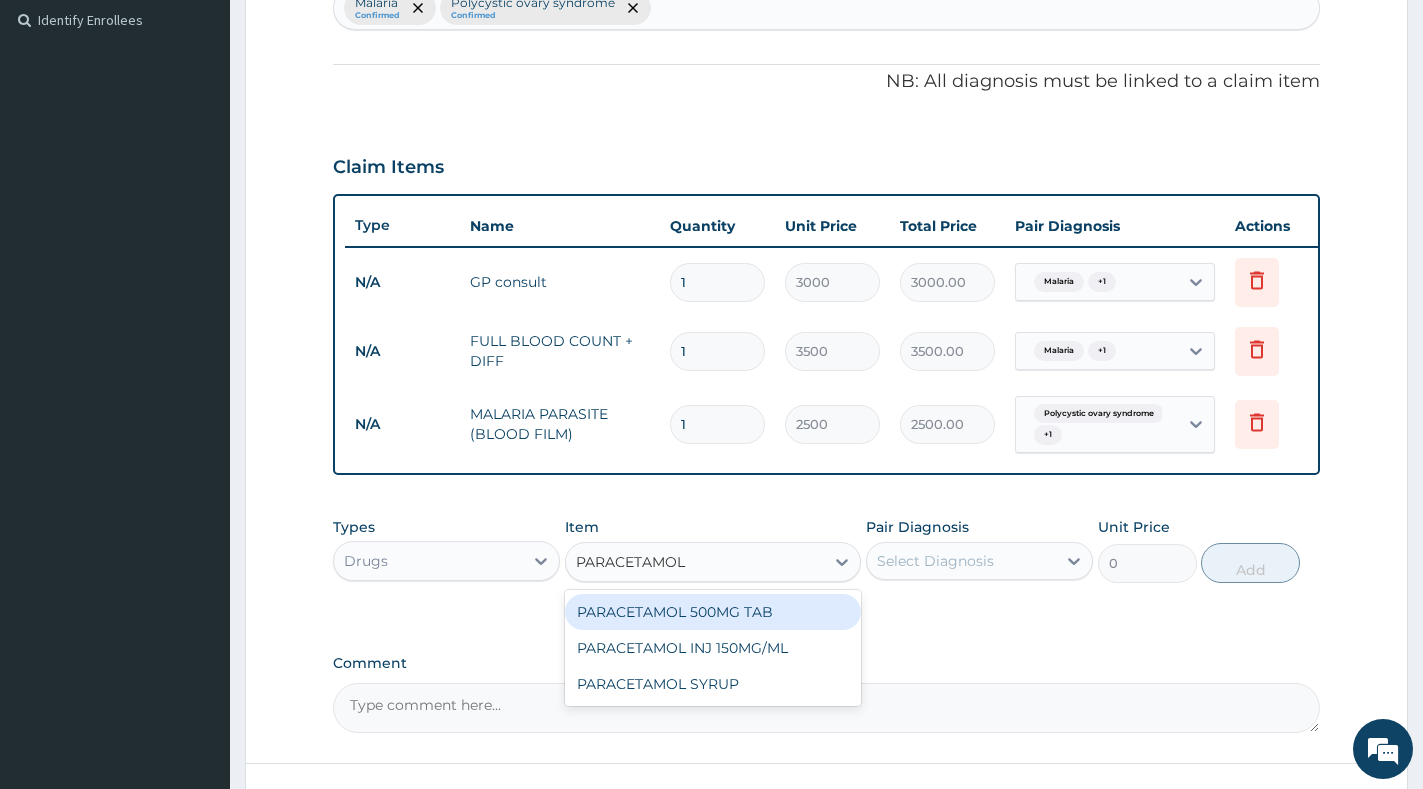click on "PARACETAMOL 500MG TAB" at bounding box center [713, 612] 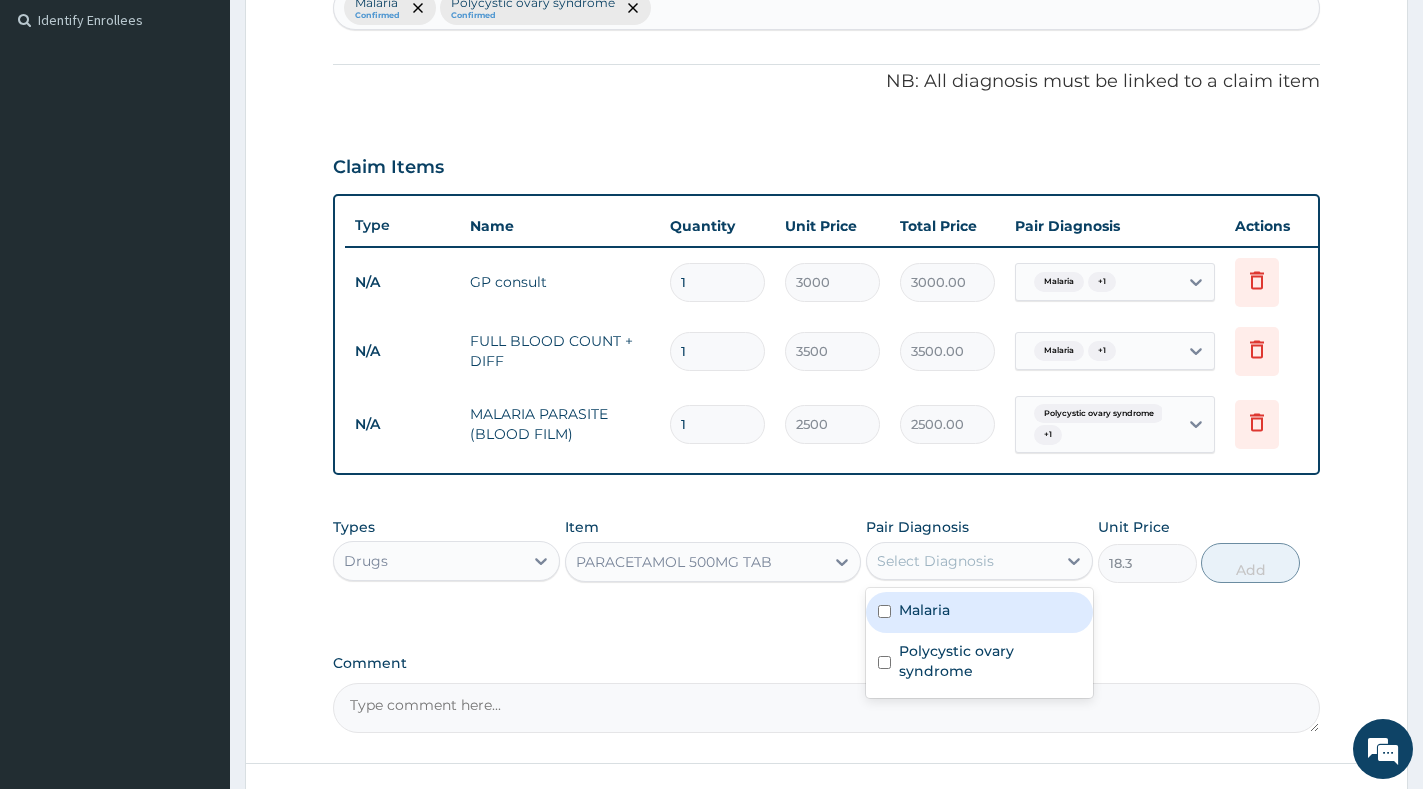 click on "Select Diagnosis" at bounding box center [935, 561] 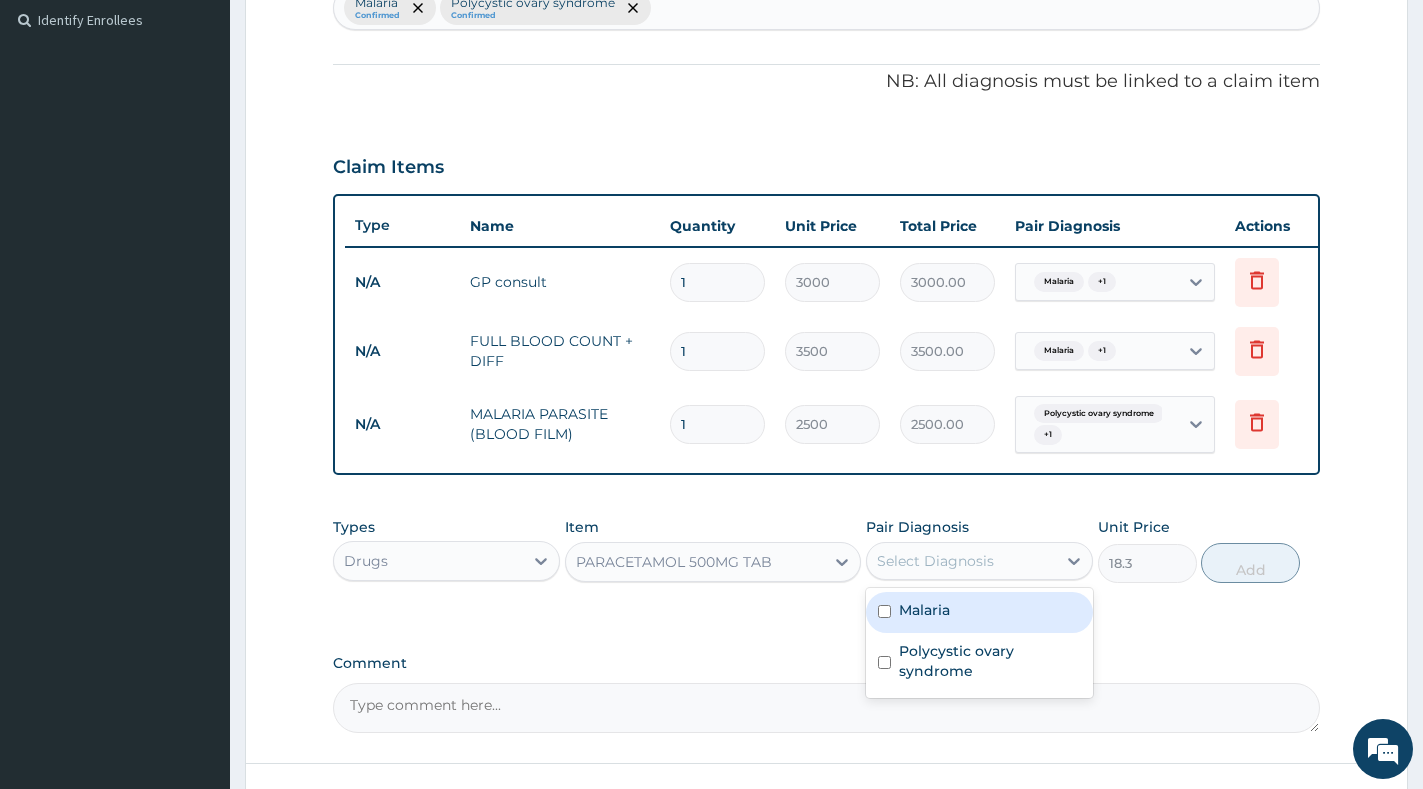 click on "Malaria" at bounding box center [979, 612] 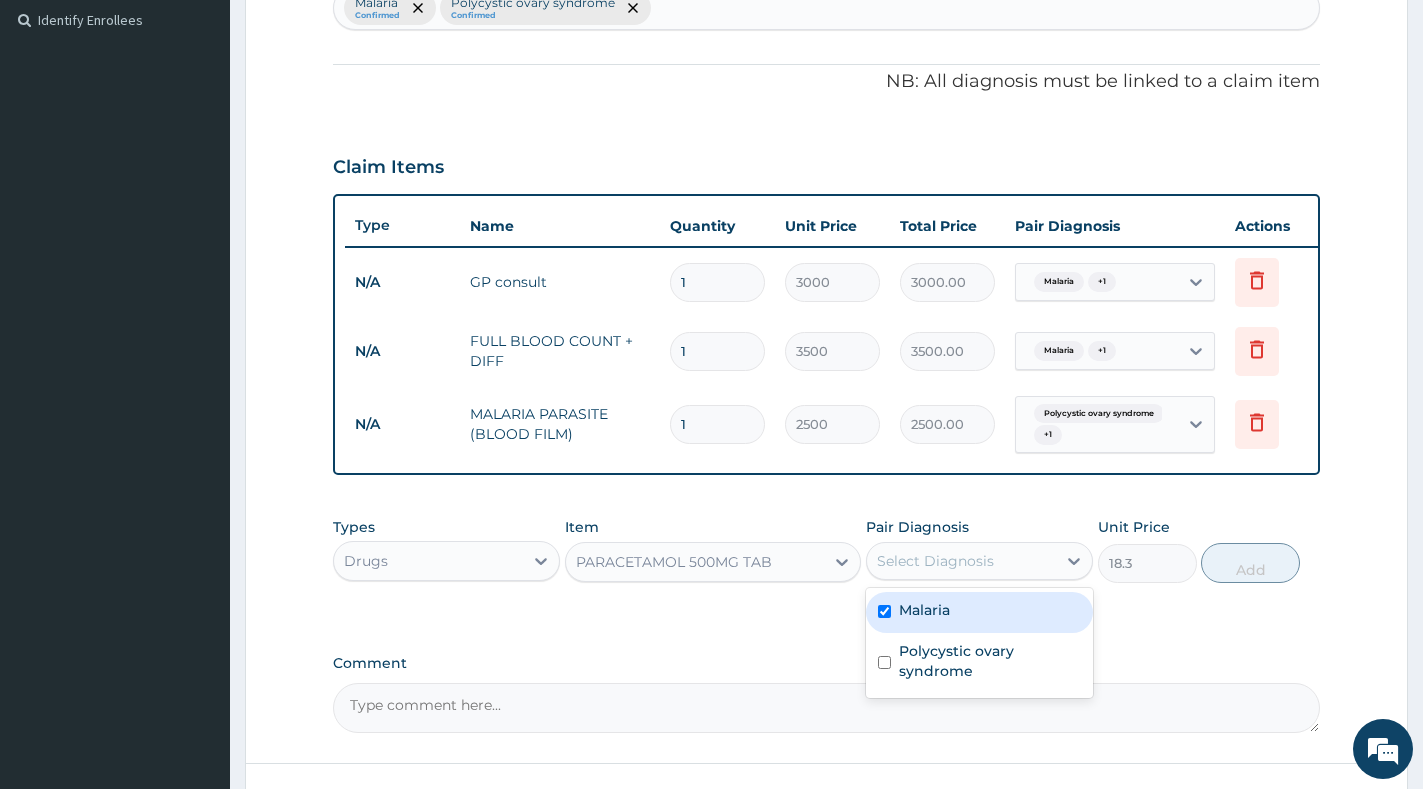 checkbox on "true" 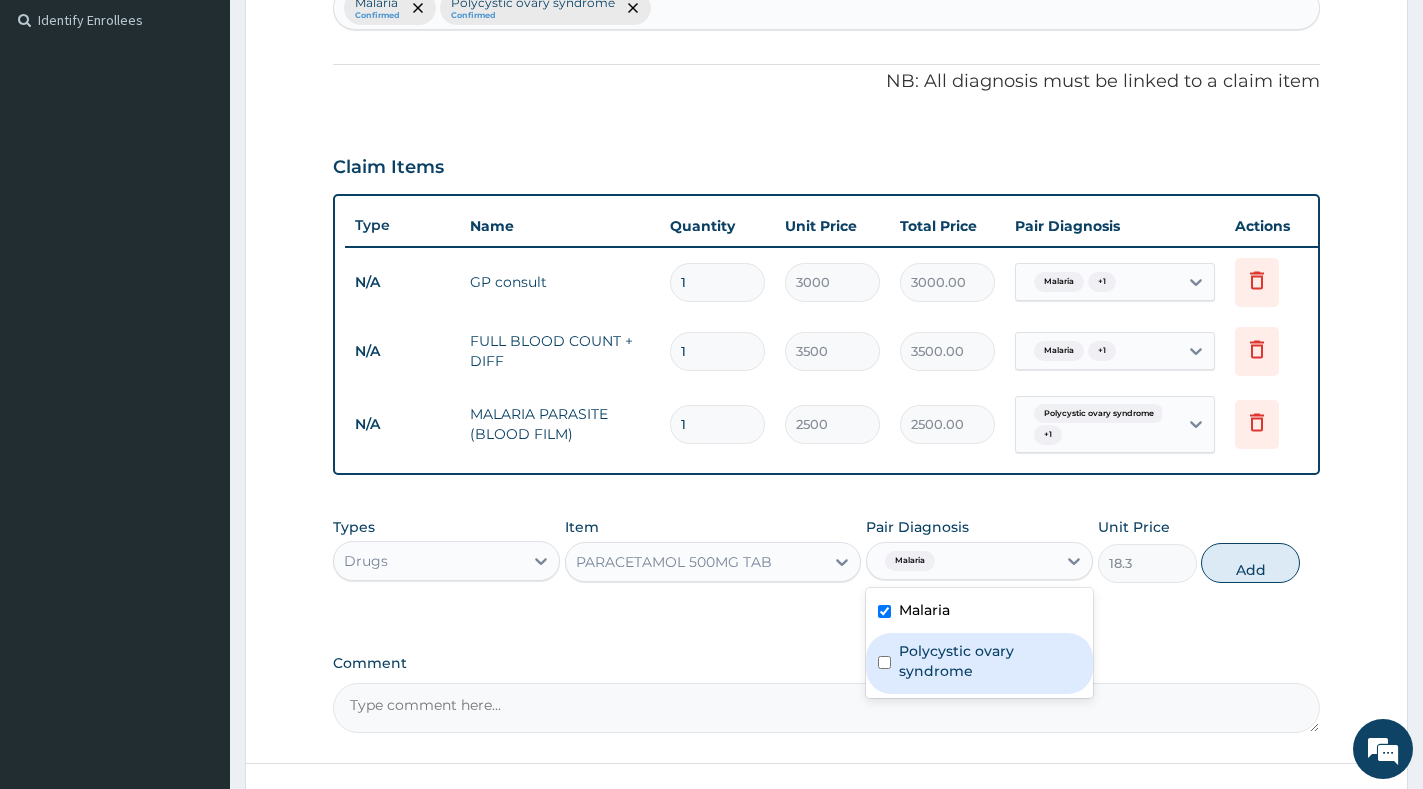 click on "Polycystic ovary syndrome" at bounding box center [990, 661] 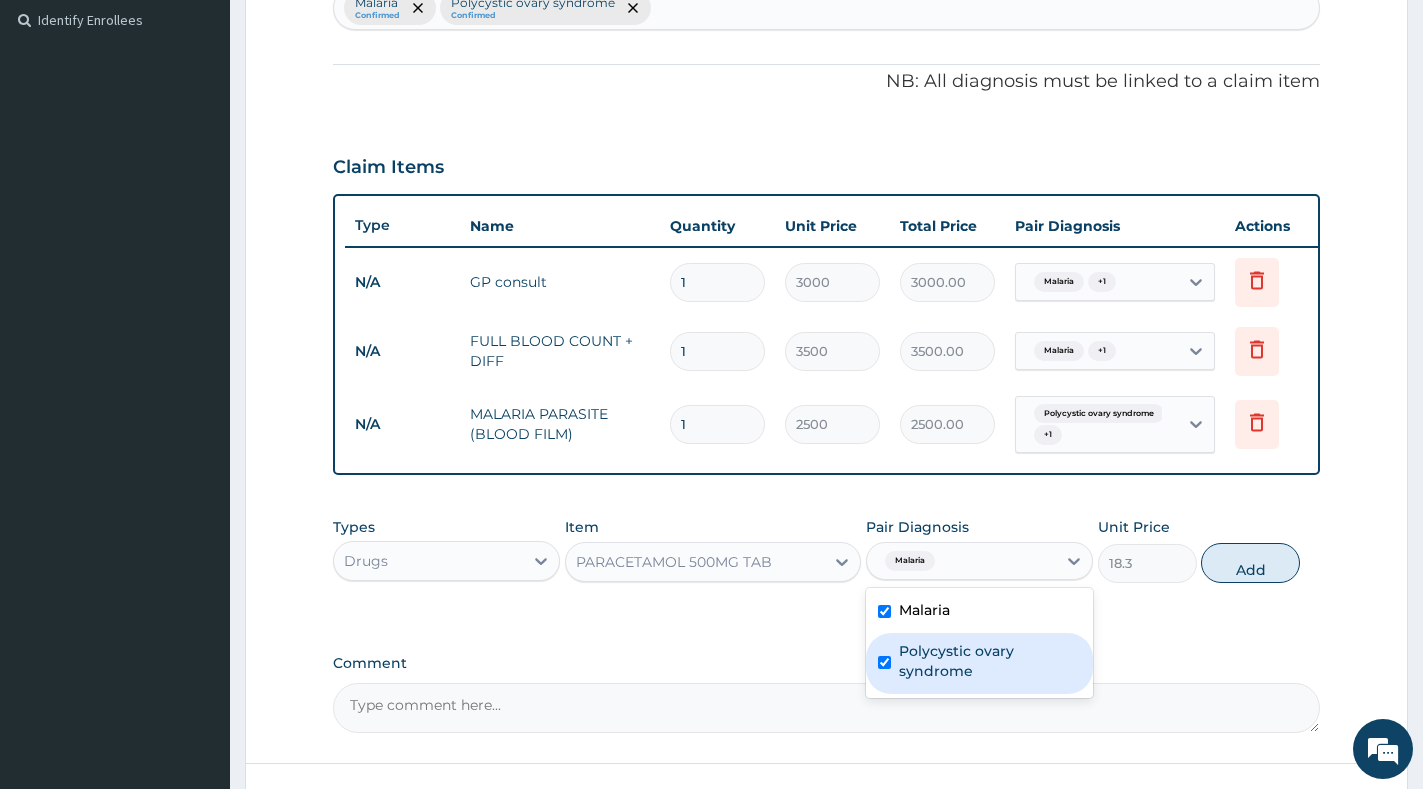 checkbox on "true" 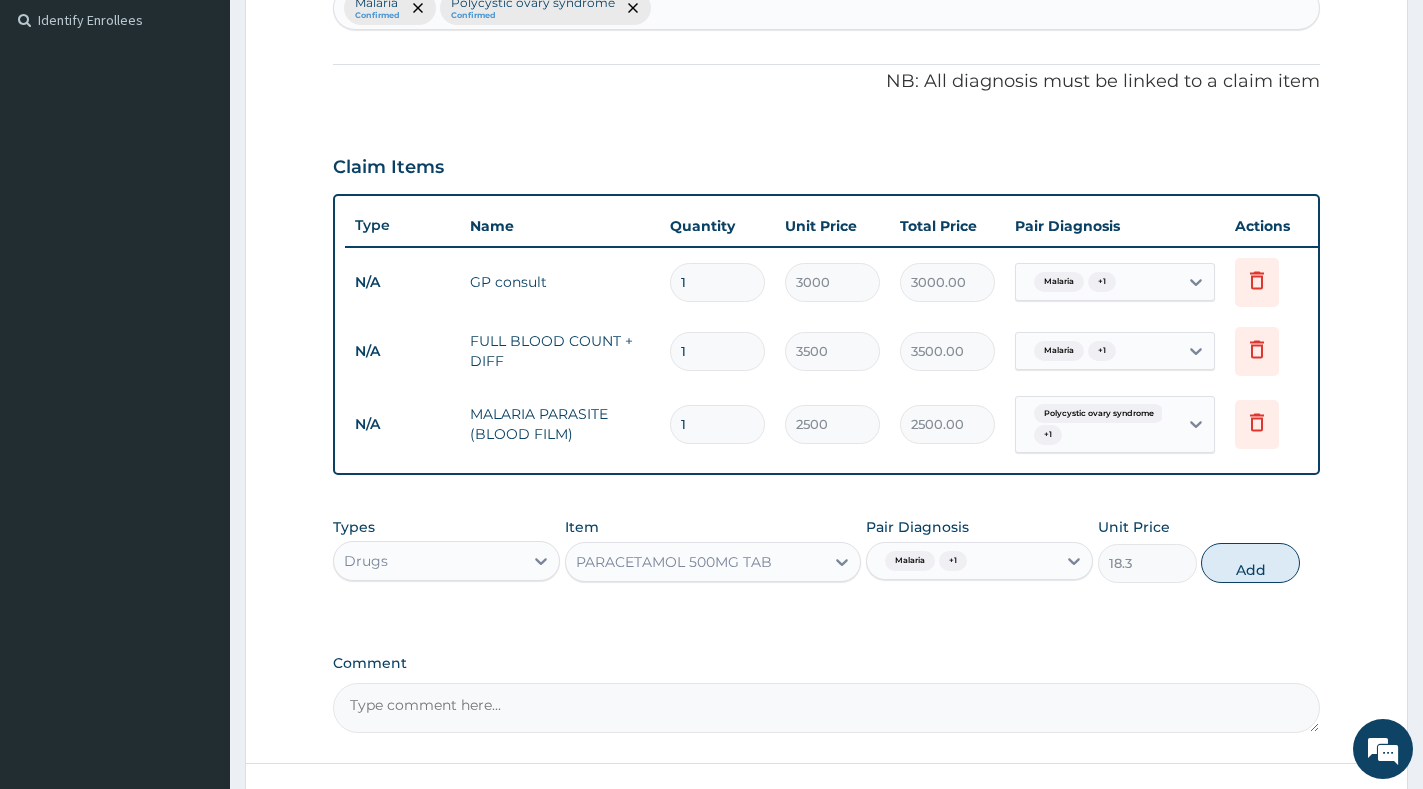 drag, startPoint x: 1239, startPoint y: 581, endPoint x: 1060, endPoint y: 559, distance: 180.3469 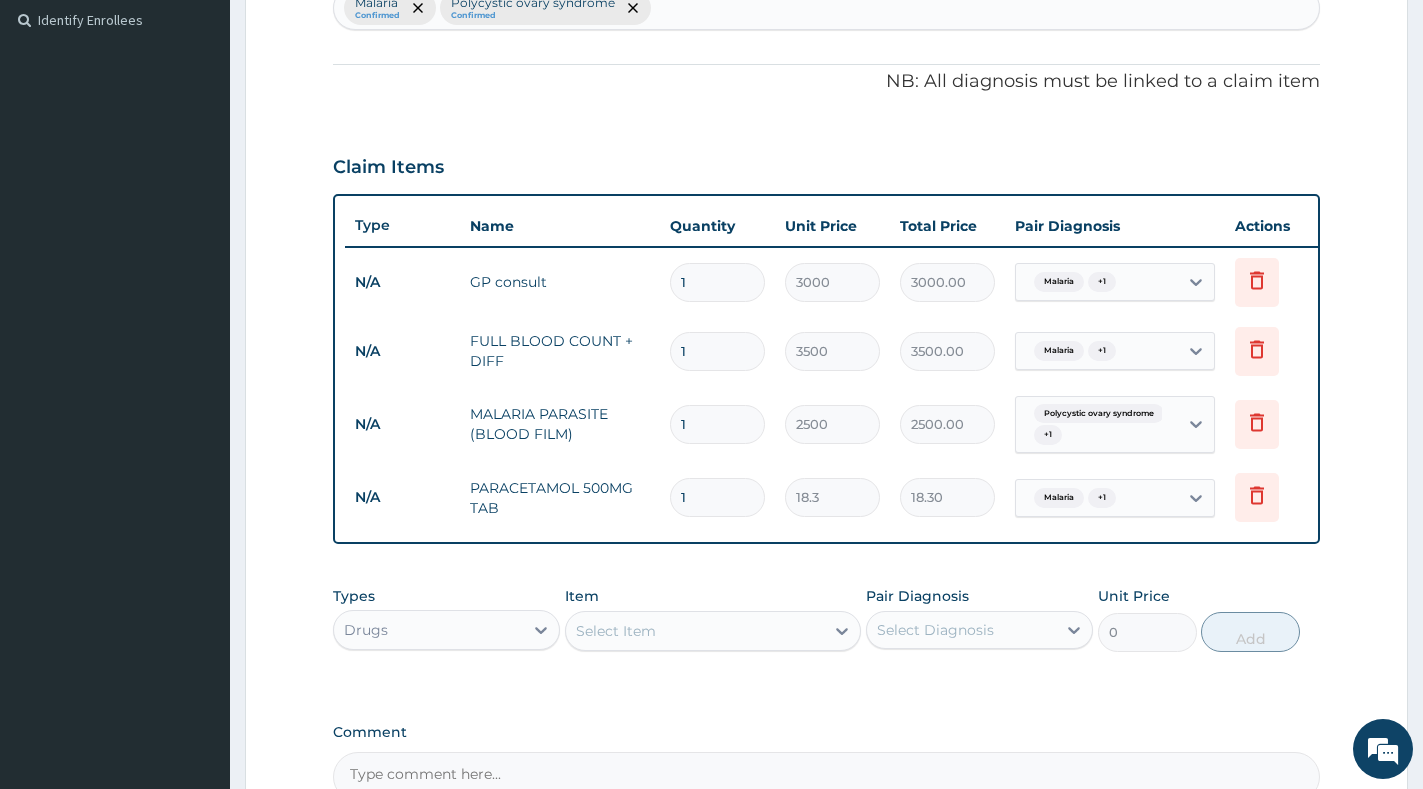 type on "18" 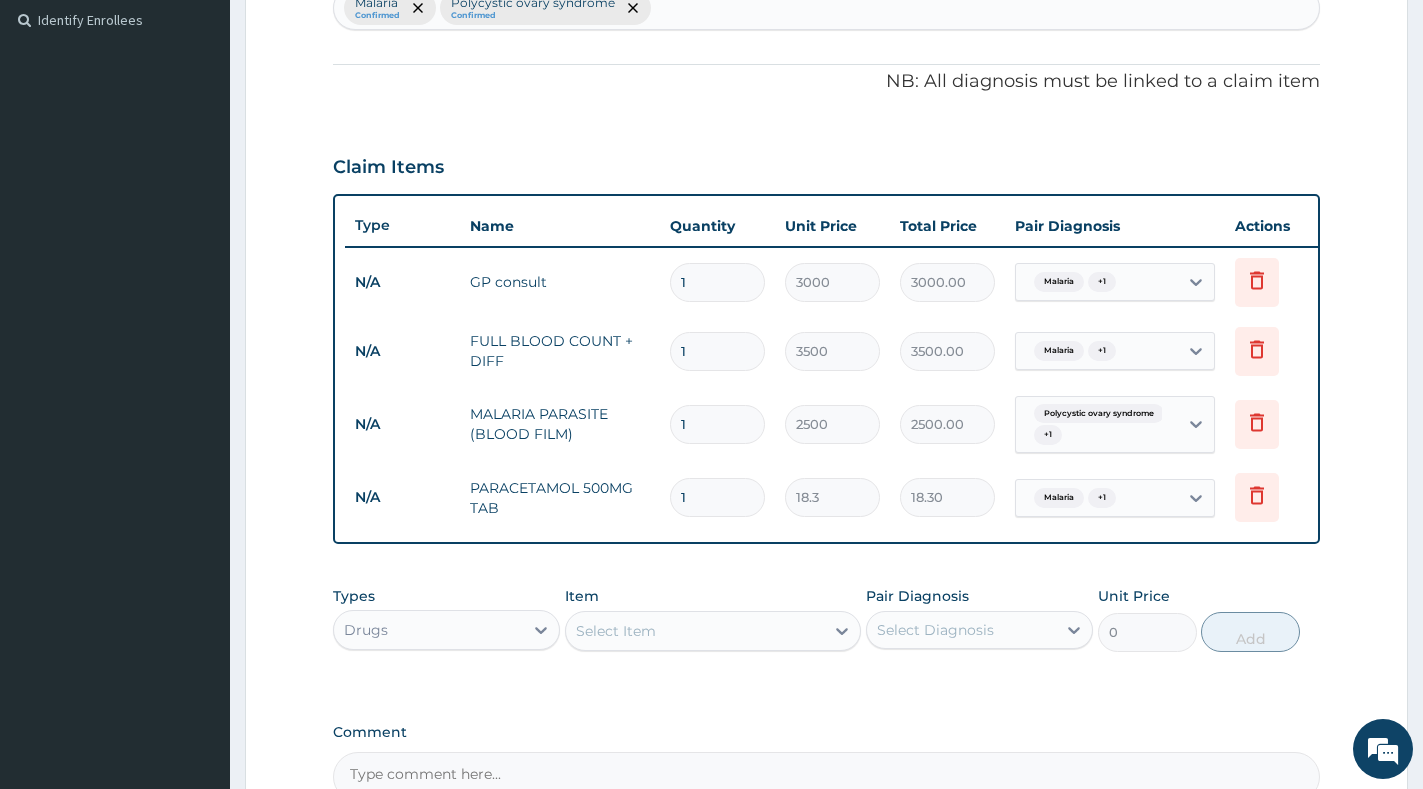 type on "329.40" 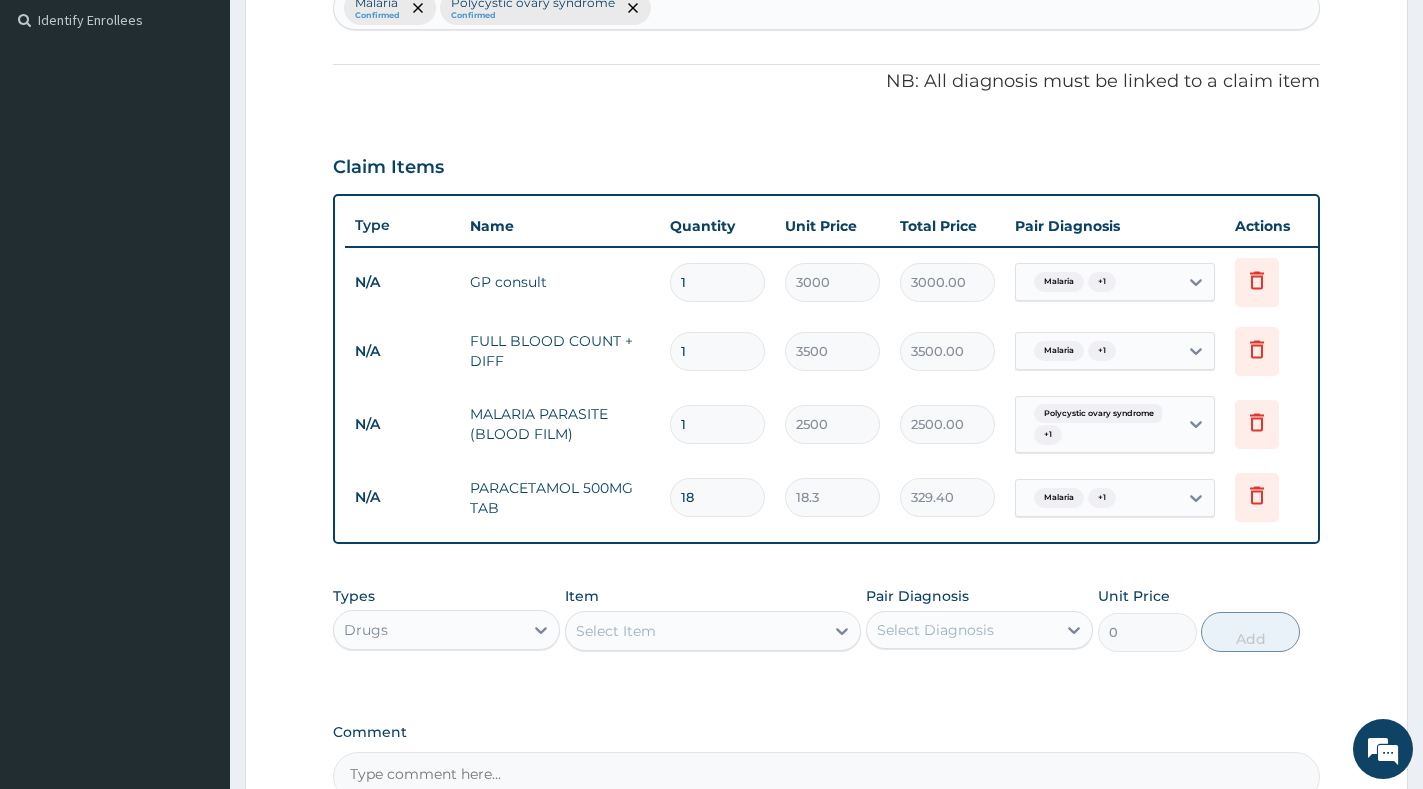 type on "18" 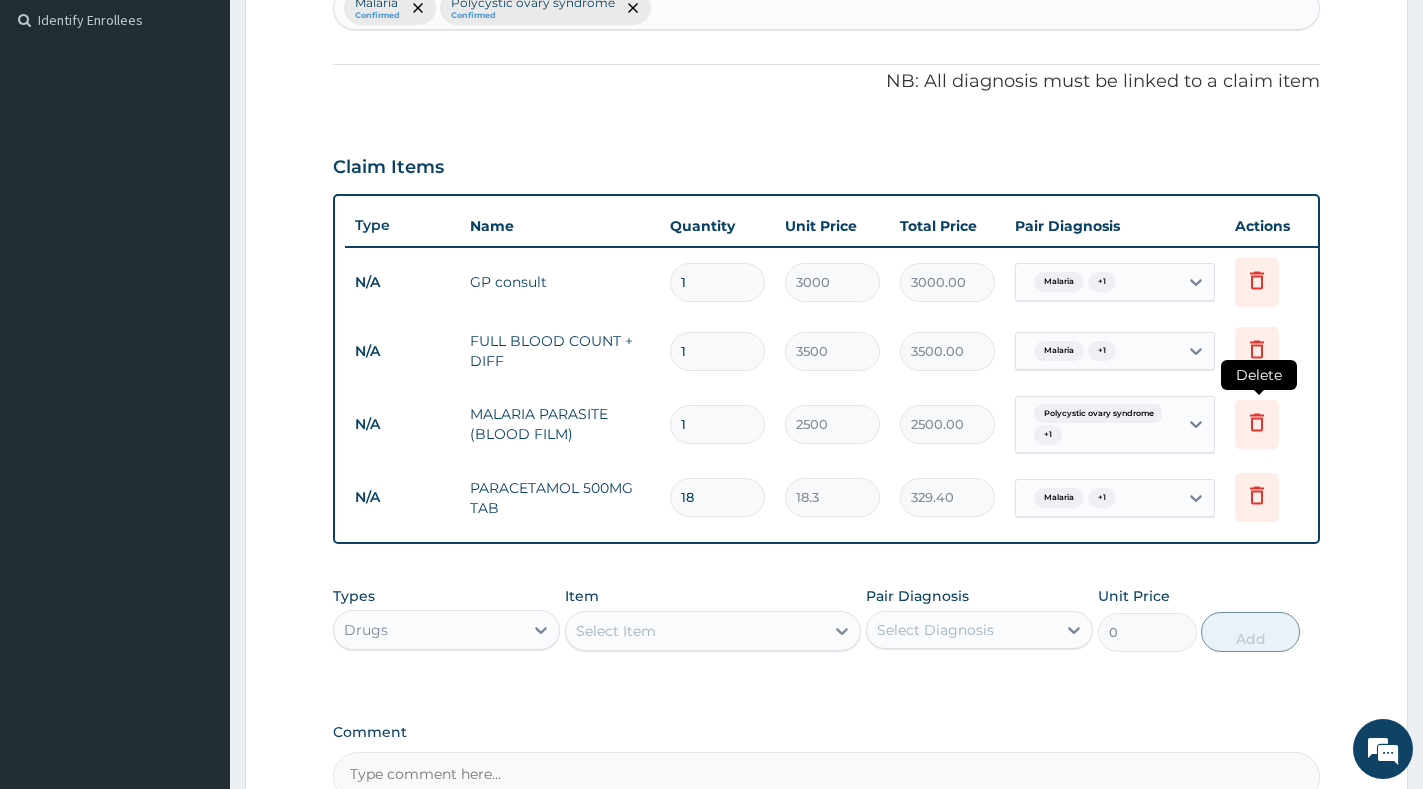 click 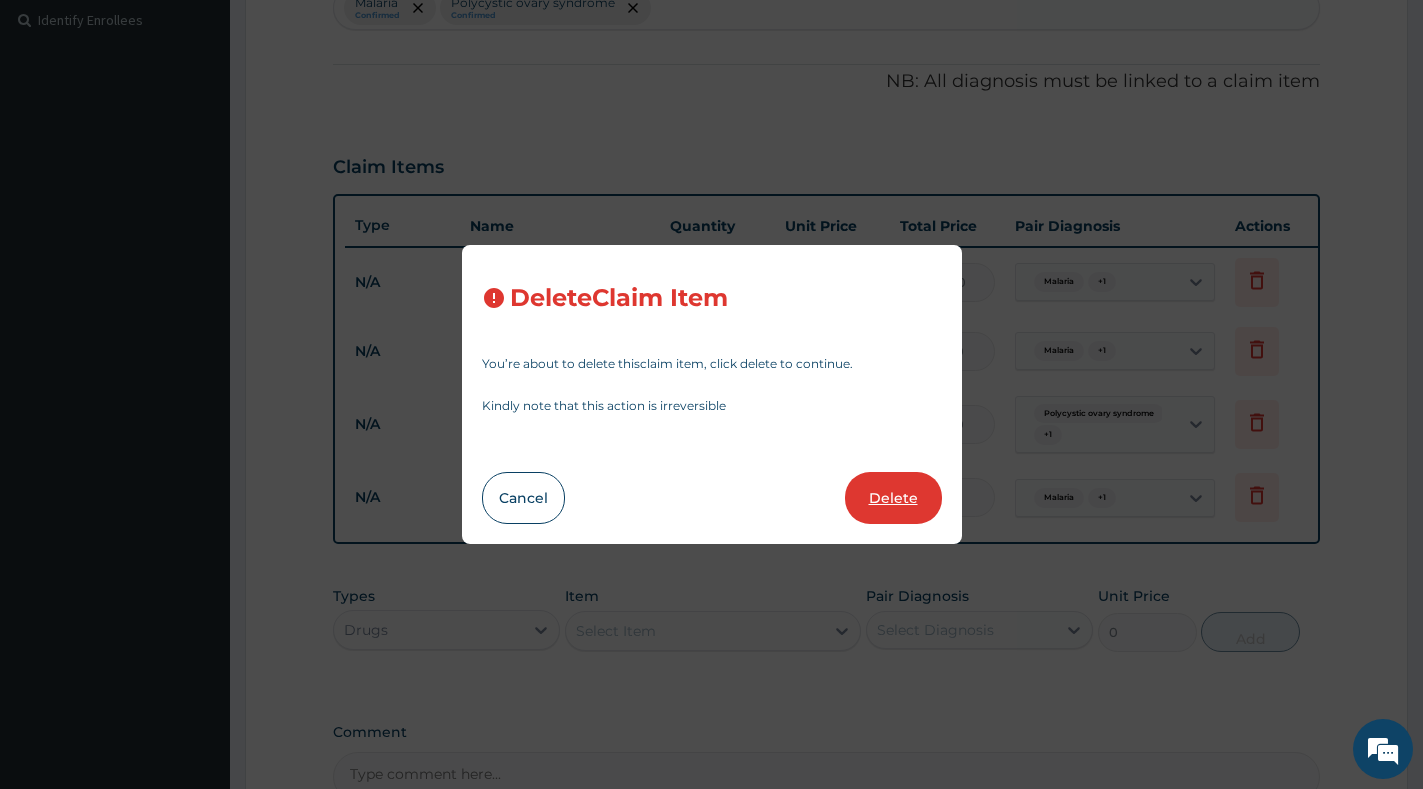 click on "Delete" at bounding box center (893, 498) 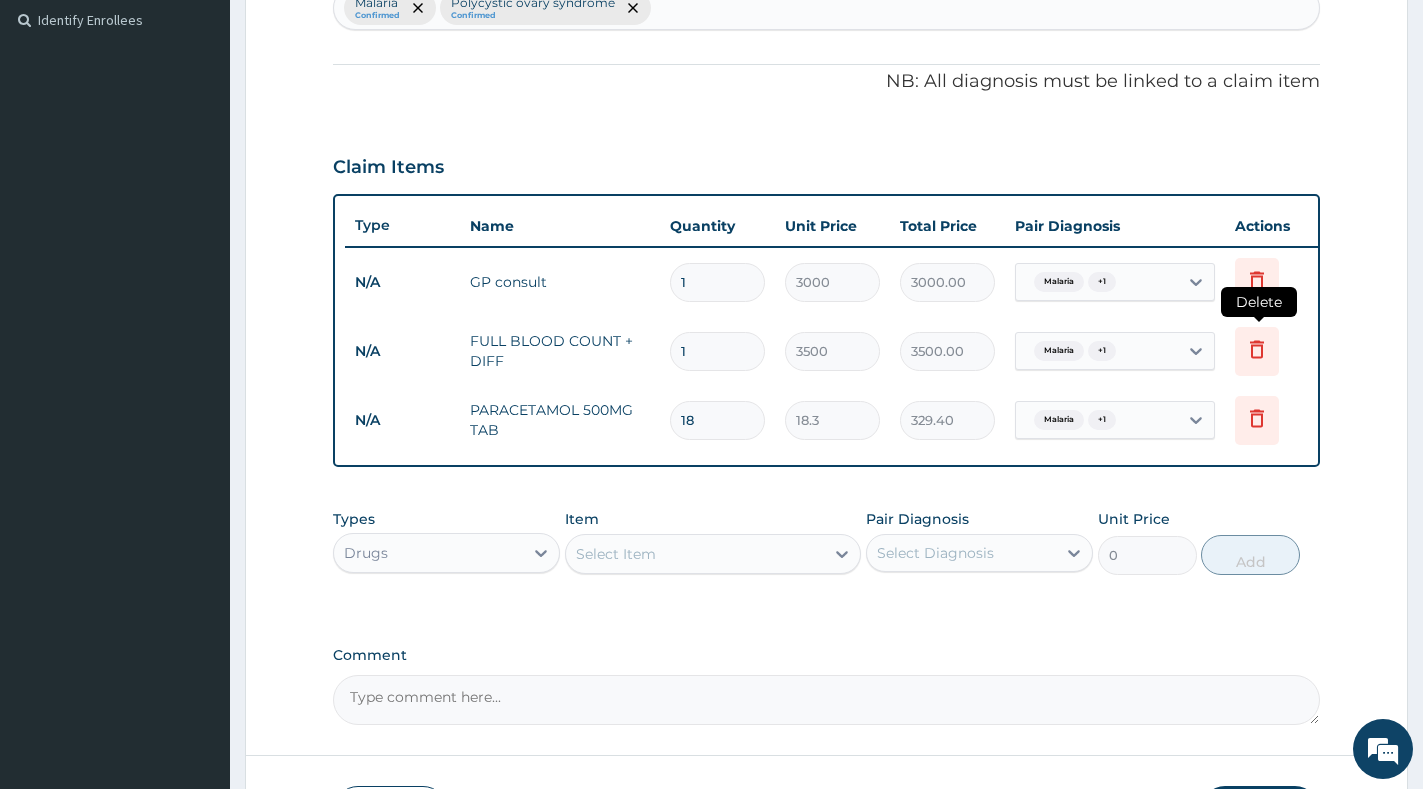 click 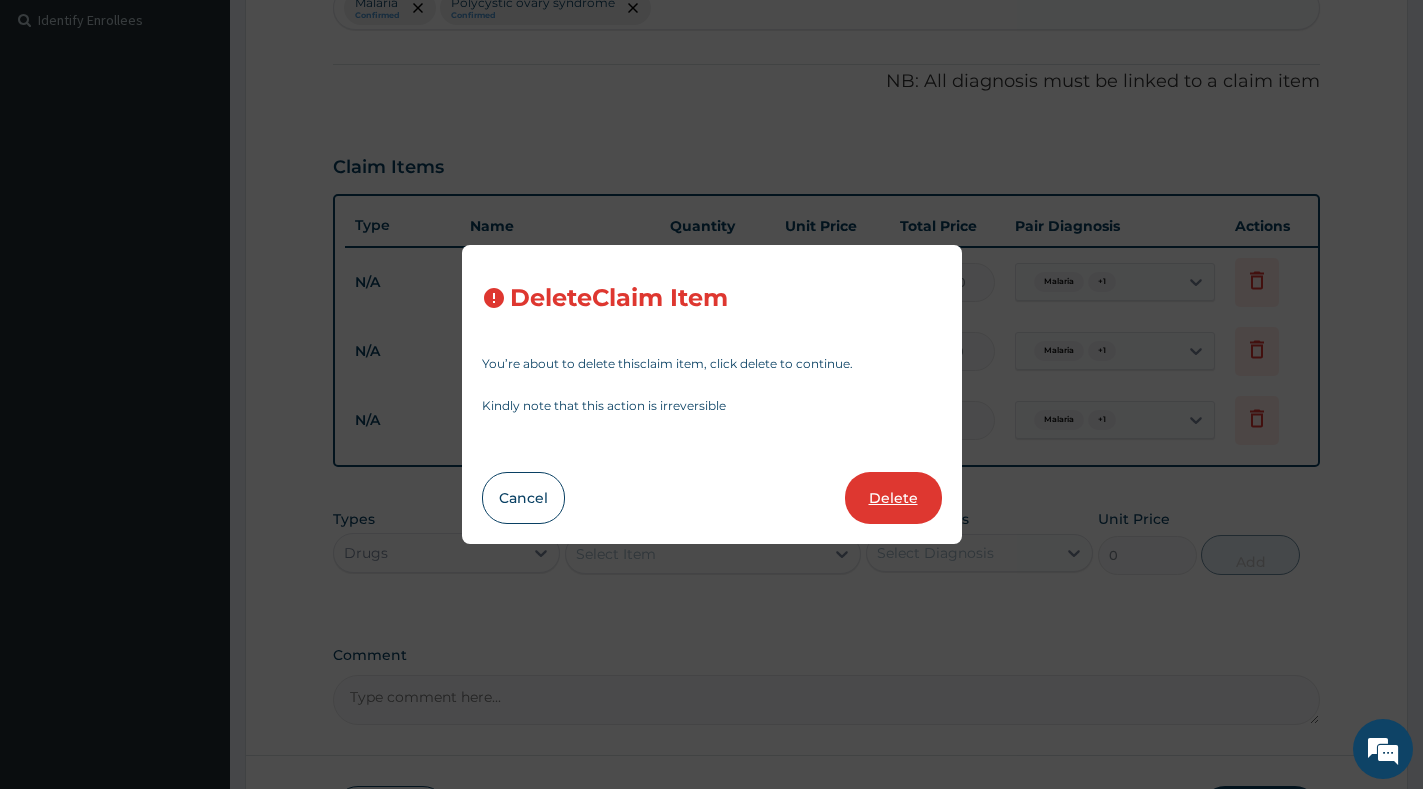 click on "Delete" at bounding box center (893, 498) 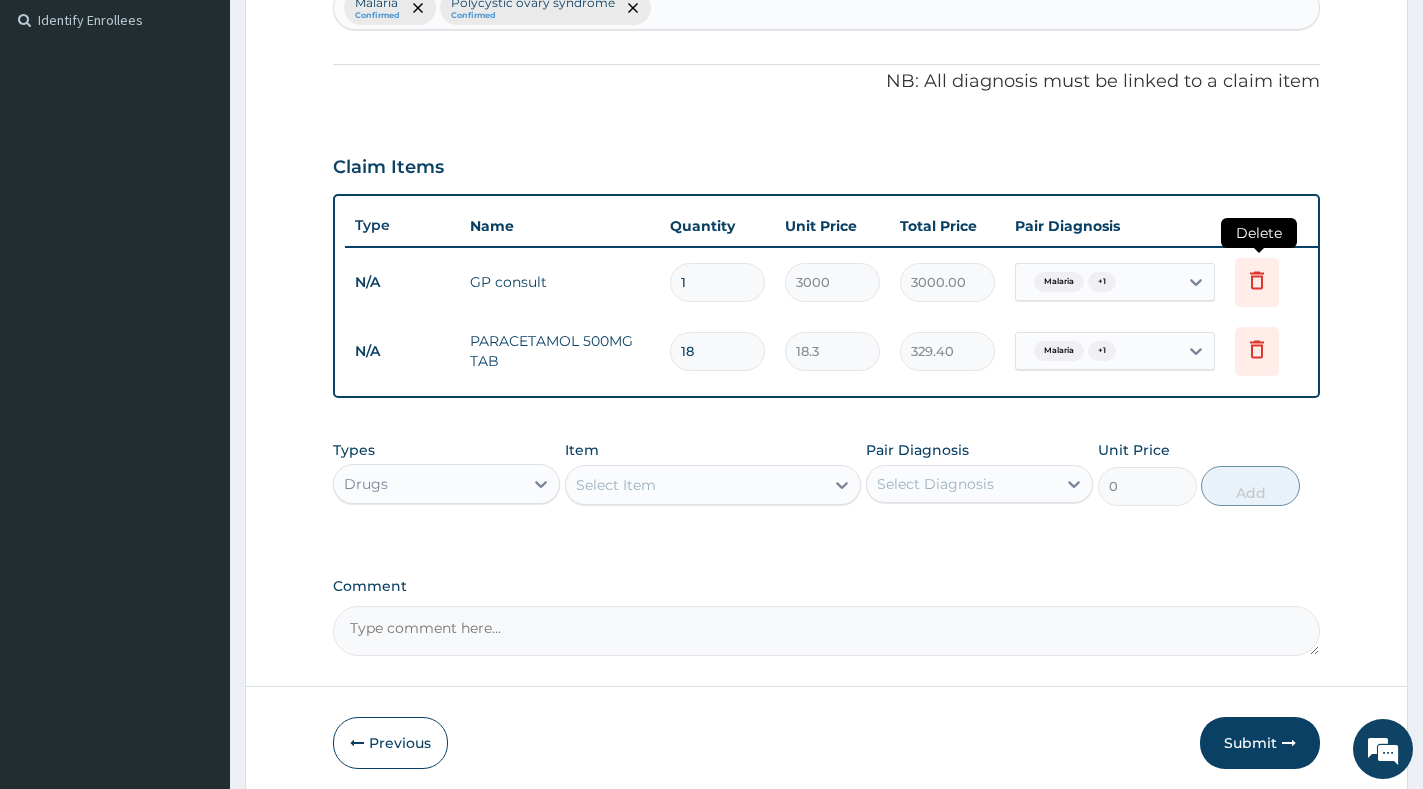 click 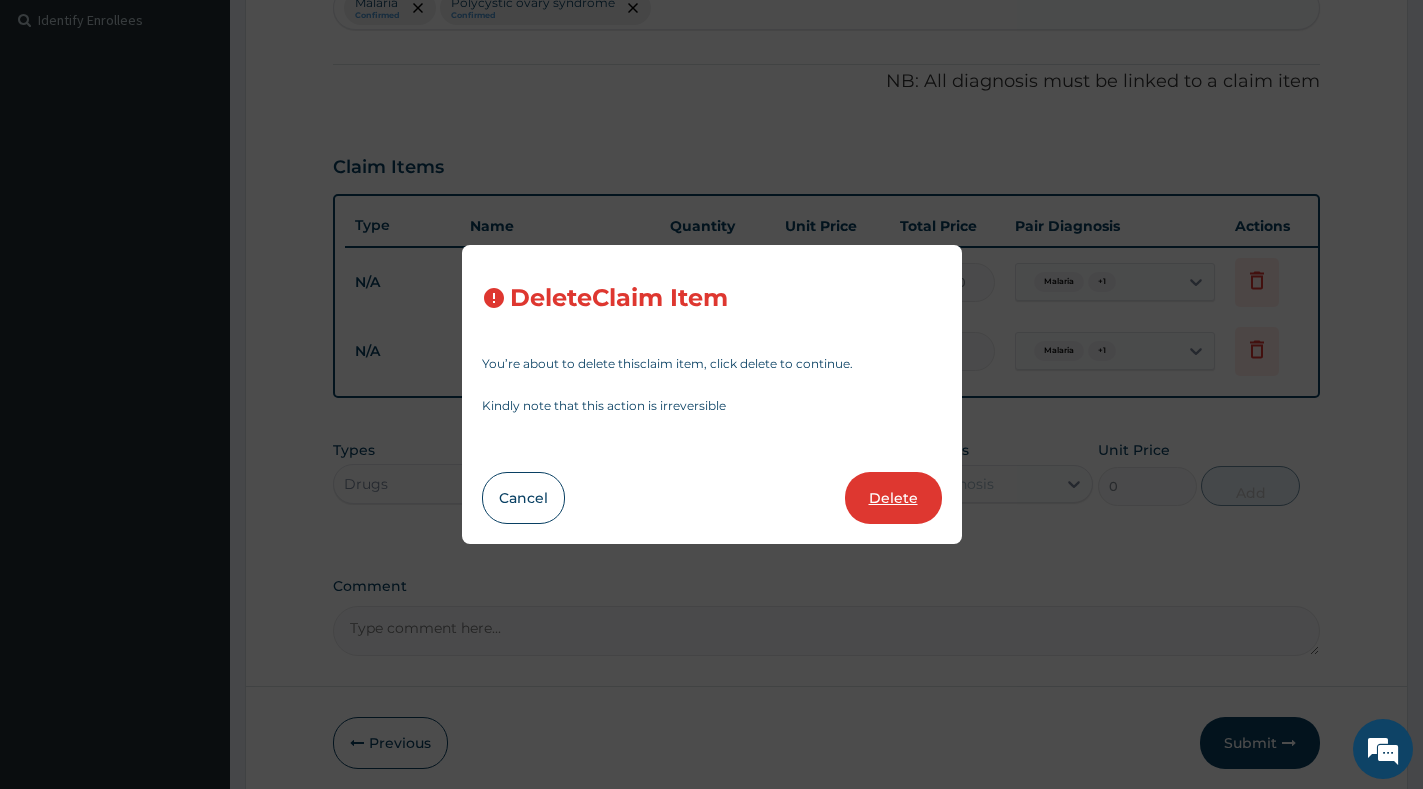 click on "Delete" at bounding box center [893, 498] 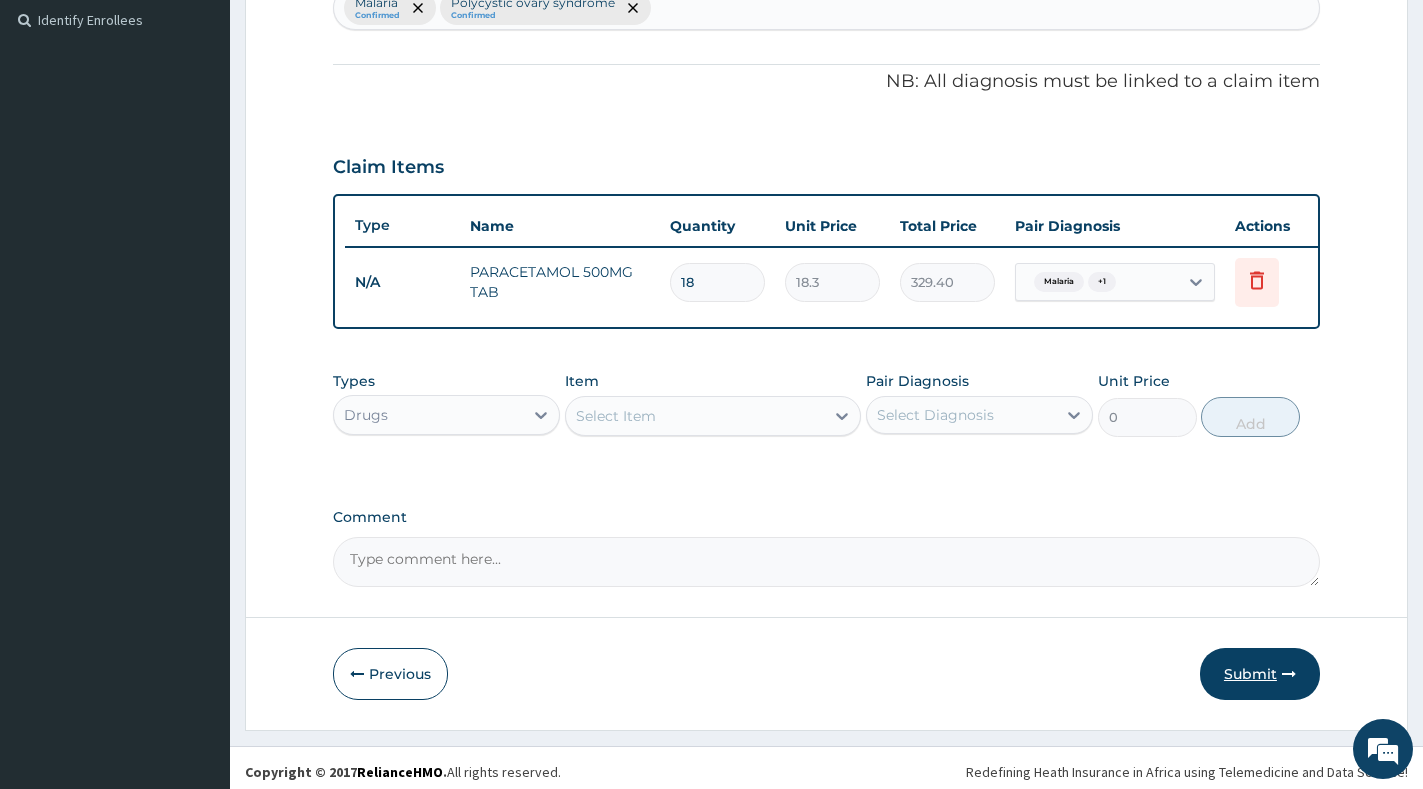 click on "Submit" at bounding box center [1260, 674] 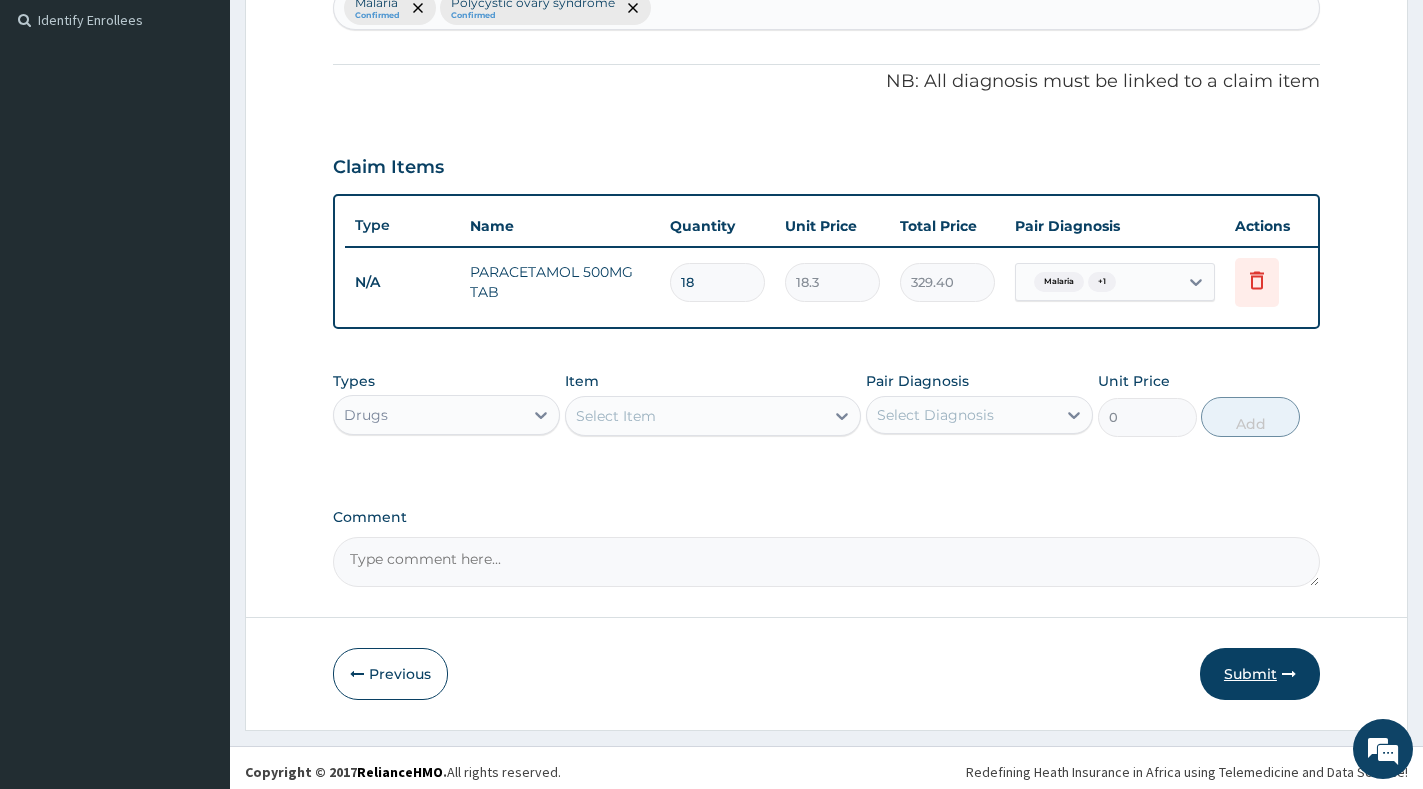 type 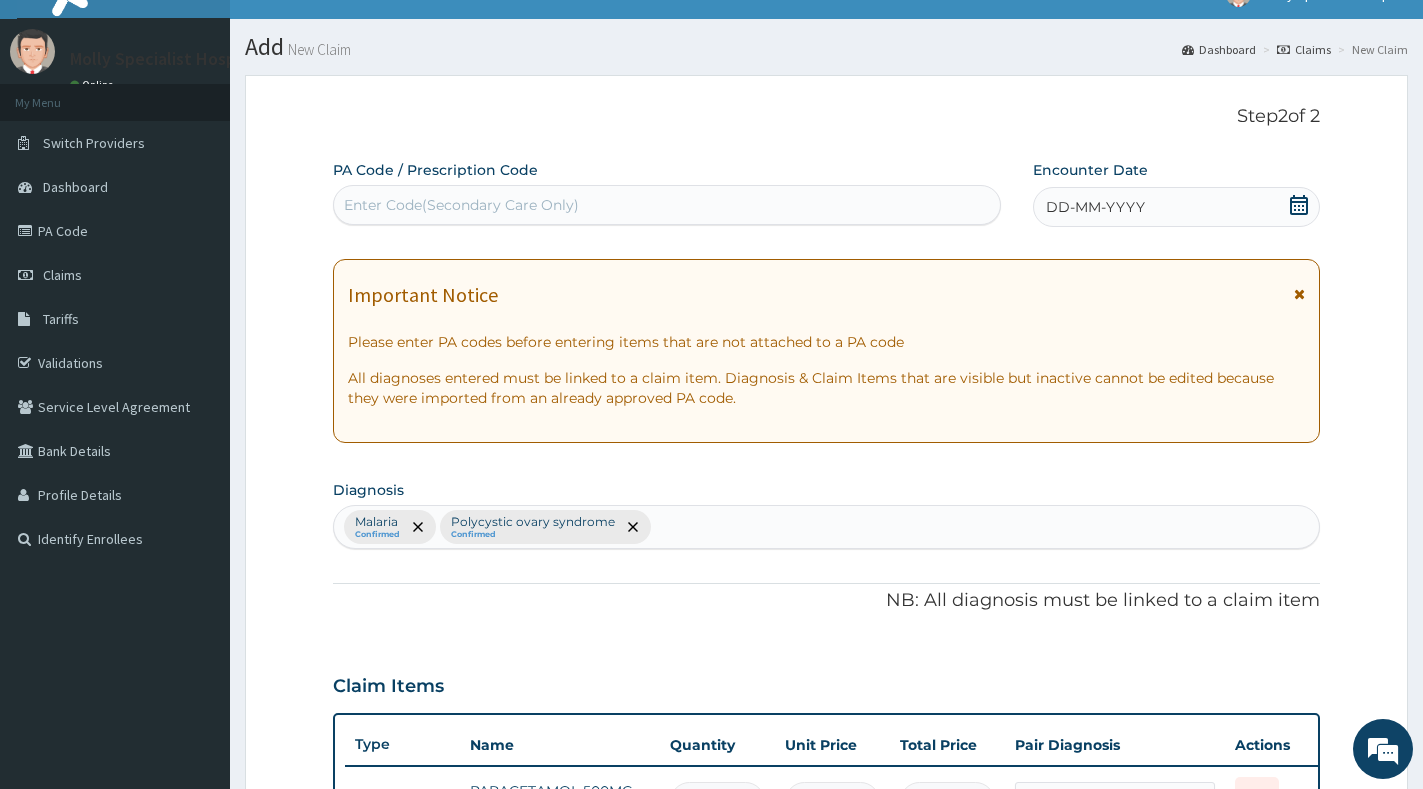 scroll, scrollTop: 0, scrollLeft: 0, axis: both 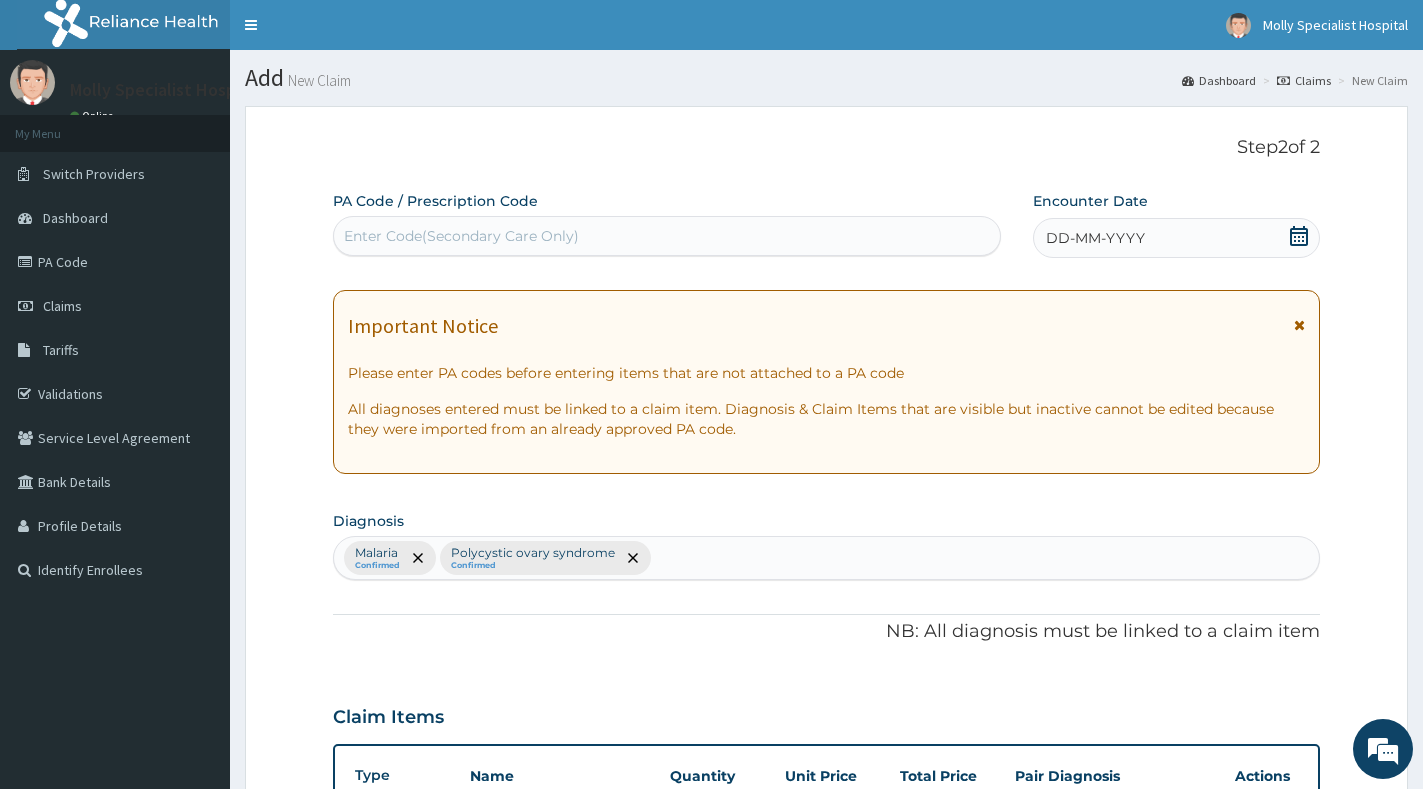 drag, startPoint x: 1305, startPoint y: 232, endPoint x: 1295, endPoint y: 236, distance: 10.770329 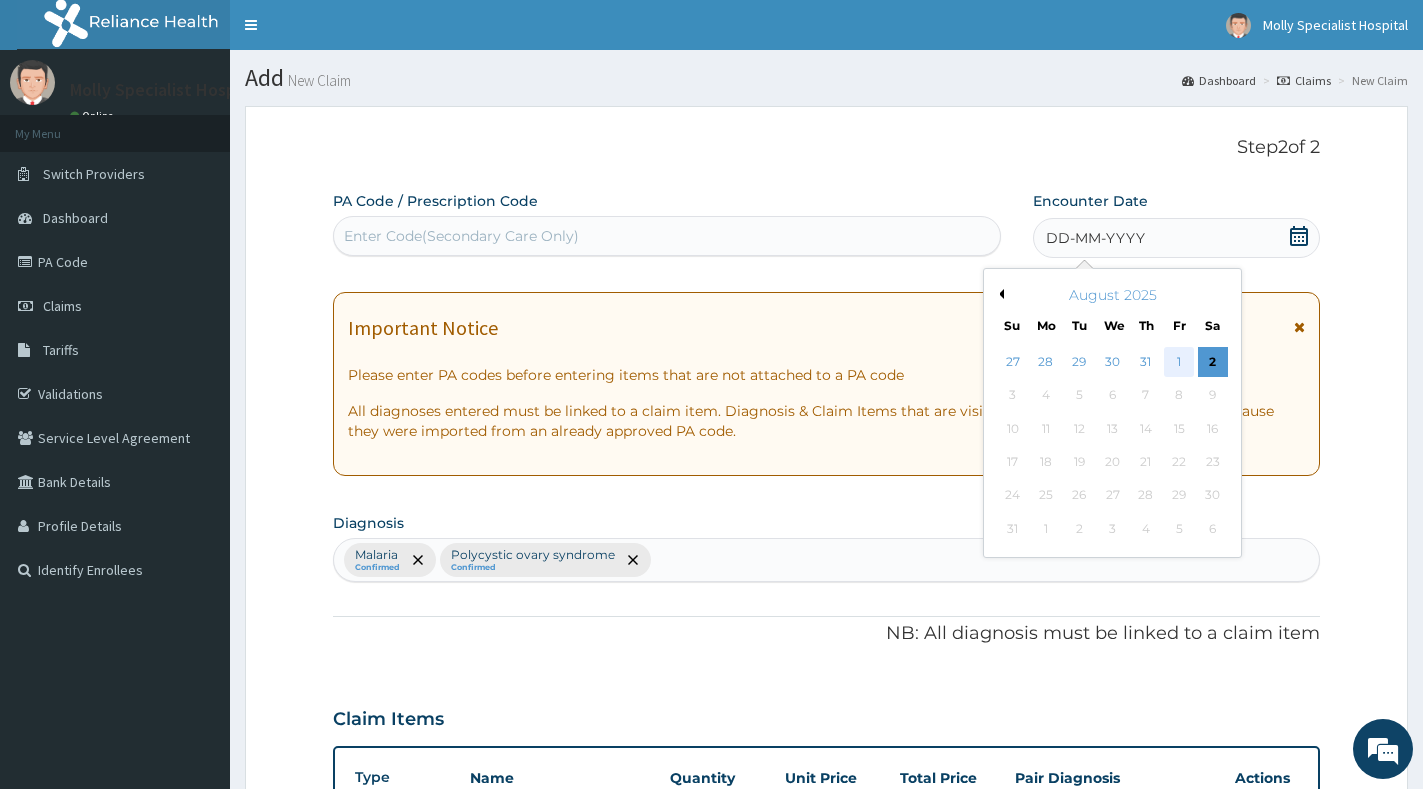 click on "1" at bounding box center [1180, 362] 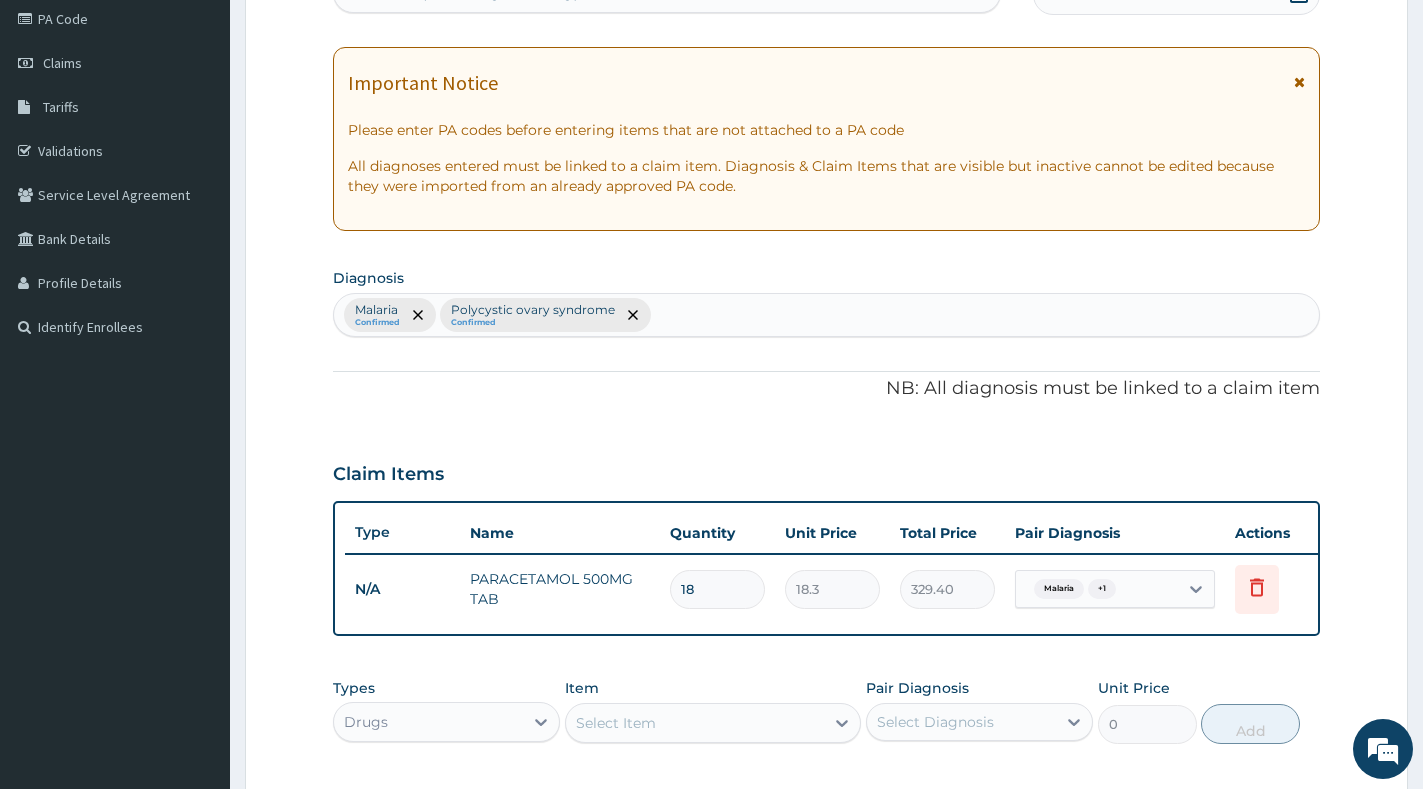 scroll, scrollTop: 575, scrollLeft: 0, axis: vertical 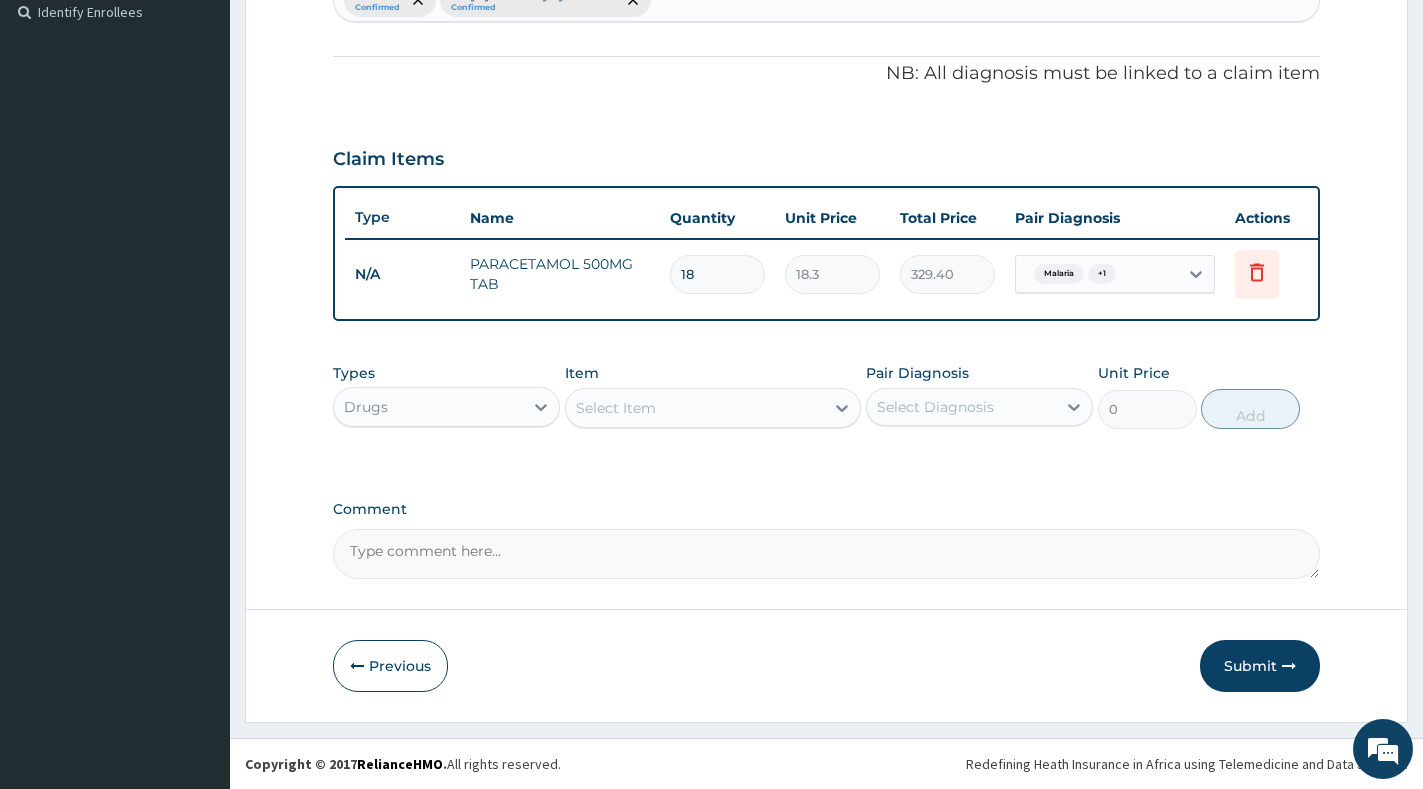 click on "Submit" at bounding box center (1260, 666) 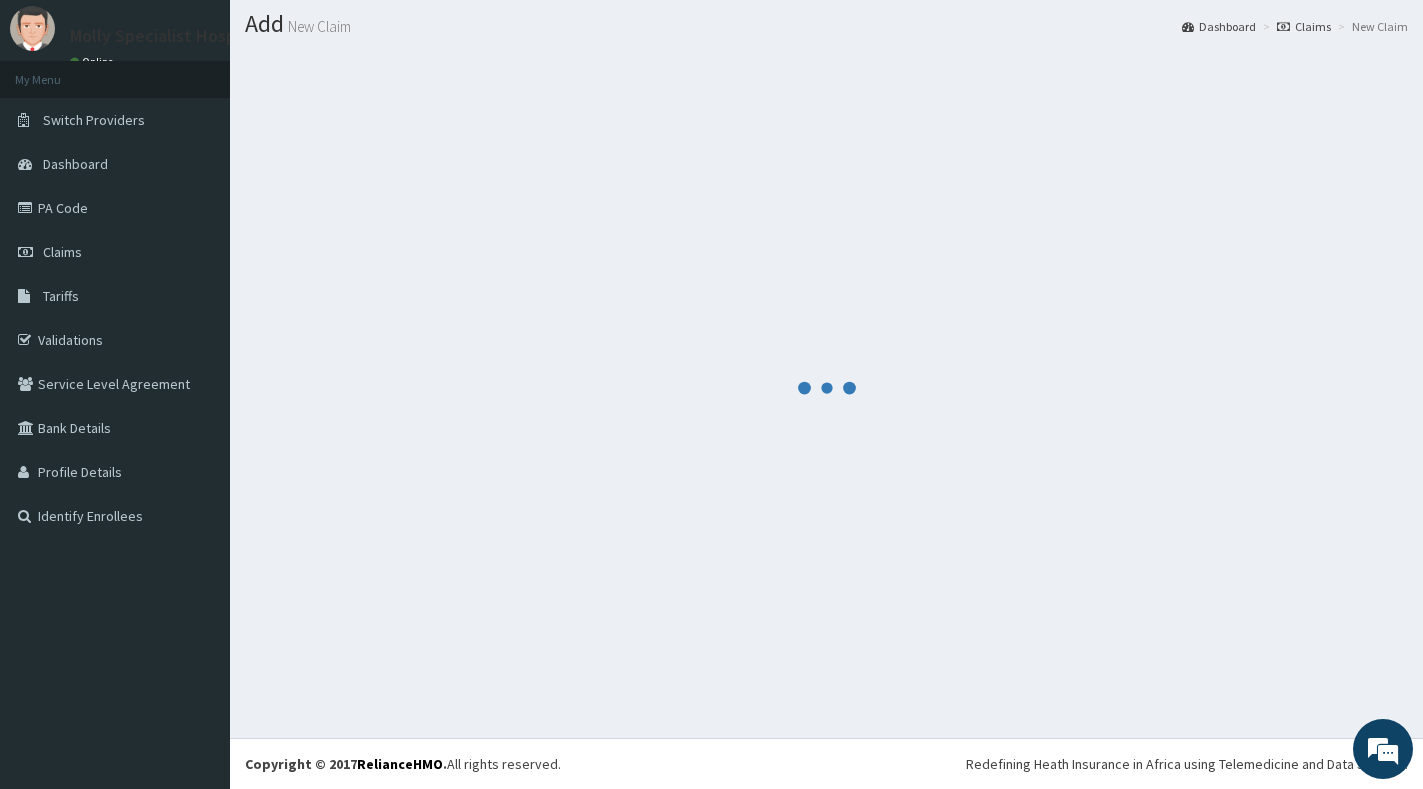 scroll, scrollTop: 575, scrollLeft: 0, axis: vertical 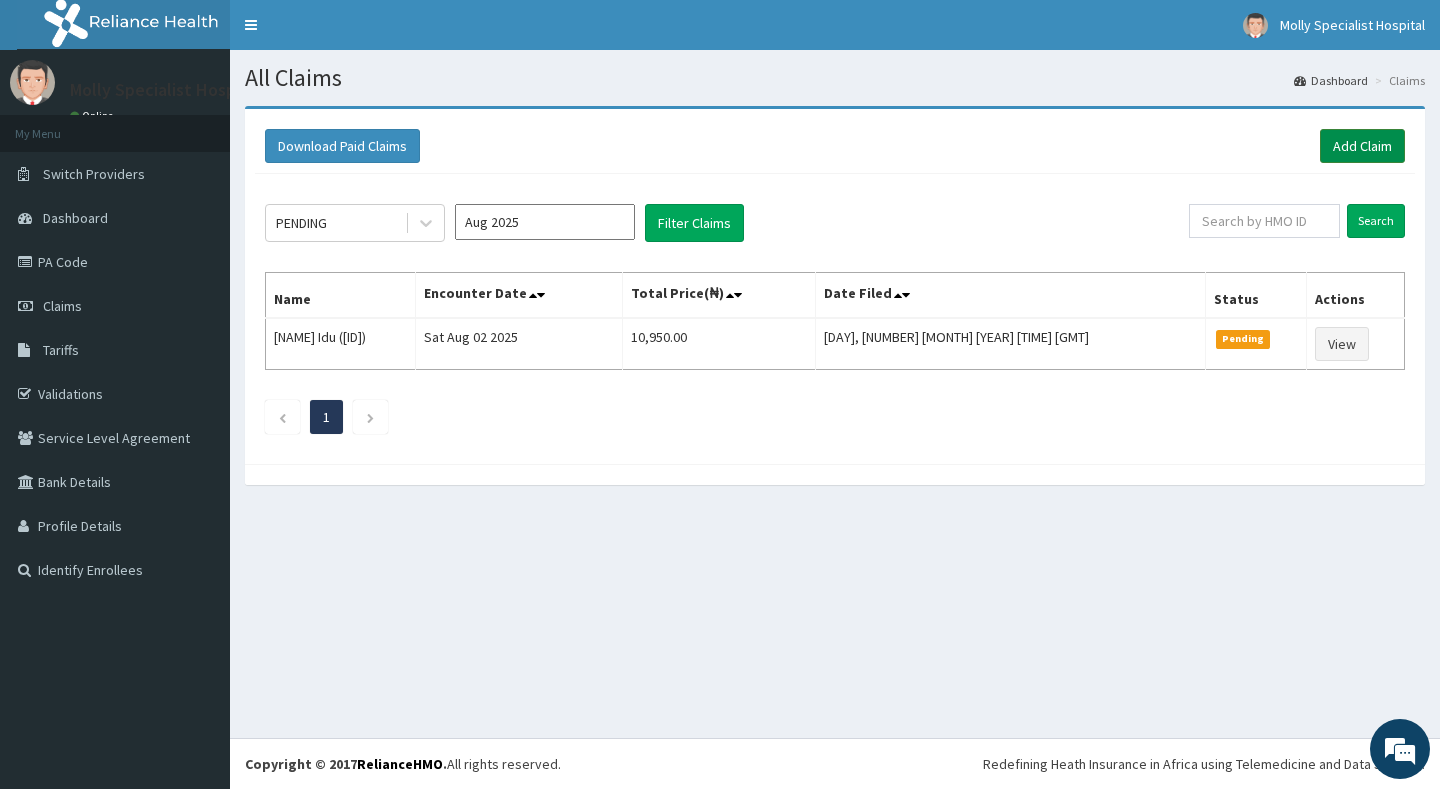 drag, startPoint x: 1337, startPoint y: 145, endPoint x: 1325, endPoint y: 157, distance: 16.970562 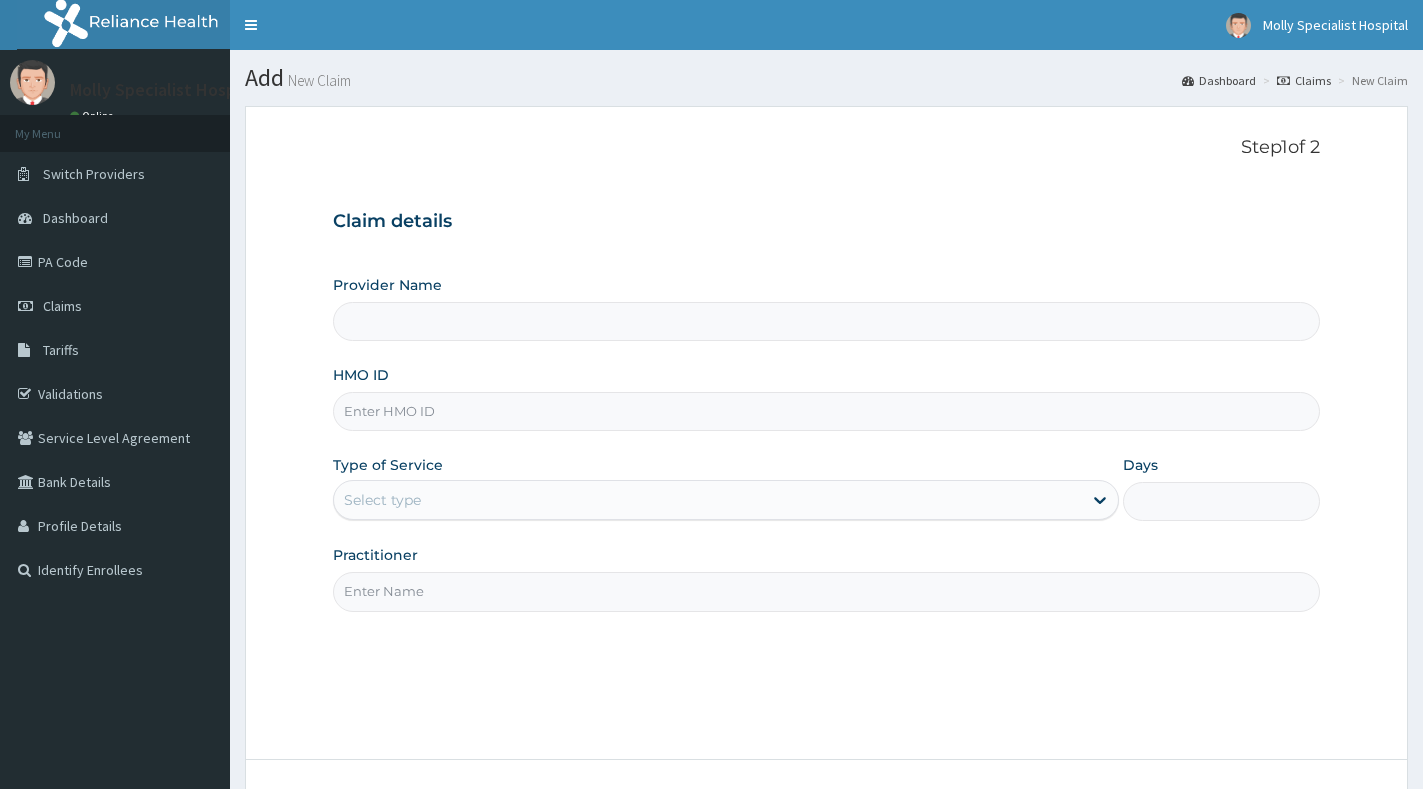 scroll, scrollTop: 0, scrollLeft: 0, axis: both 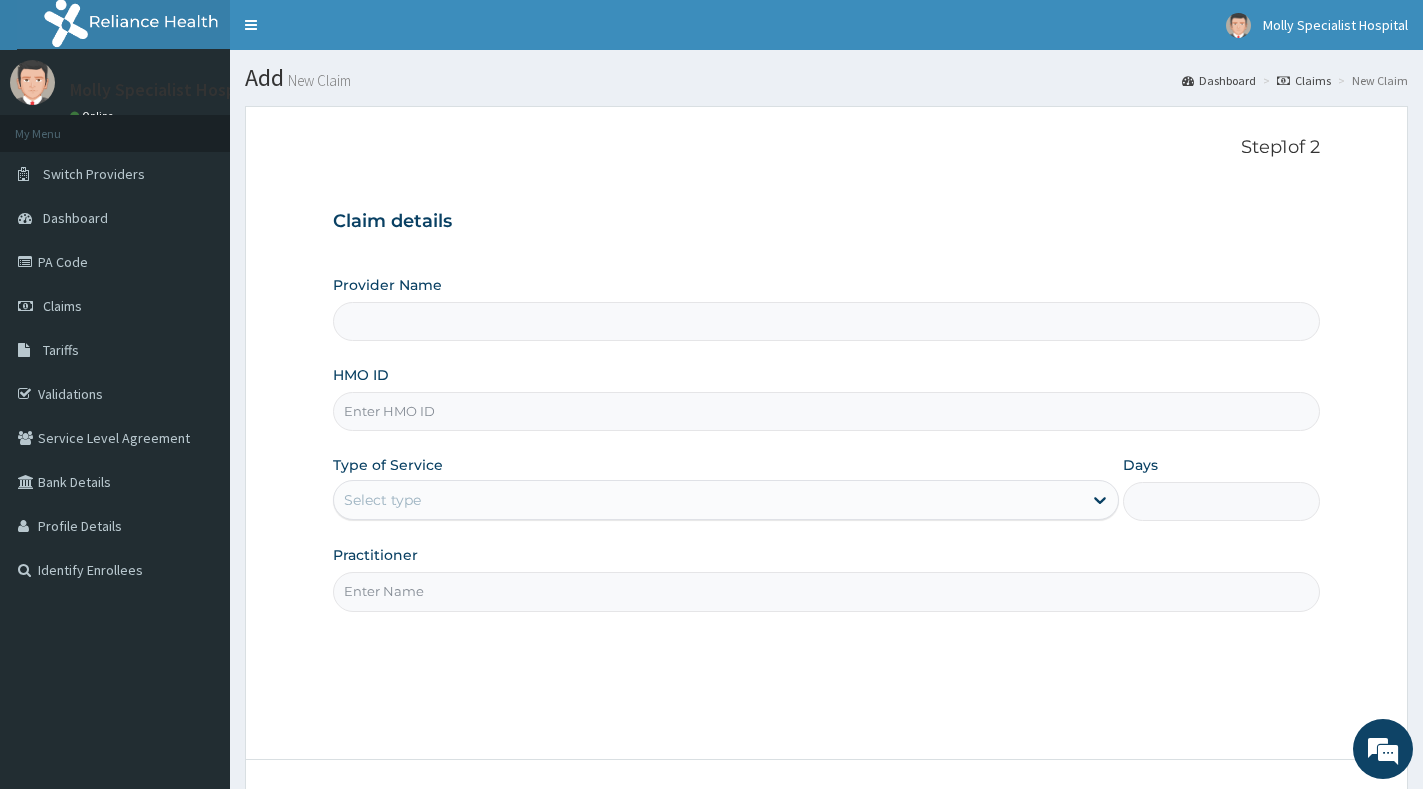 type on "Molly Specialist Hospital" 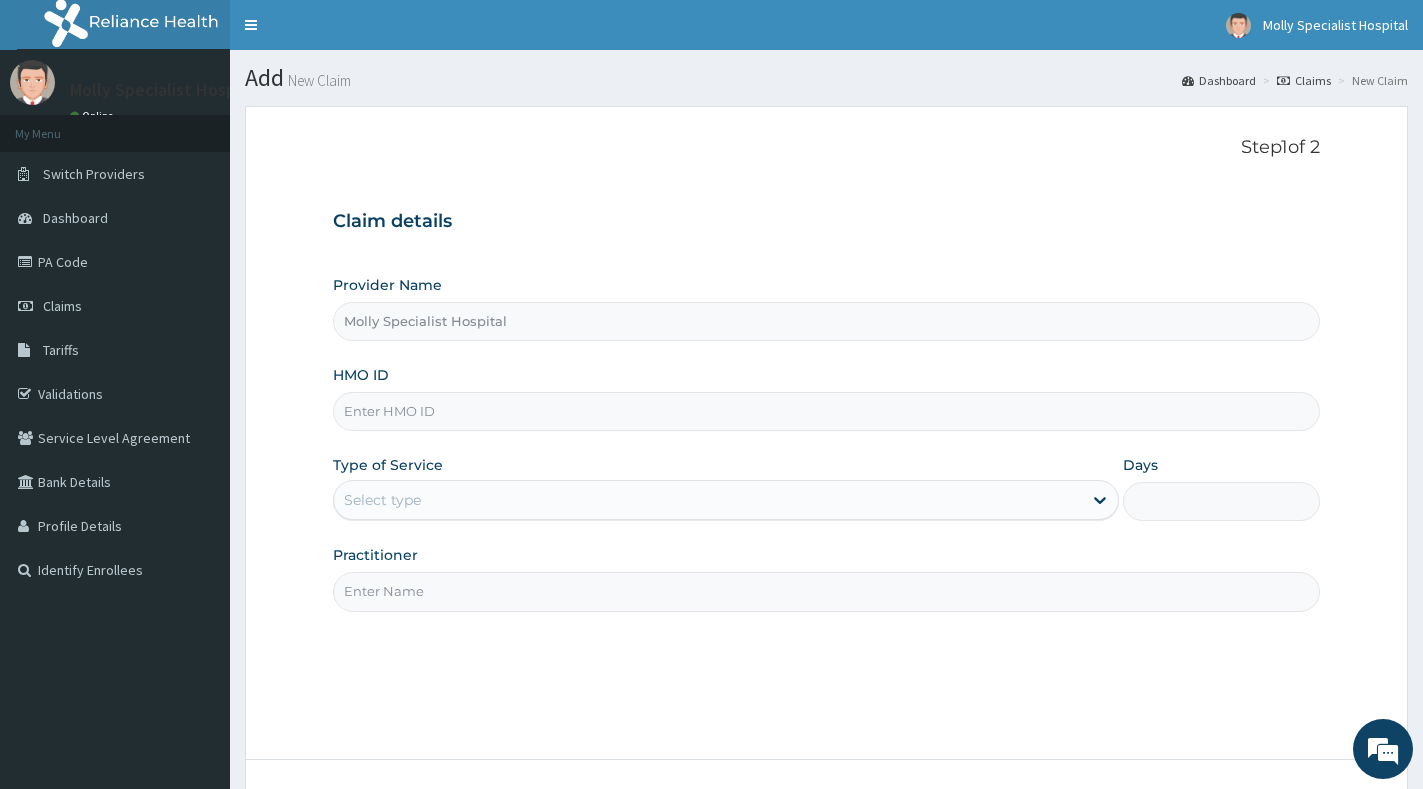 click on "HMO ID" at bounding box center (826, 411) 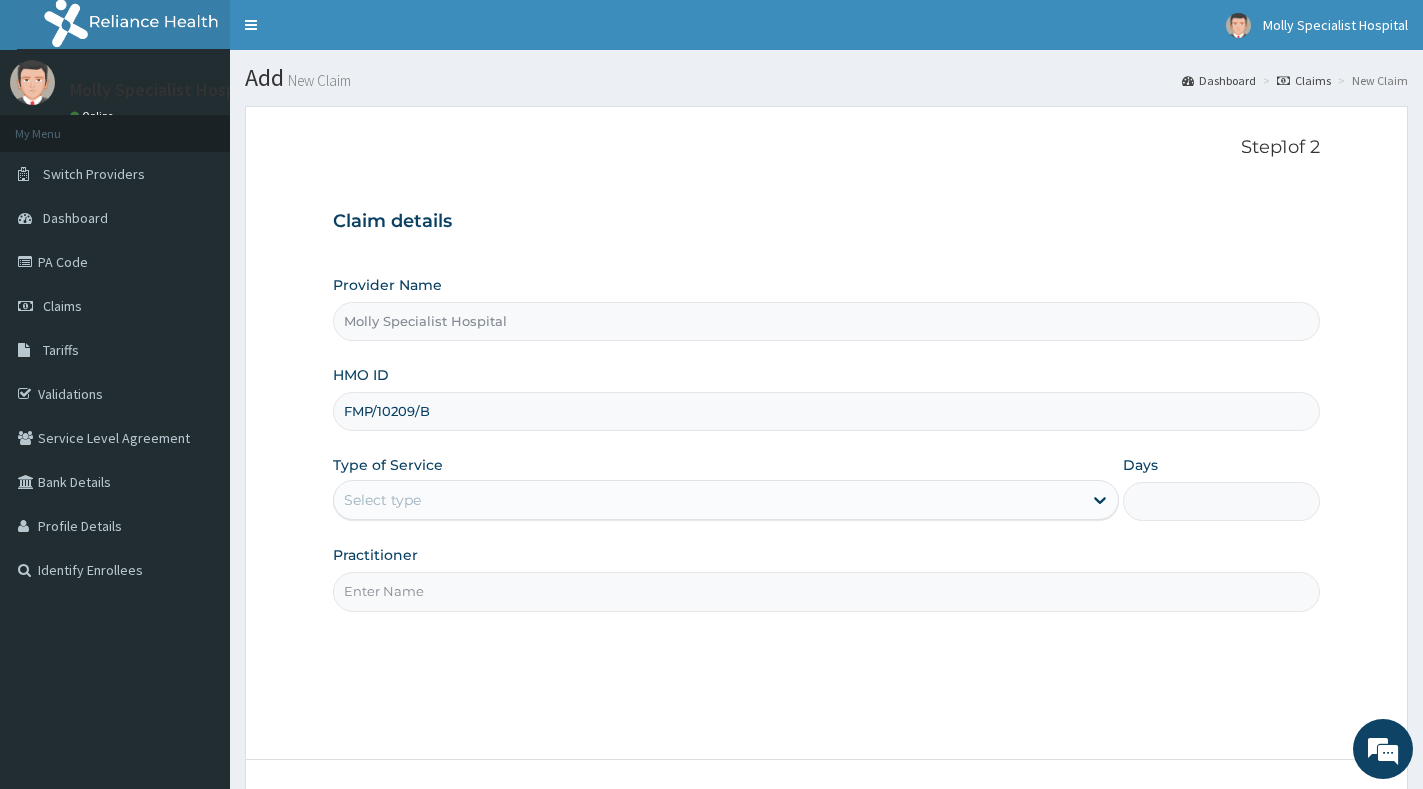 type on "FMP/10209/B" 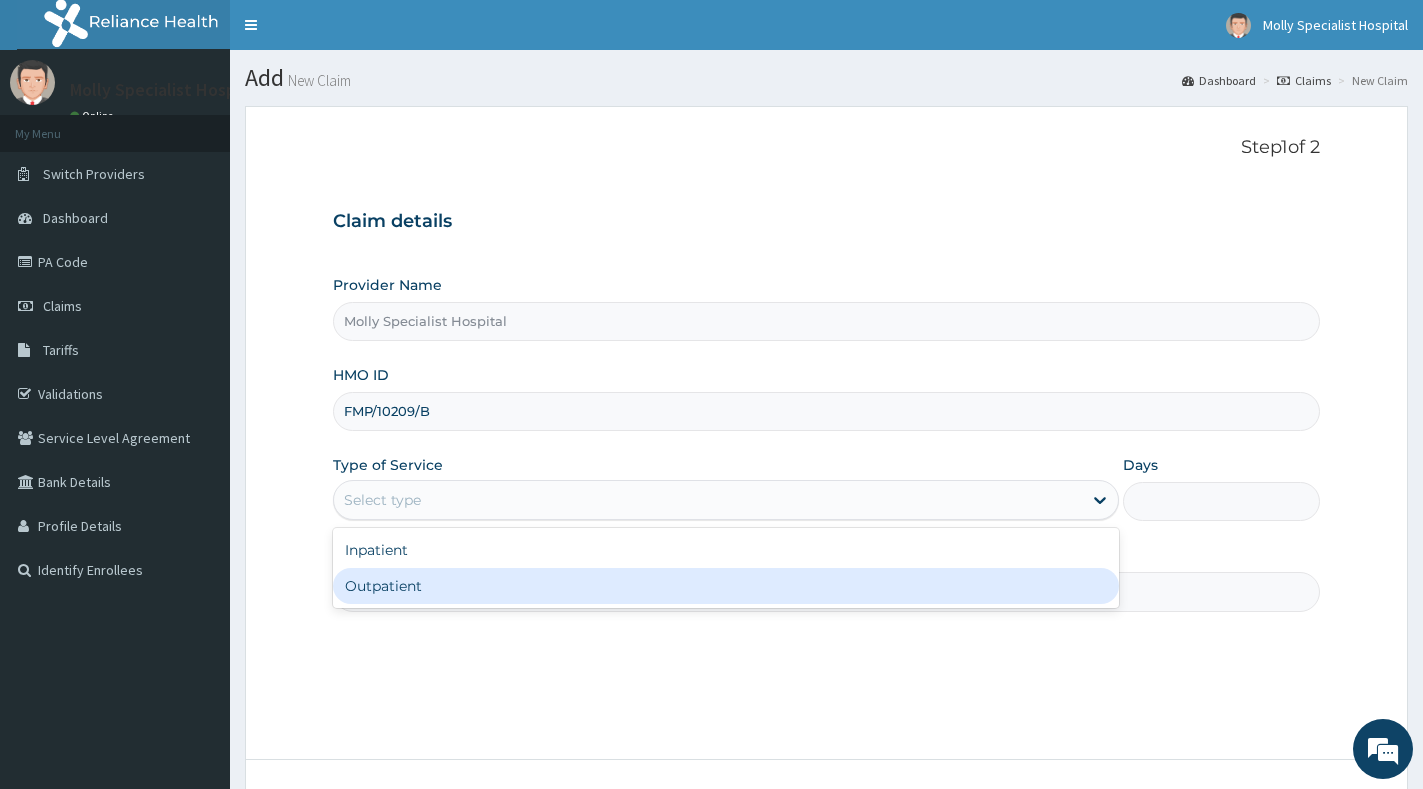 click on "Outpatient" at bounding box center [726, 586] 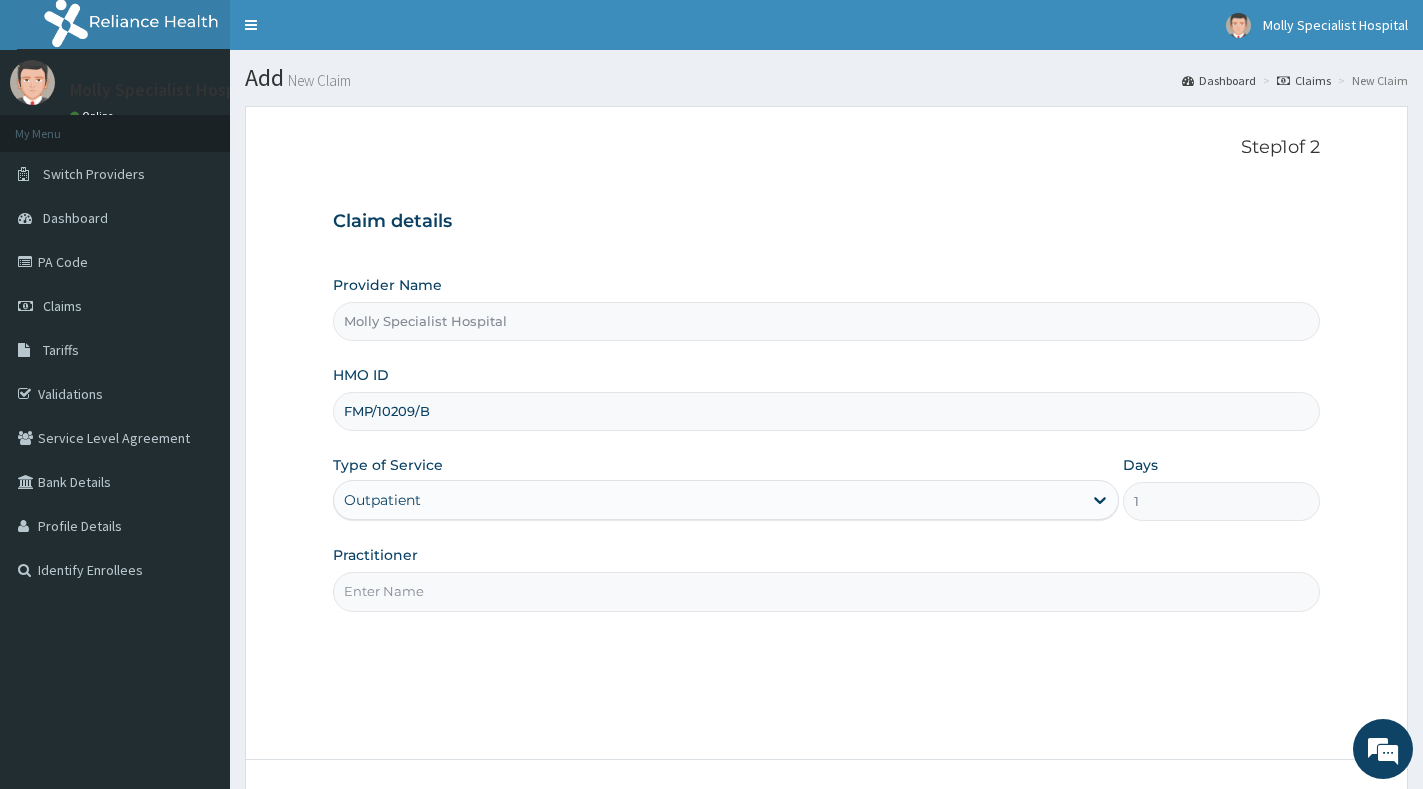 click on "Practitioner" at bounding box center (826, 591) 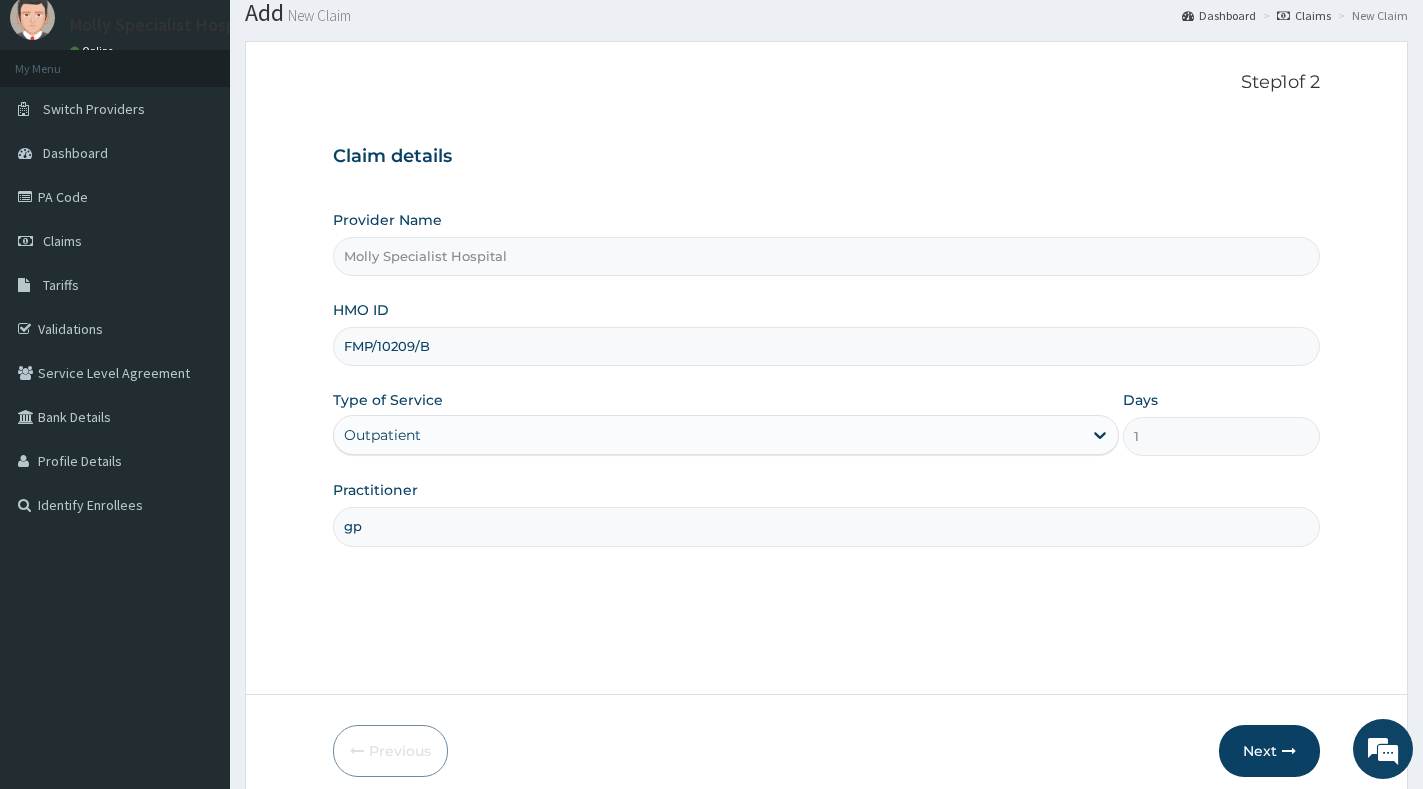 scroll, scrollTop: 150, scrollLeft: 0, axis: vertical 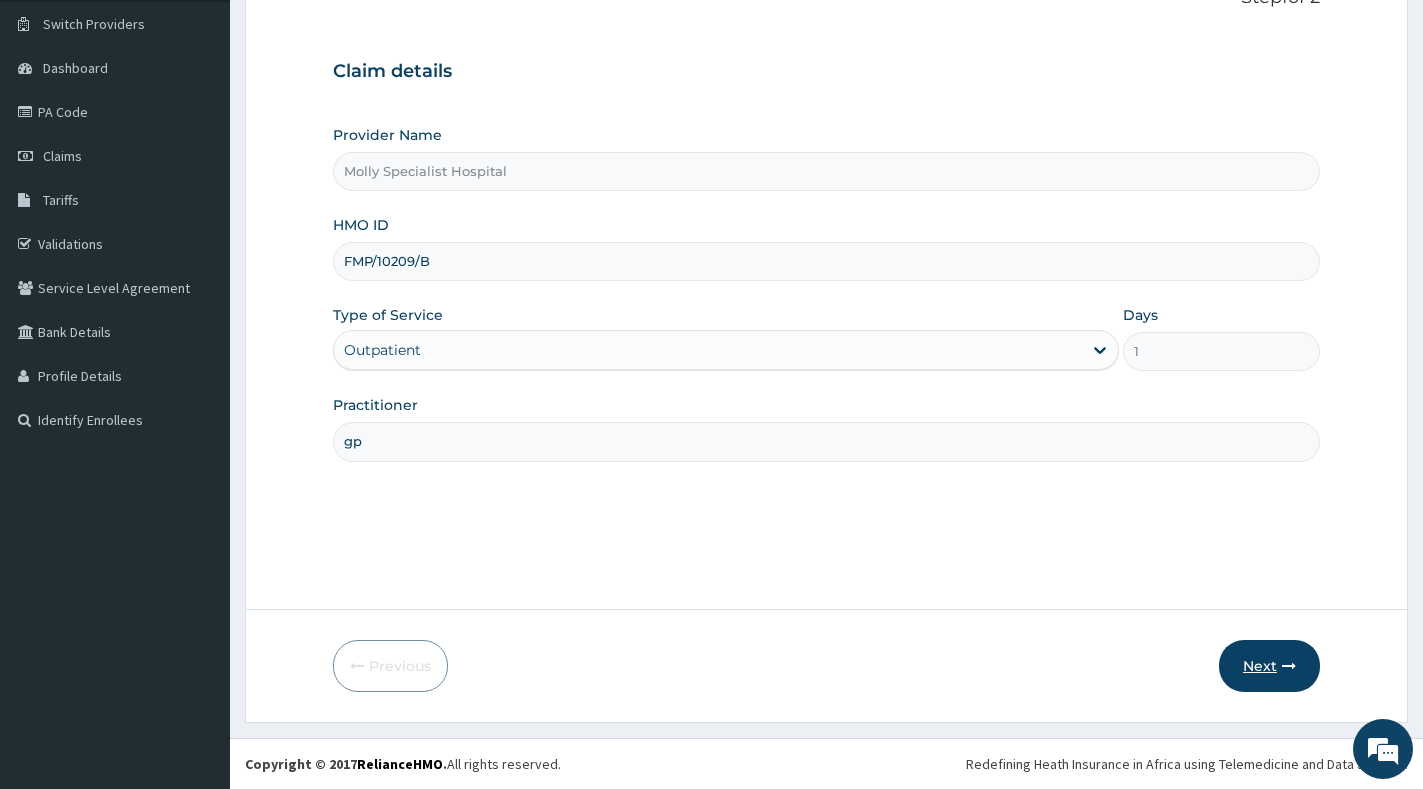 type on "gp" 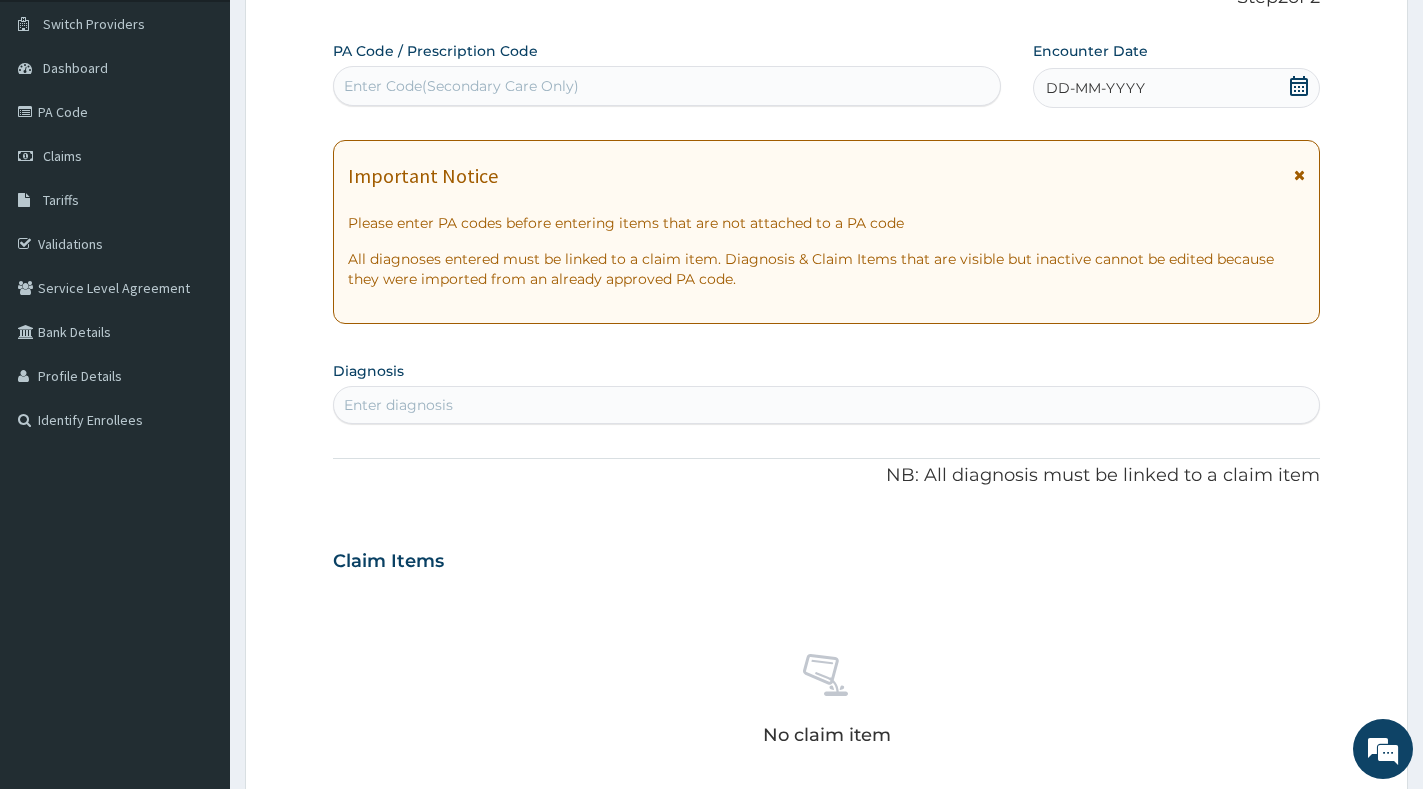 click 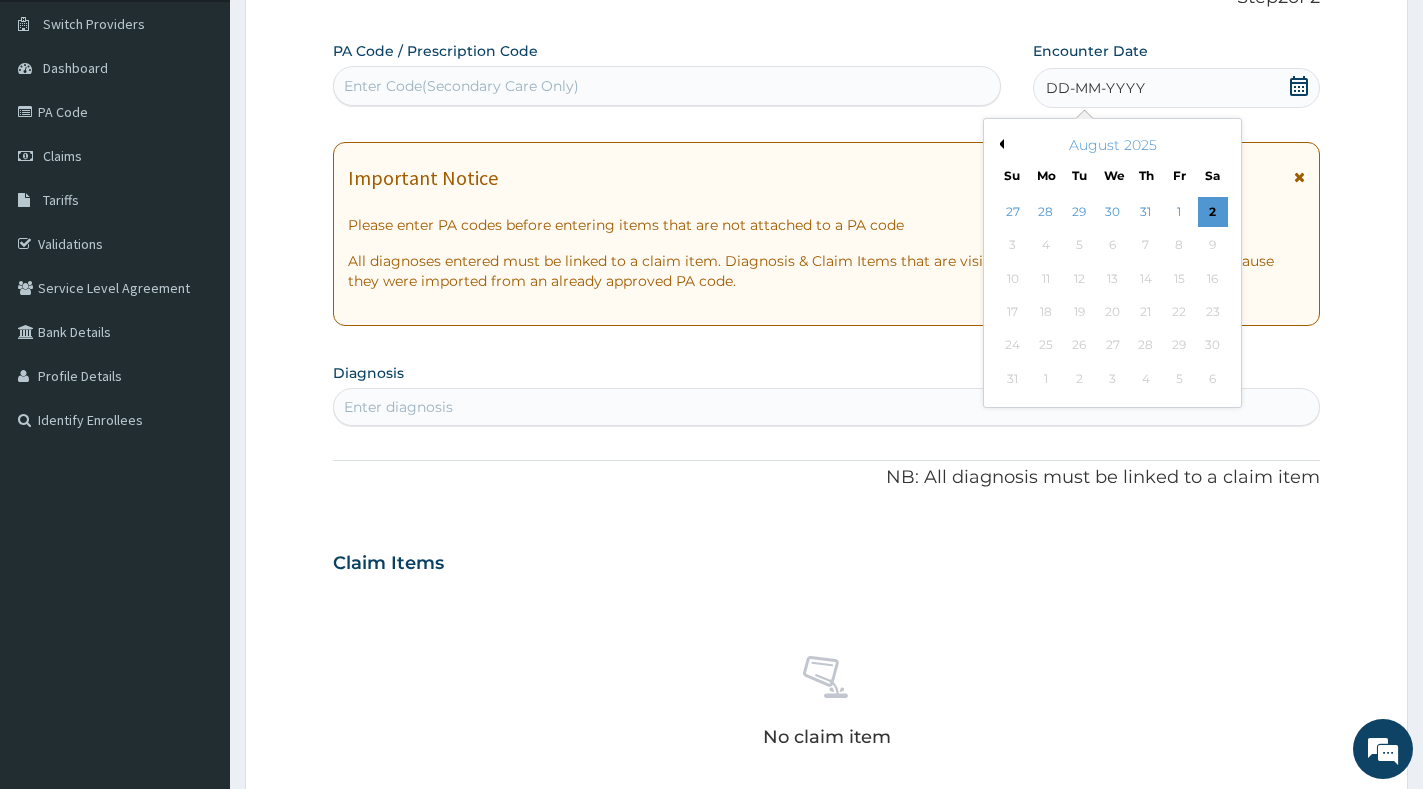 scroll, scrollTop: 0, scrollLeft: 0, axis: both 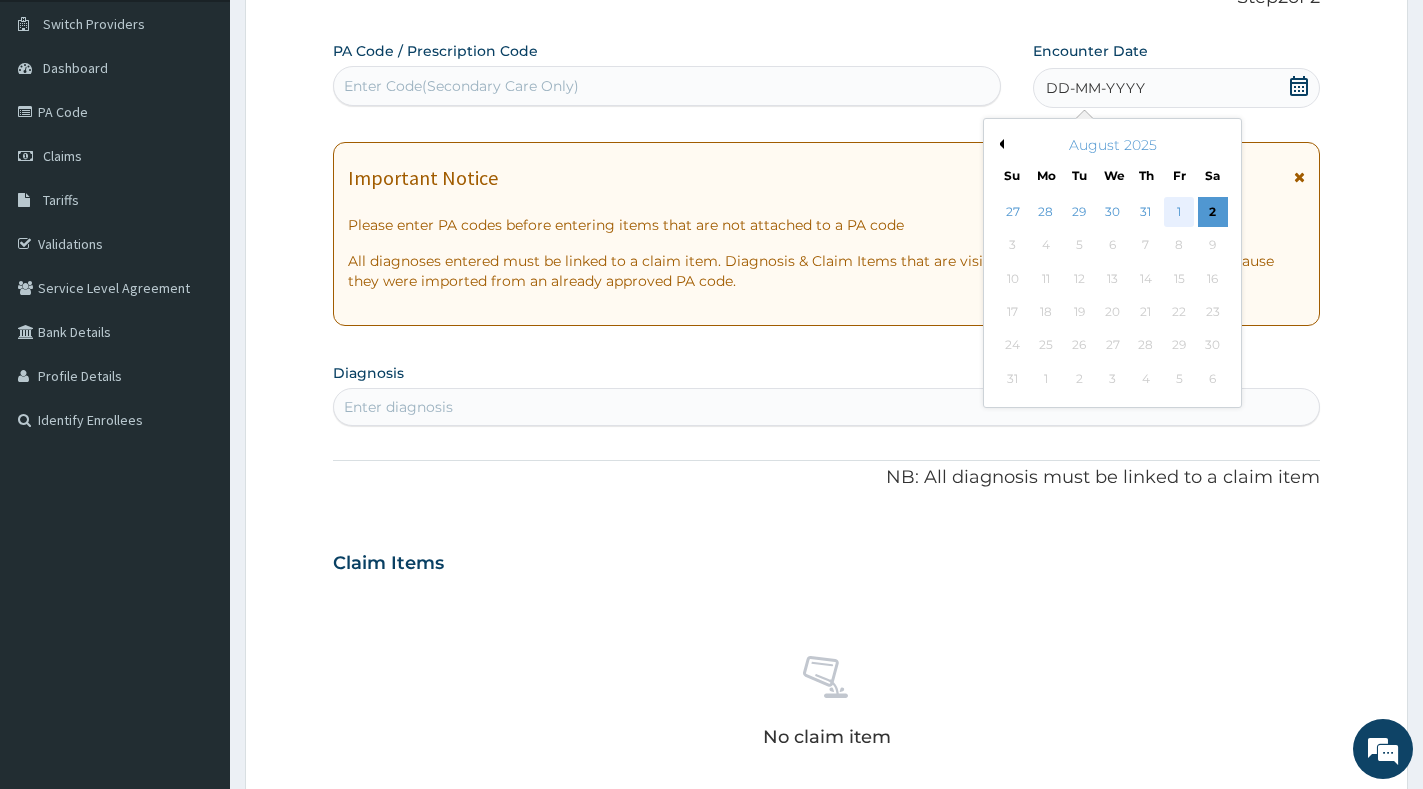 click on "1" at bounding box center (1180, 212) 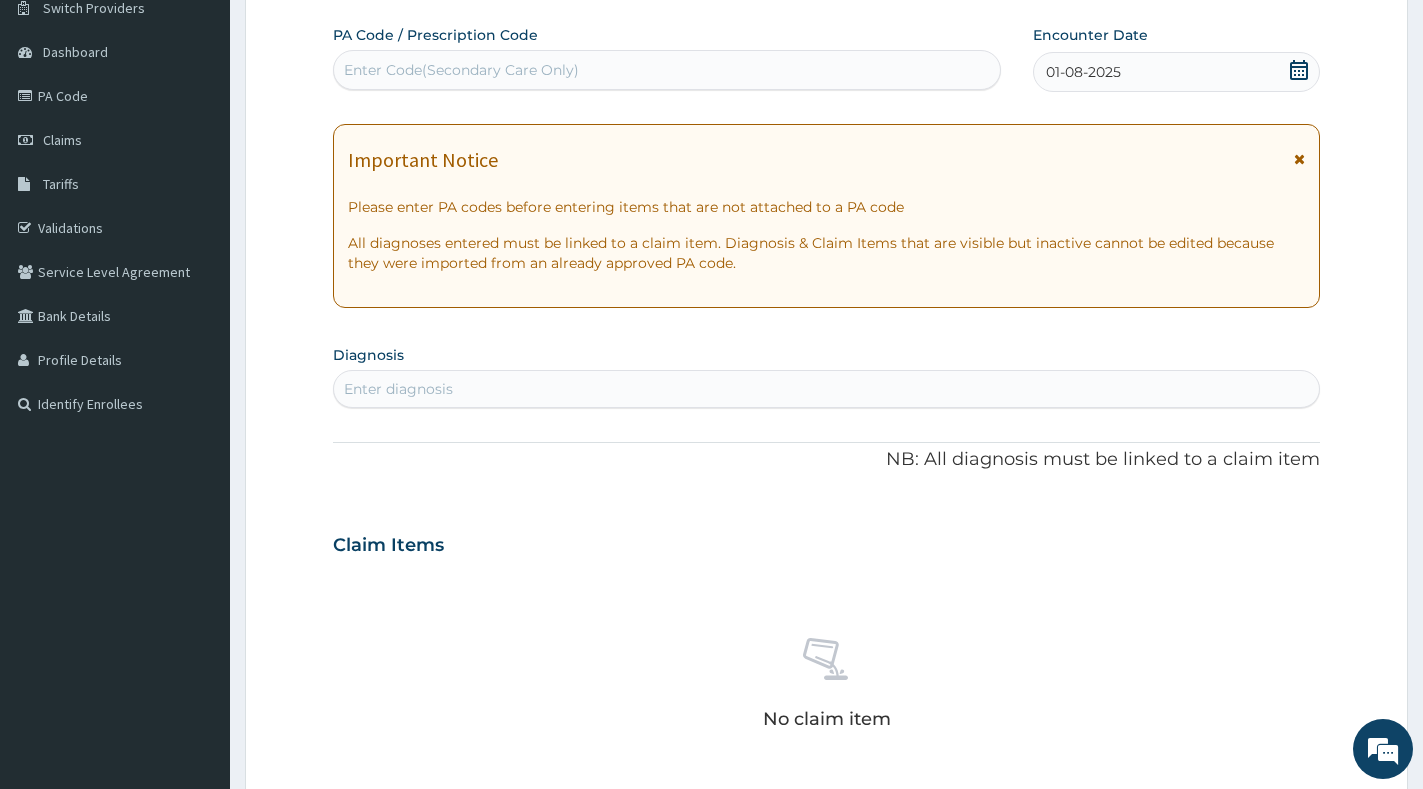 scroll, scrollTop: 147, scrollLeft: 0, axis: vertical 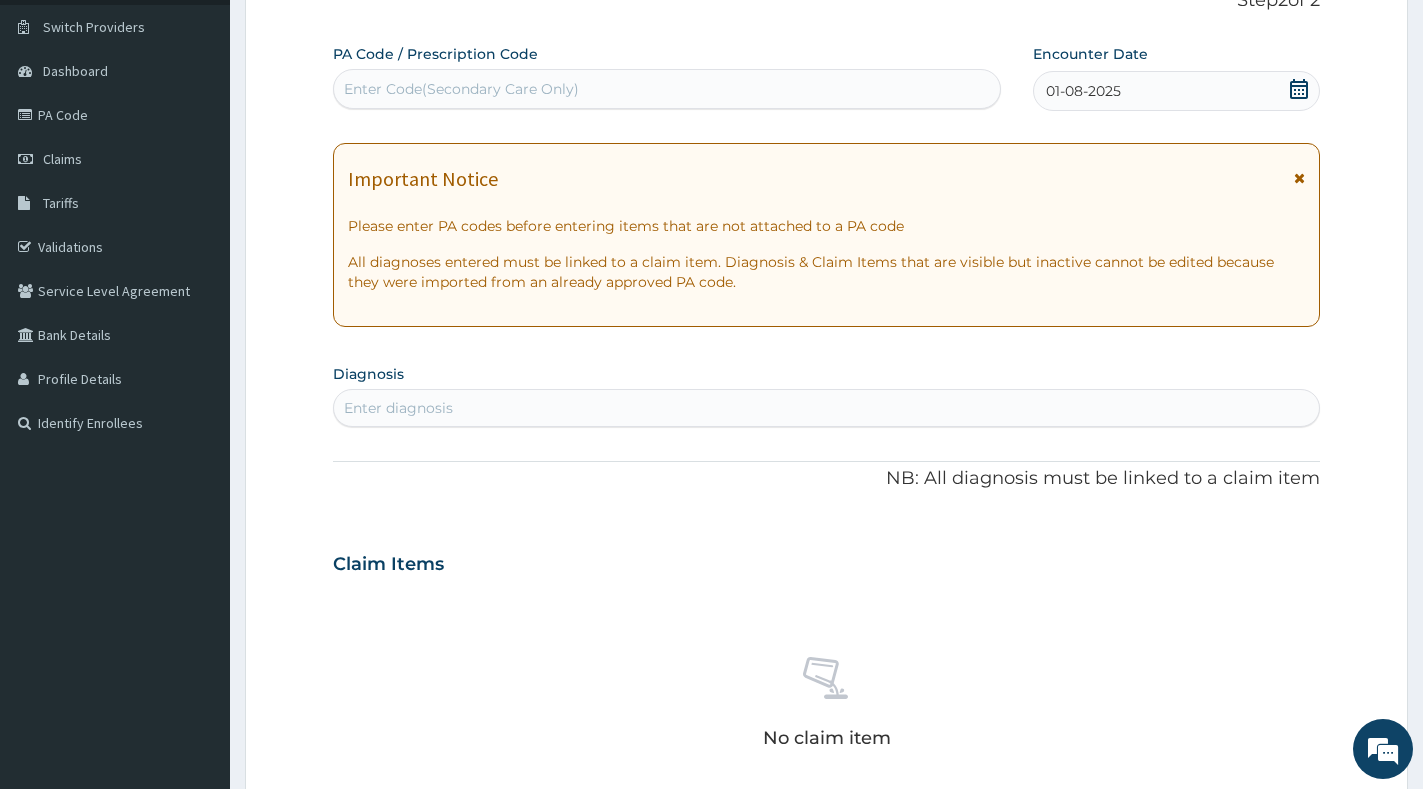 click on "Enter diagnosis" at bounding box center (826, 408) 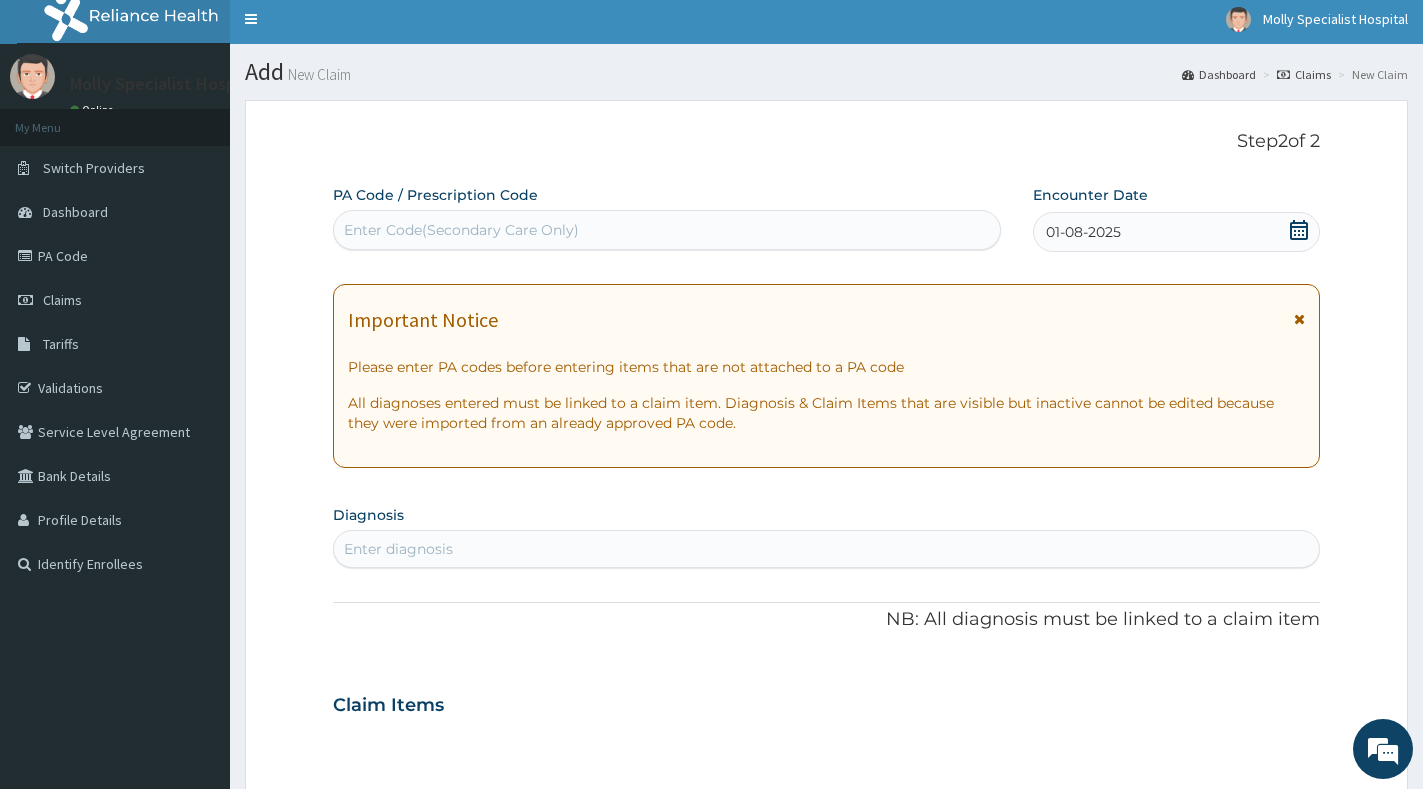 scroll, scrollTop: 0, scrollLeft: 0, axis: both 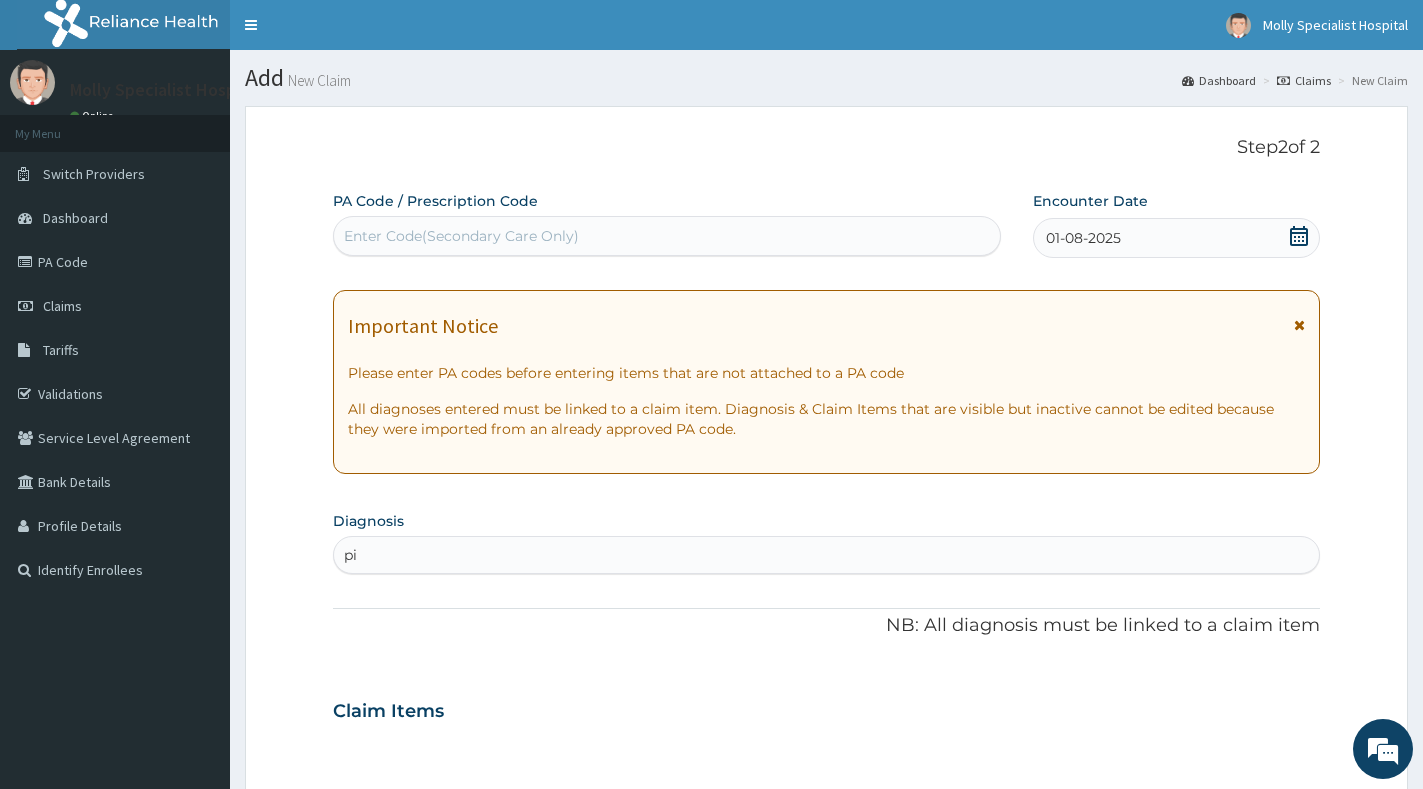 type on "pid" 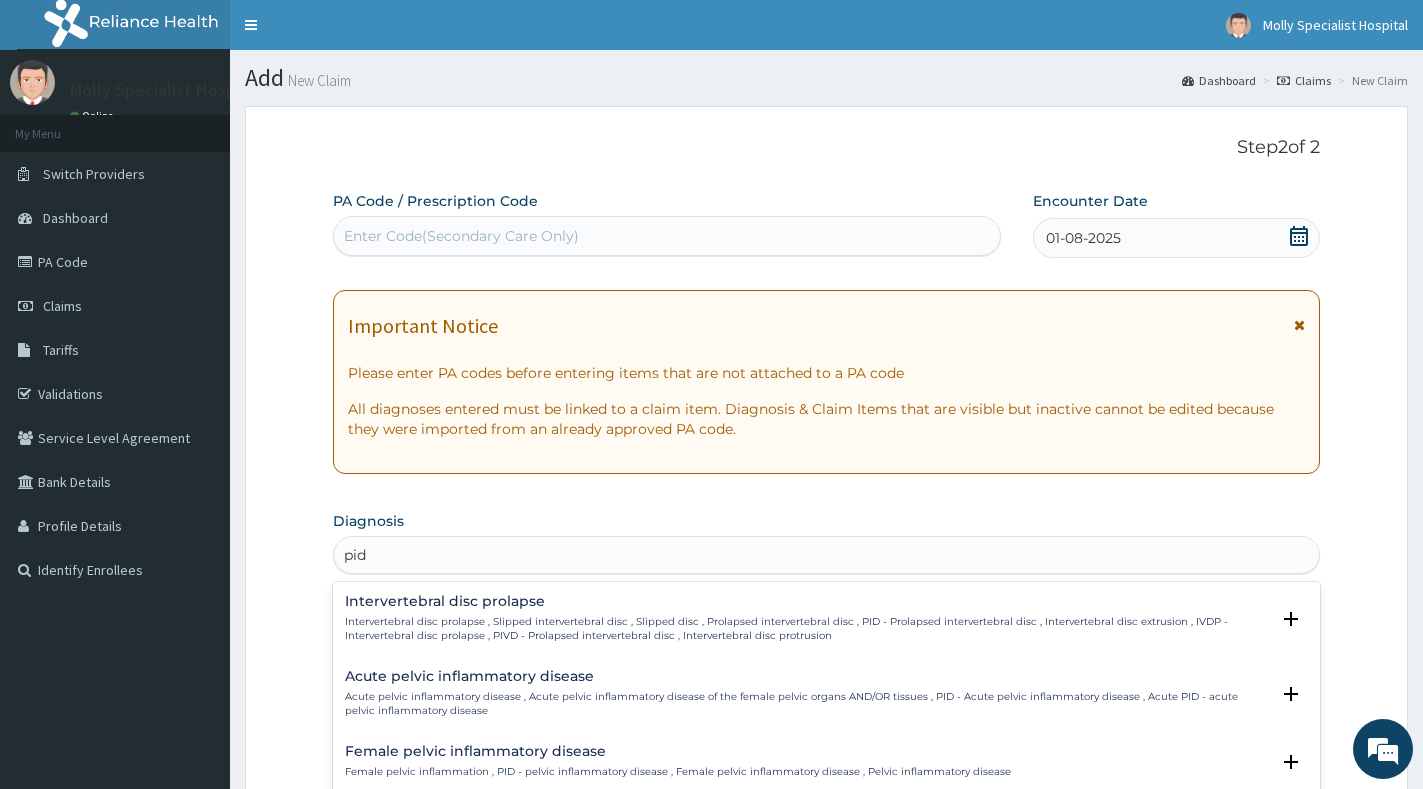click on "Acute pelvic inflammatory disease" at bounding box center (807, 676) 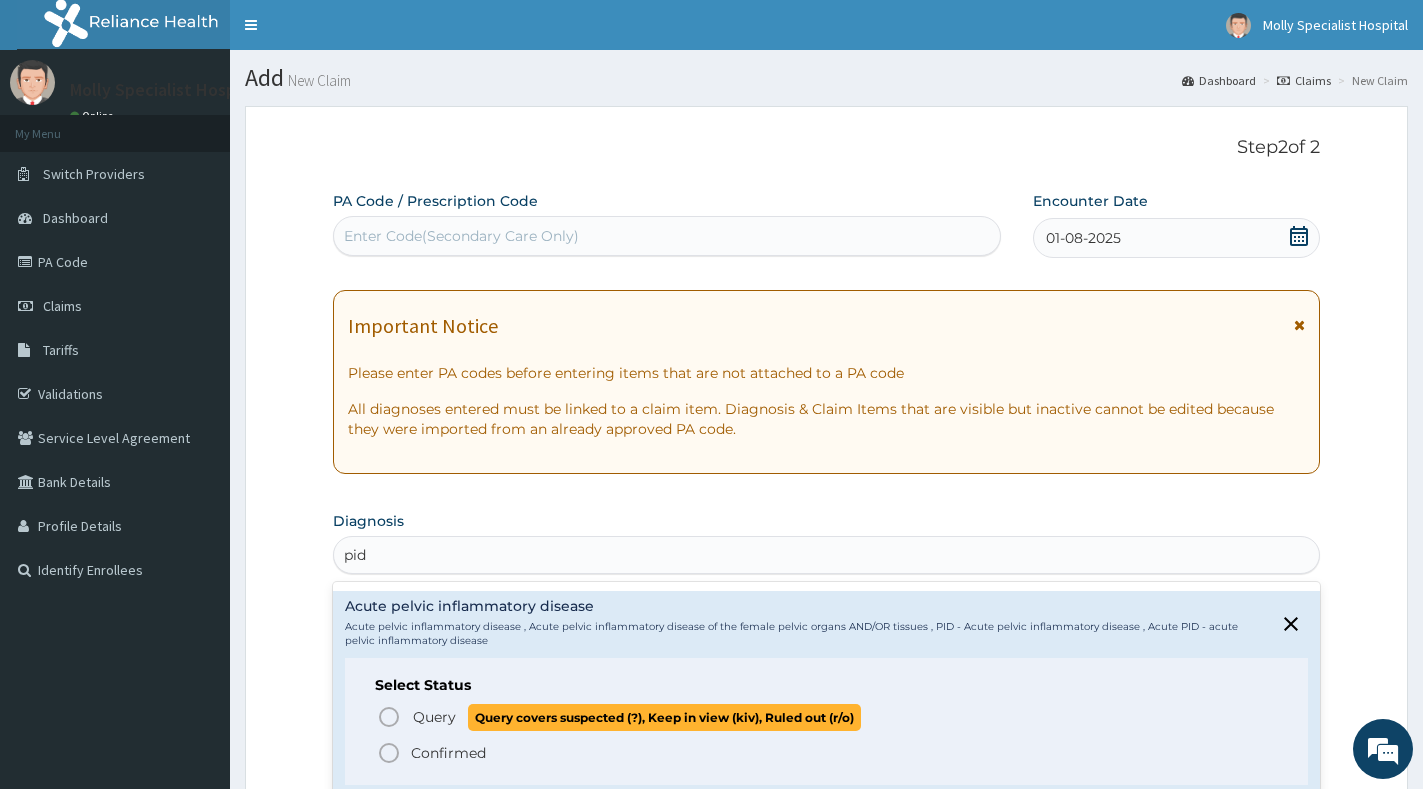 scroll, scrollTop: 100, scrollLeft: 0, axis: vertical 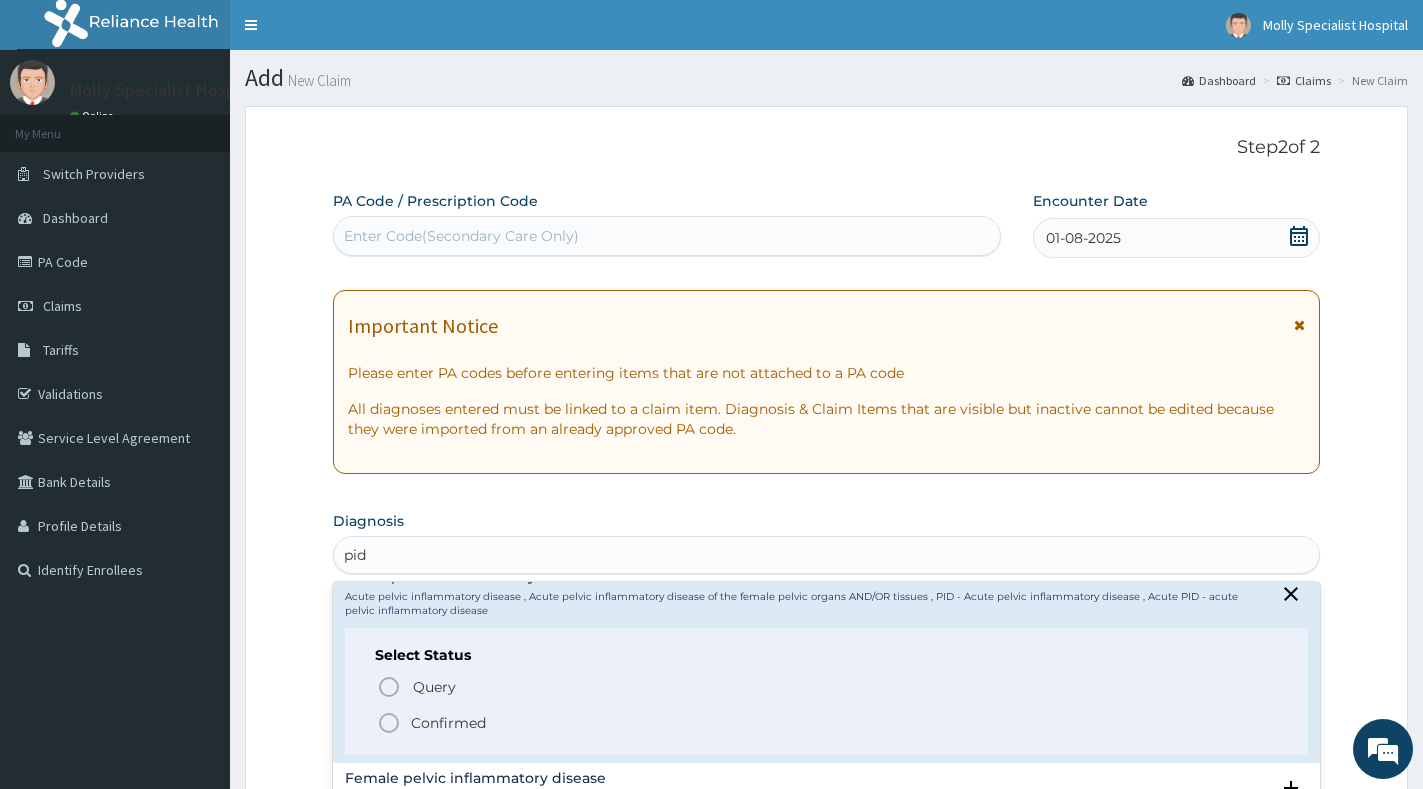 click on "Confirmed" at bounding box center (448, 723) 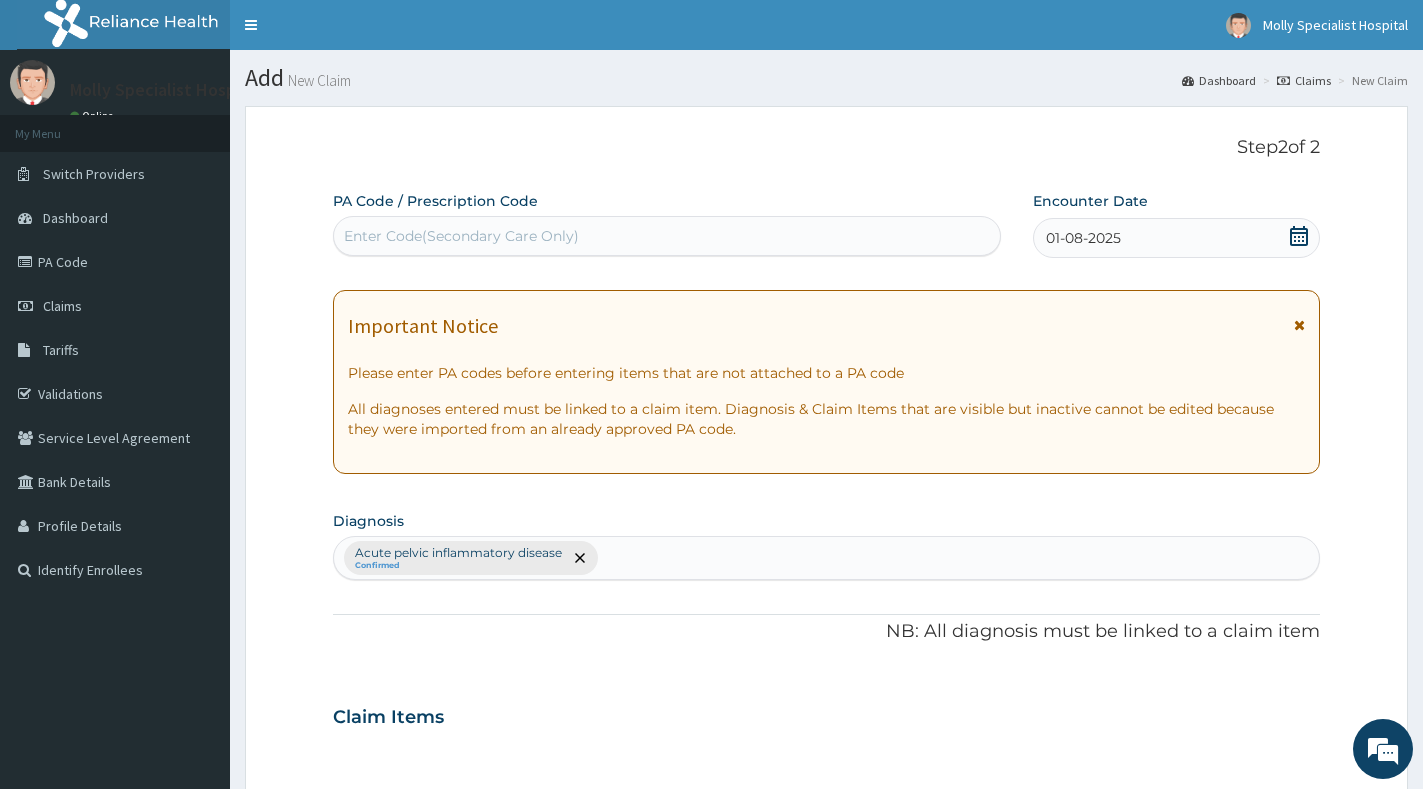 drag, startPoint x: 624, startPoint y: 564, endPoint x: 608, endPoint y: 544, distance: 25.612497 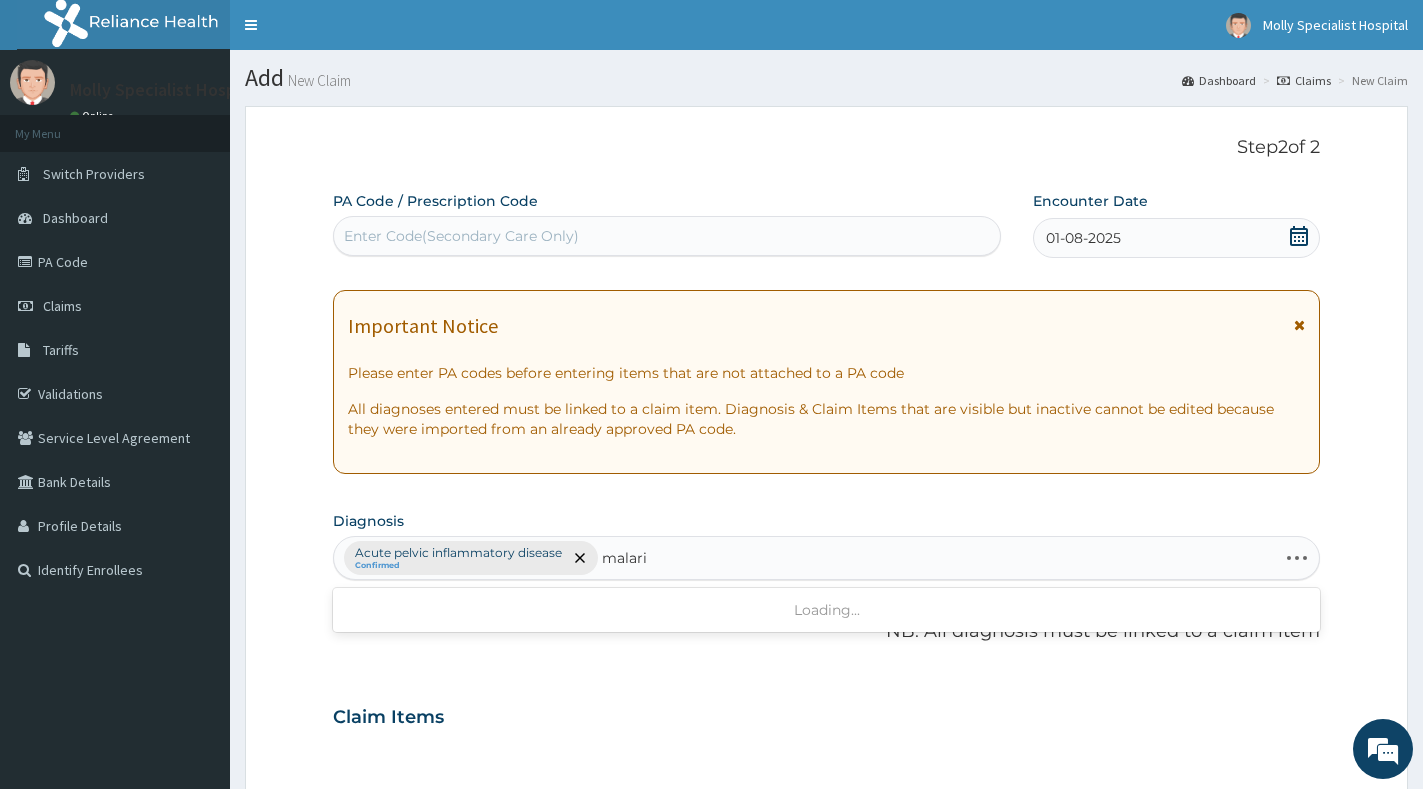 type on "malaria" 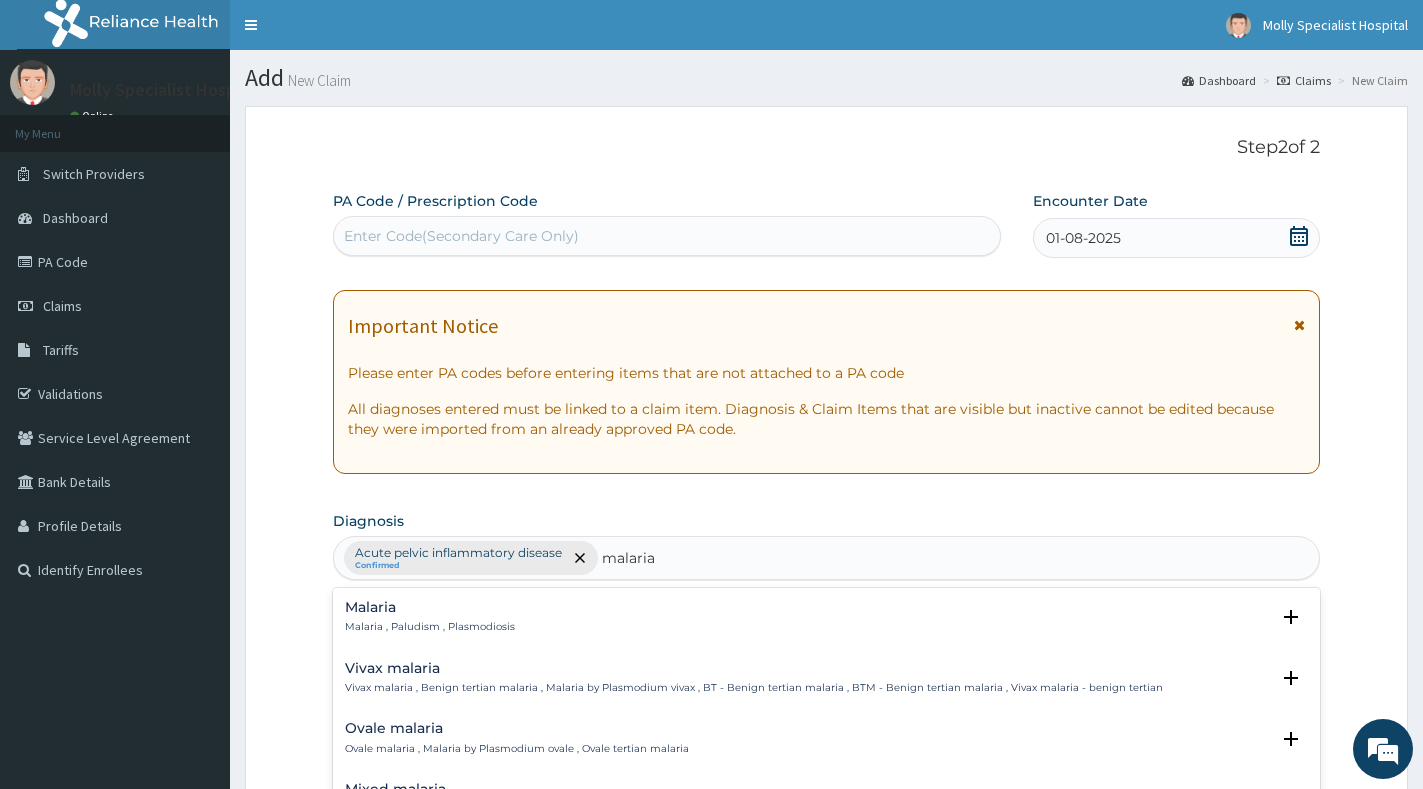 click on "Malaria Malaria , Paludism , Plasmodiosis" at bounding box center (826, 617) 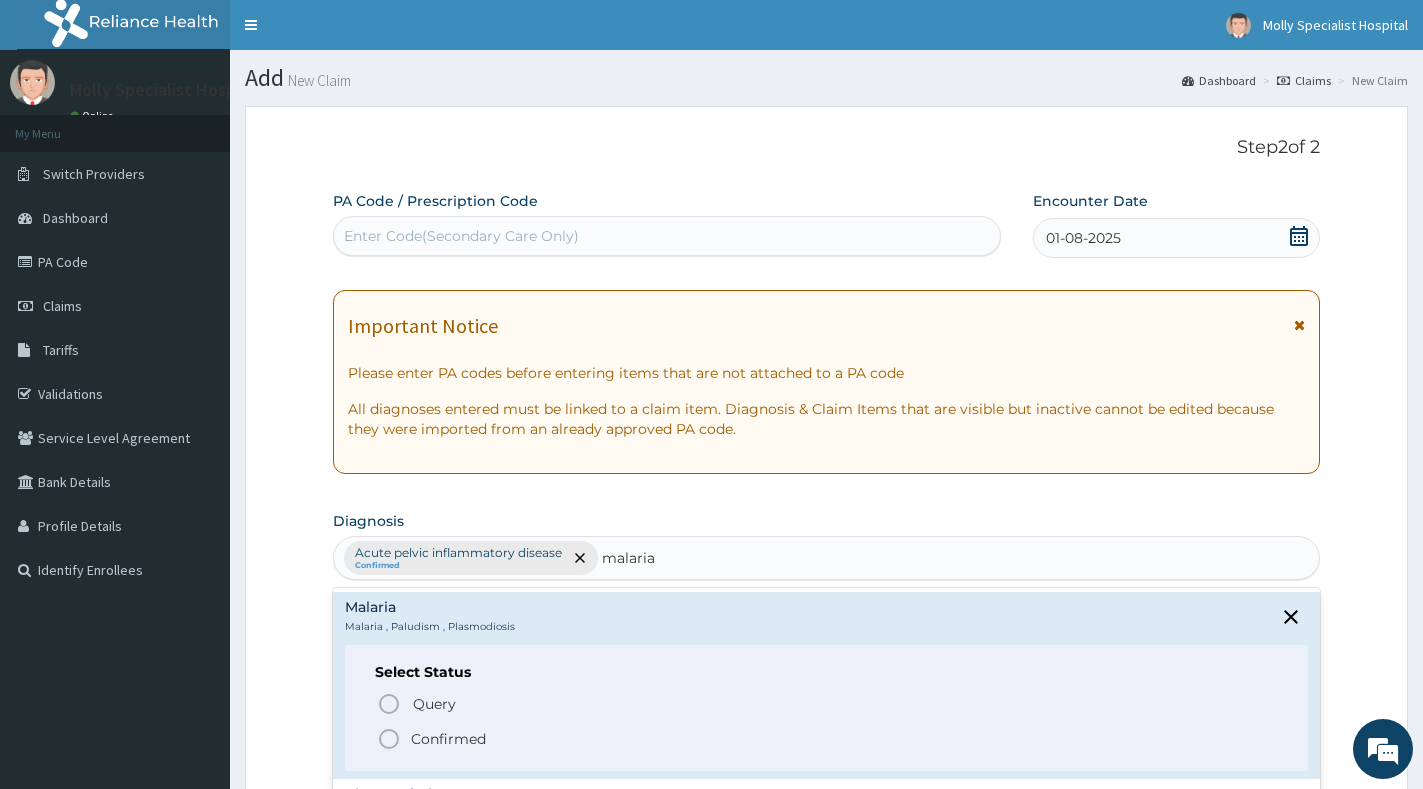 click on "Query Query covers suspected (?), Keep in view (kiv), Ruled out (r/o) Confirmed" at bounding box center (826, 720) 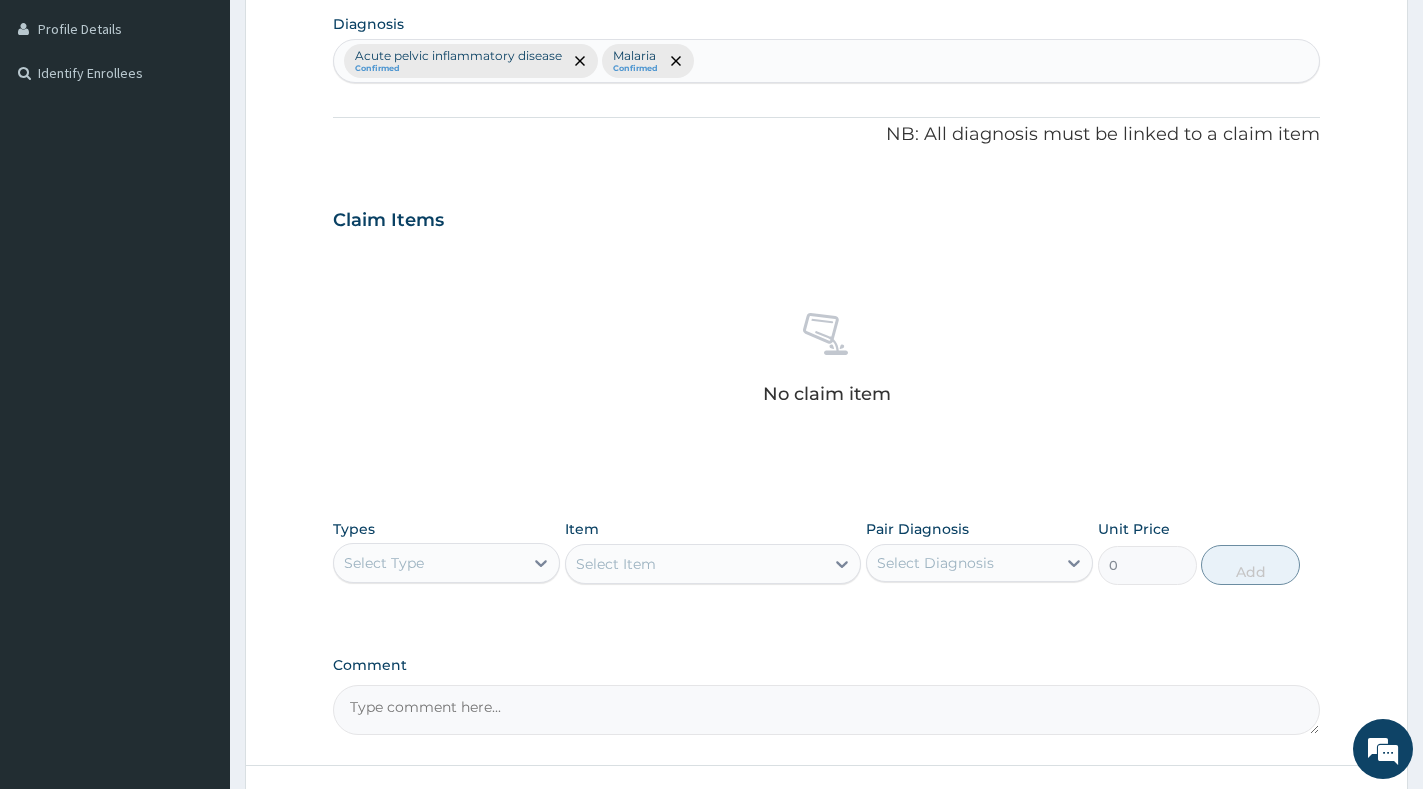 scroll, scrollTop: 500, scrollLeft: 0, axis: vertical 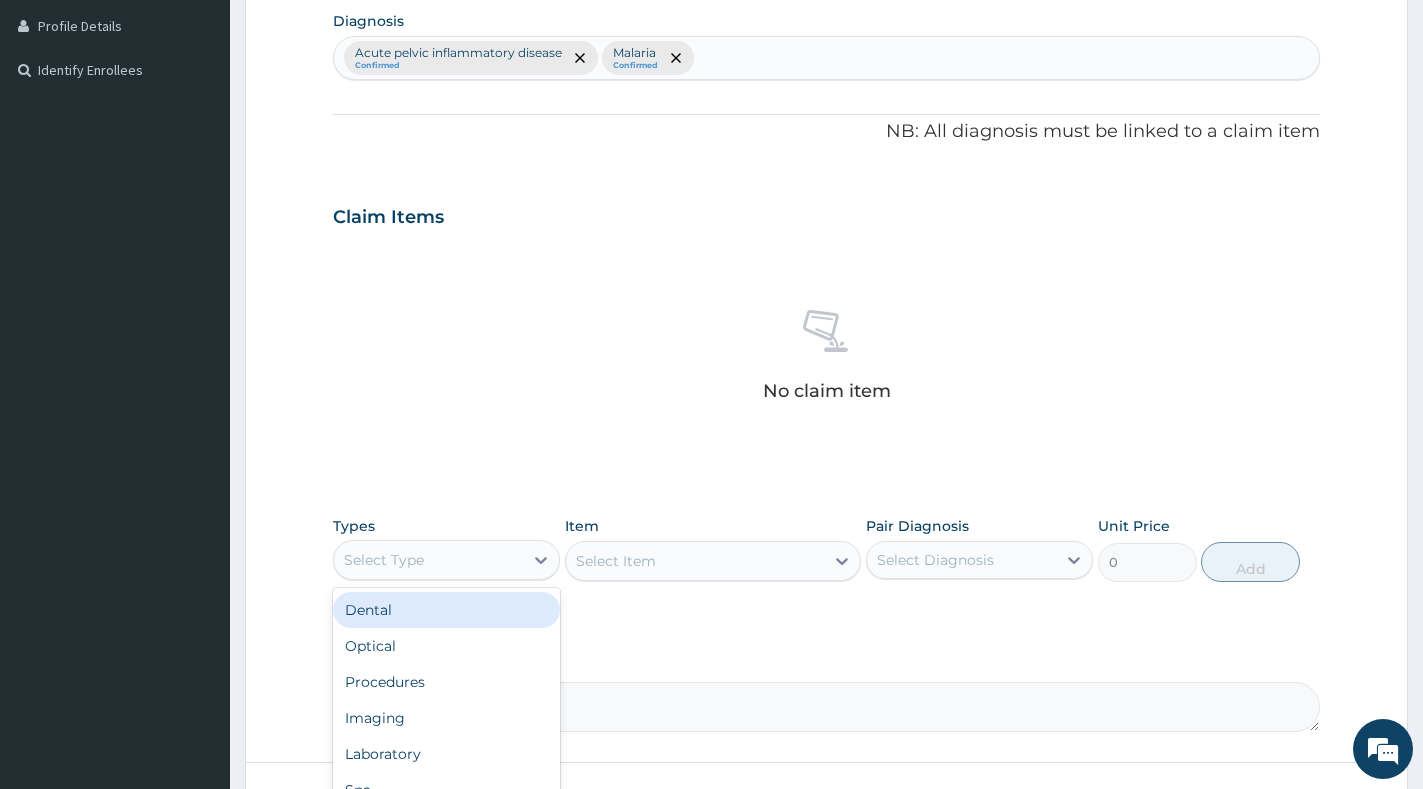 click on "Select Type" at bounding box center [428, 560] 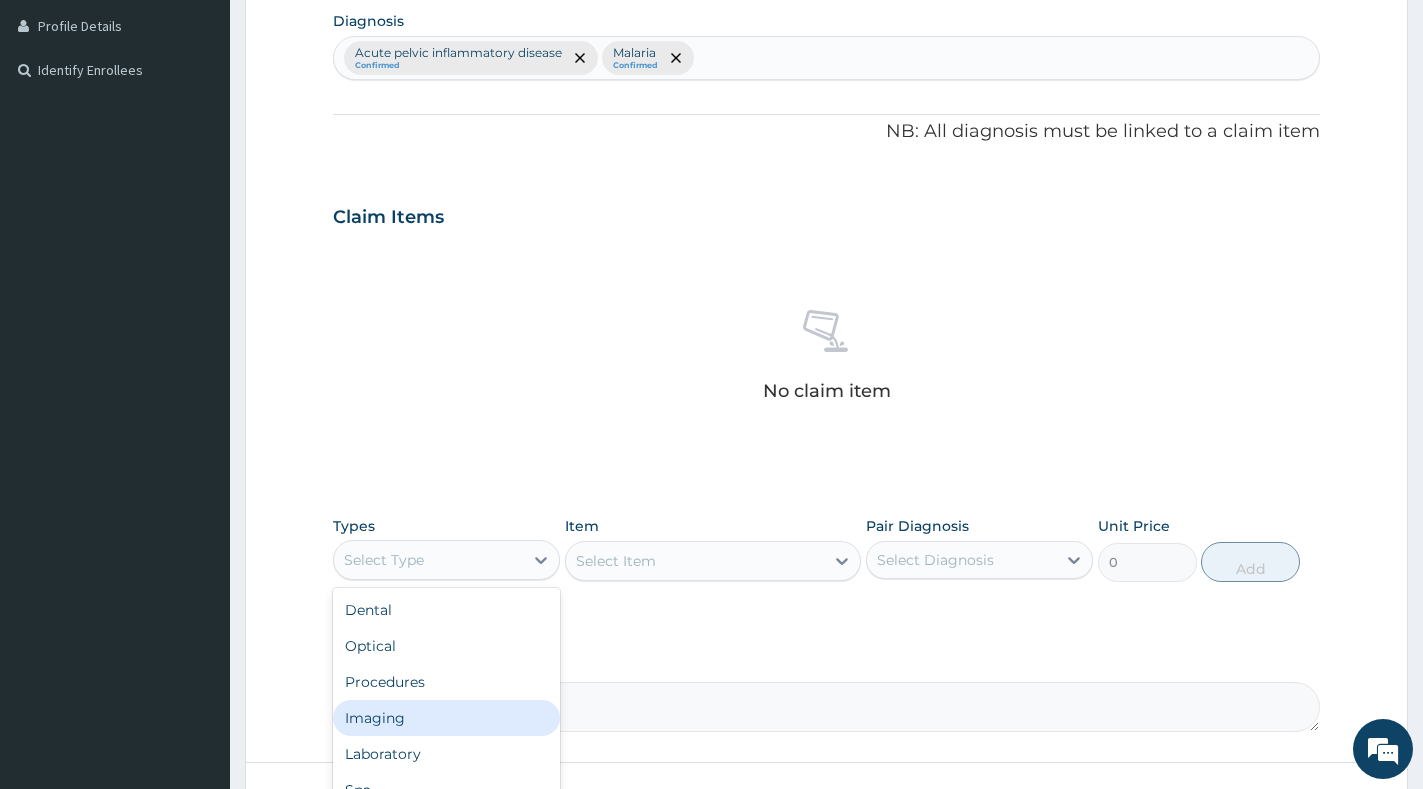 scroll, scrollTop: 68, scrollLeft: 0, axis: vertical 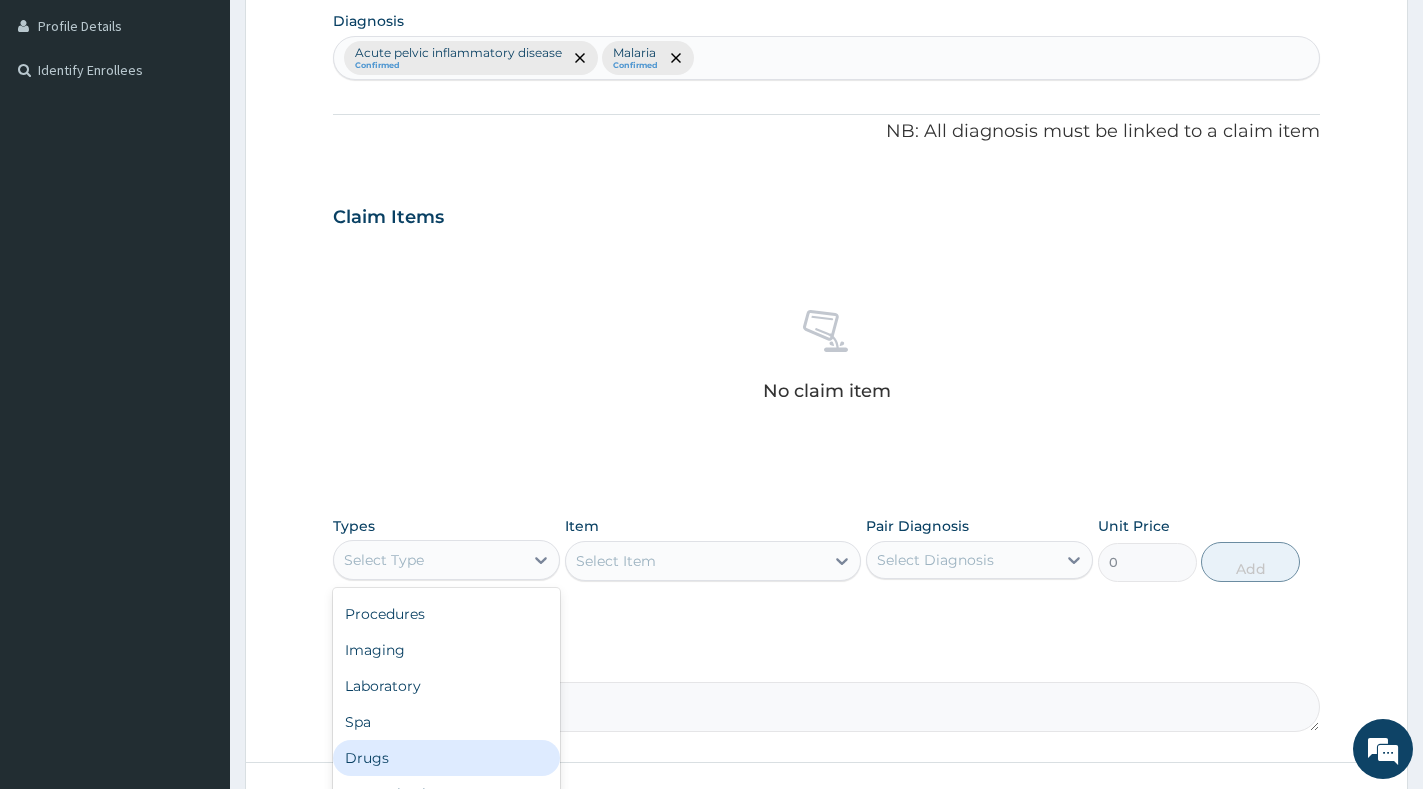 click on "Drugs" at bounding box center (446, 758) 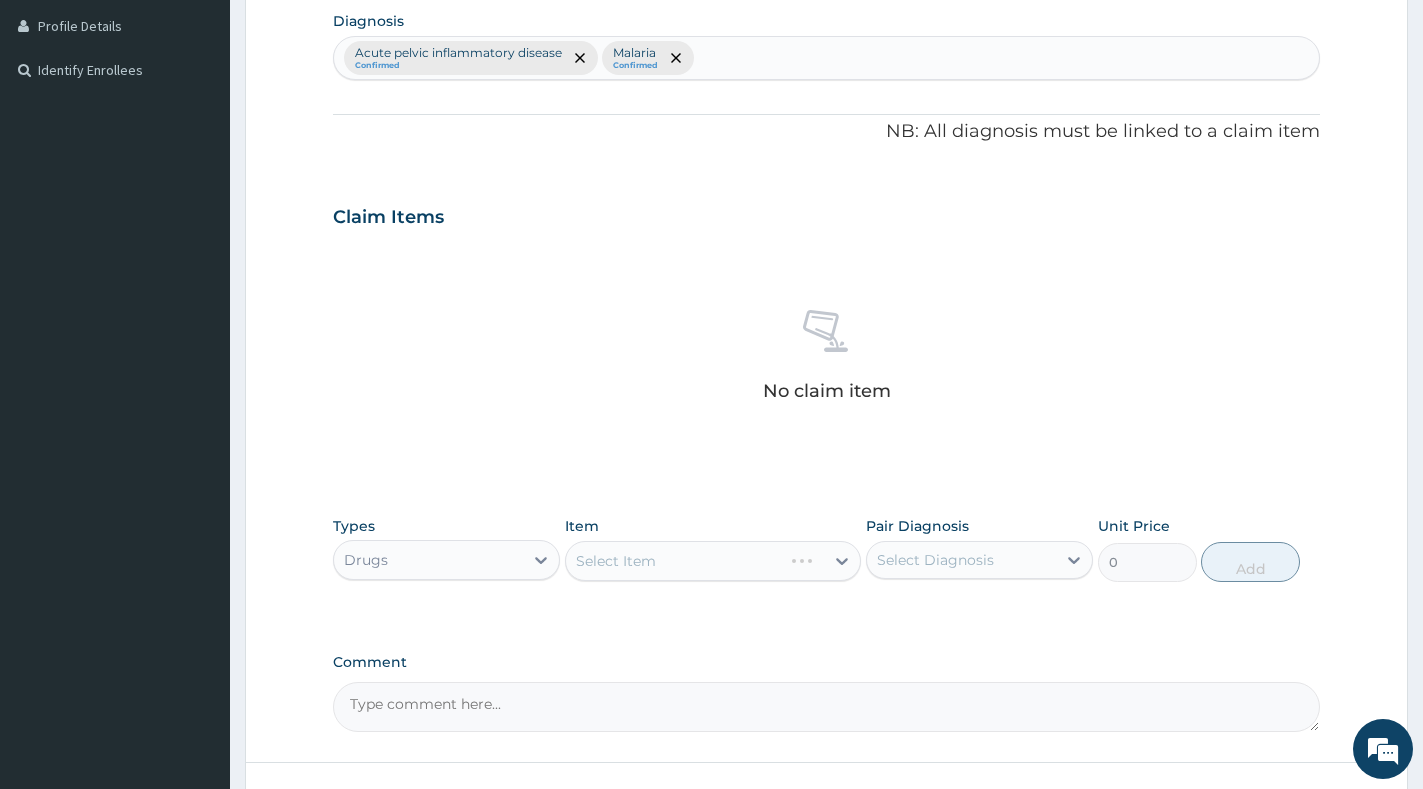 click on "Select Item" at bounding box center (713, 561) 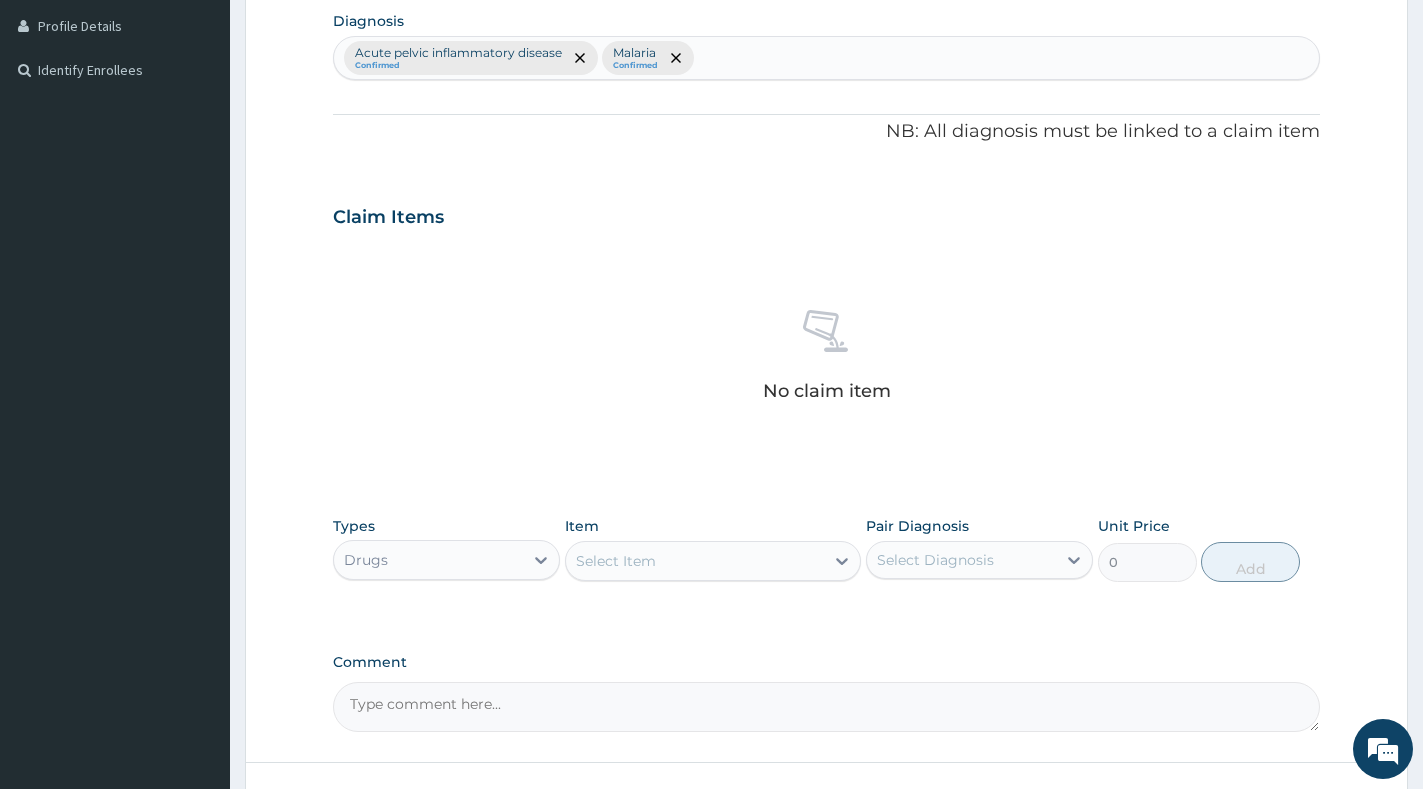 click on "Select Item" at bounding box center [695, 561] 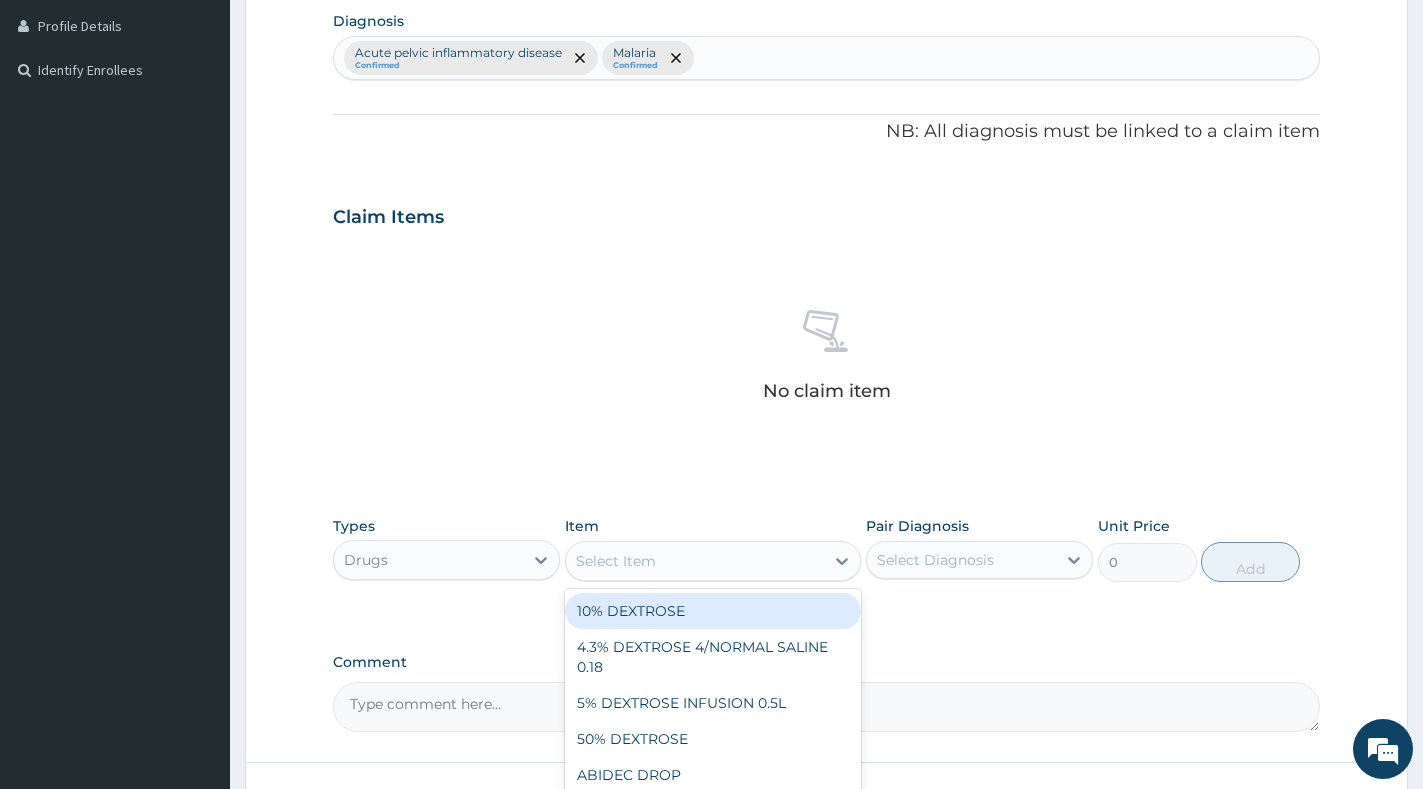 paste on "PREDNISOLONE" 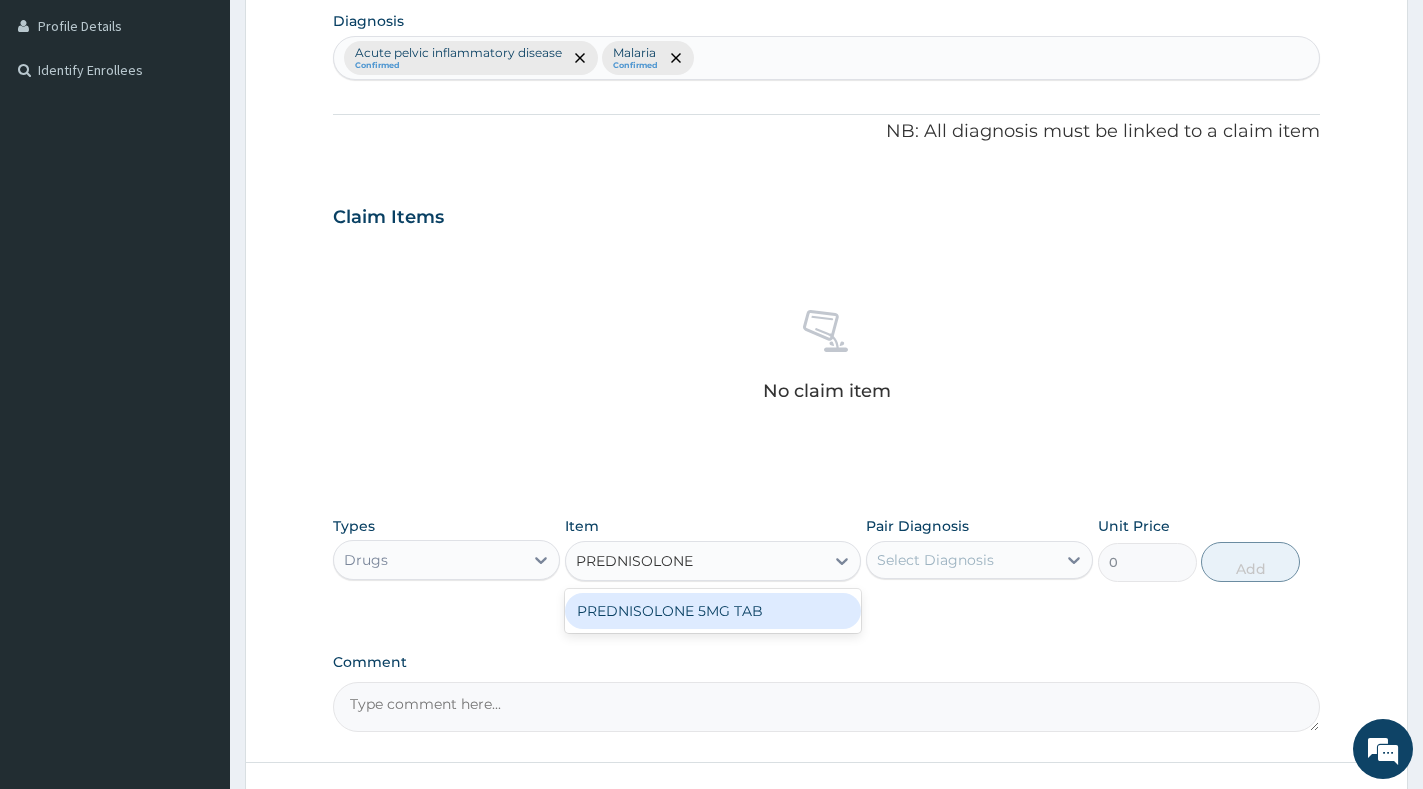 click on "PREDNISOLONE 5MG TAB" at bounding box center [713, 611] 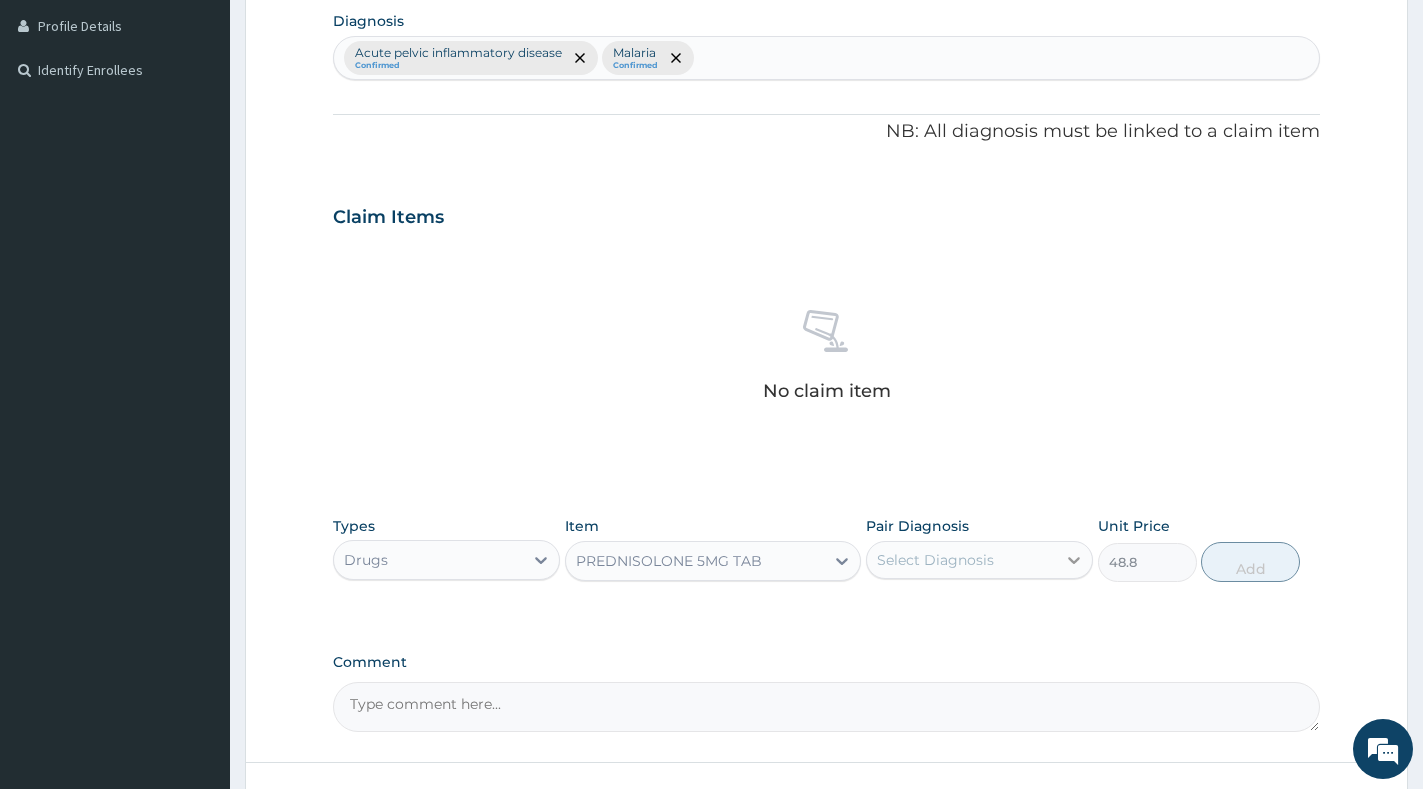 click at bounding box center [1074, 560] 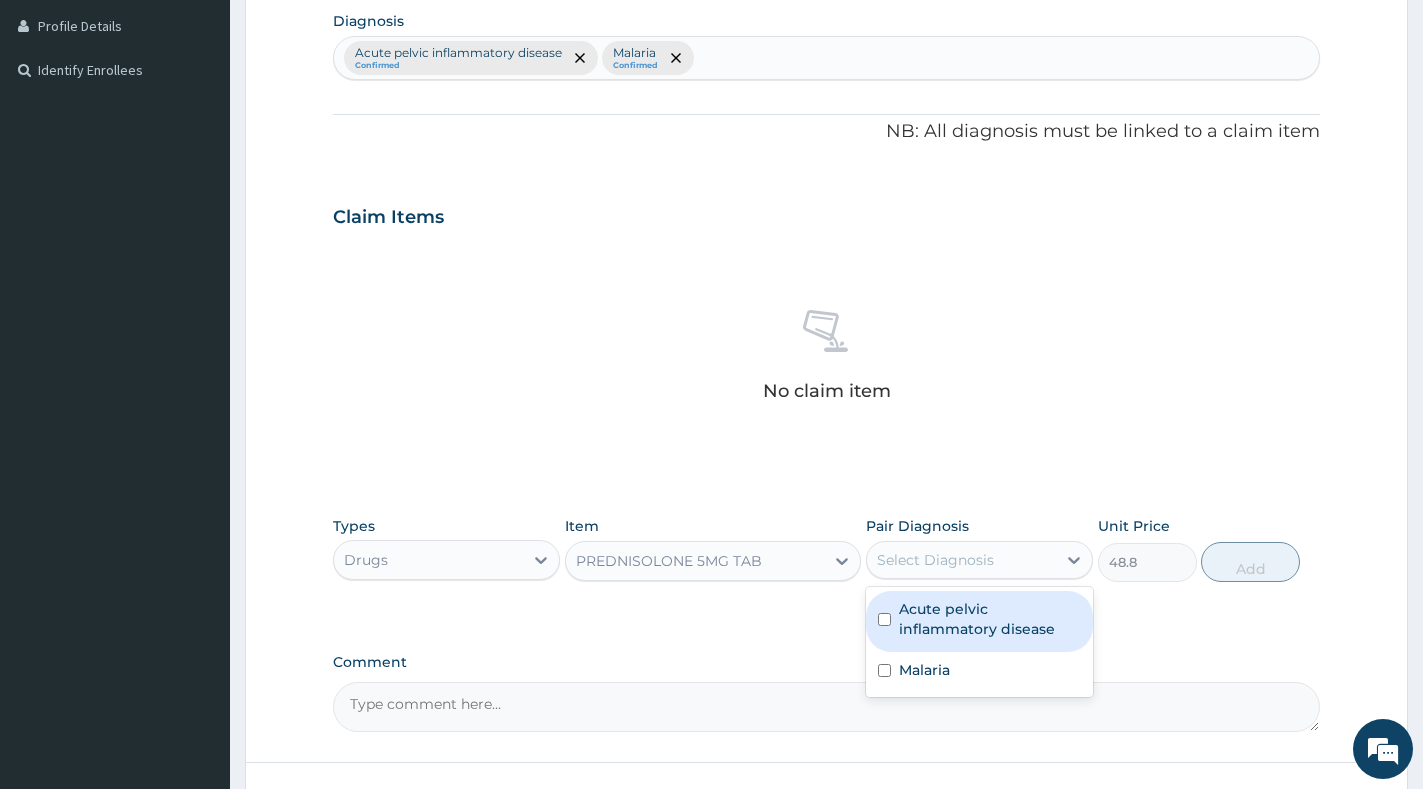 click on "Acute pelvic inflammatory disease" at bounding box center (990, 619) 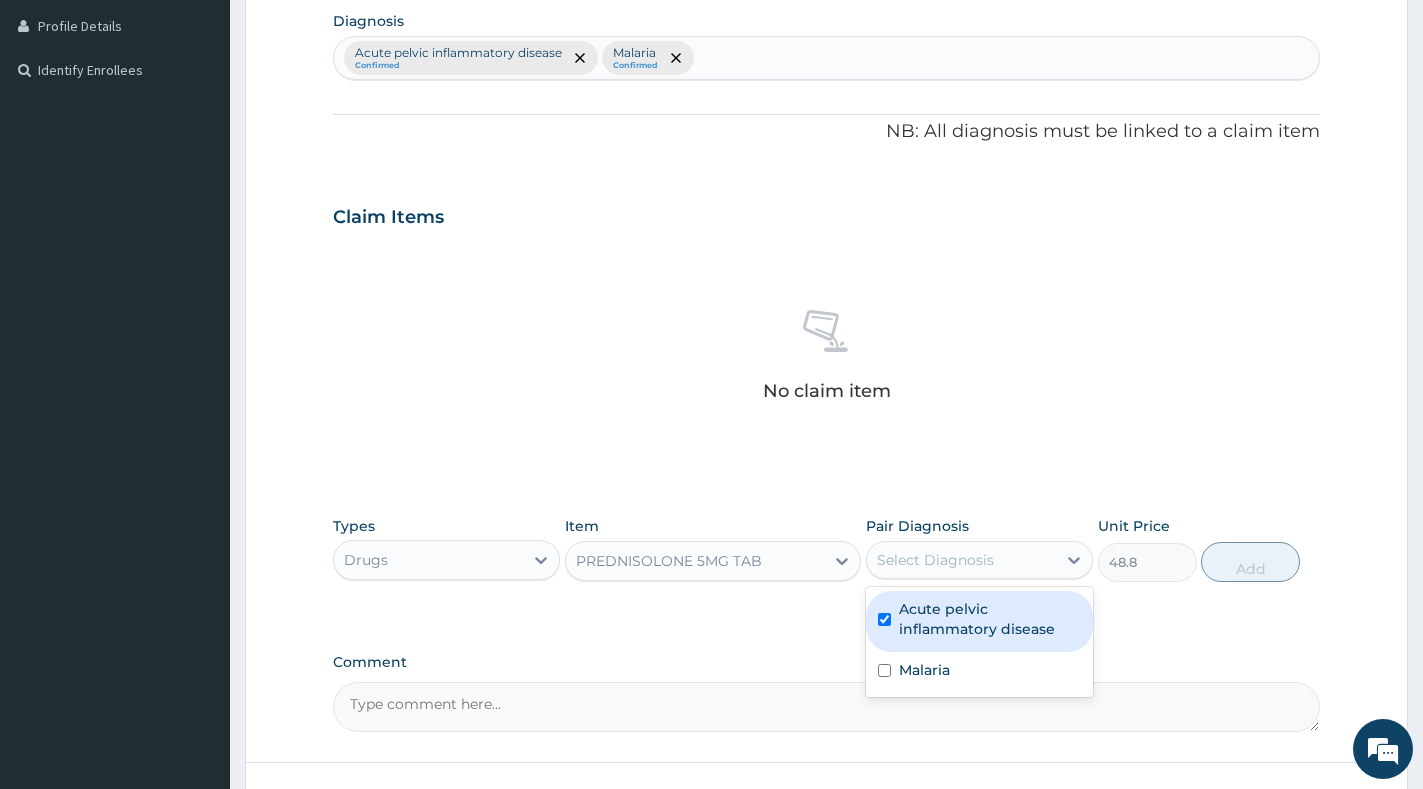 checkbox on "true" 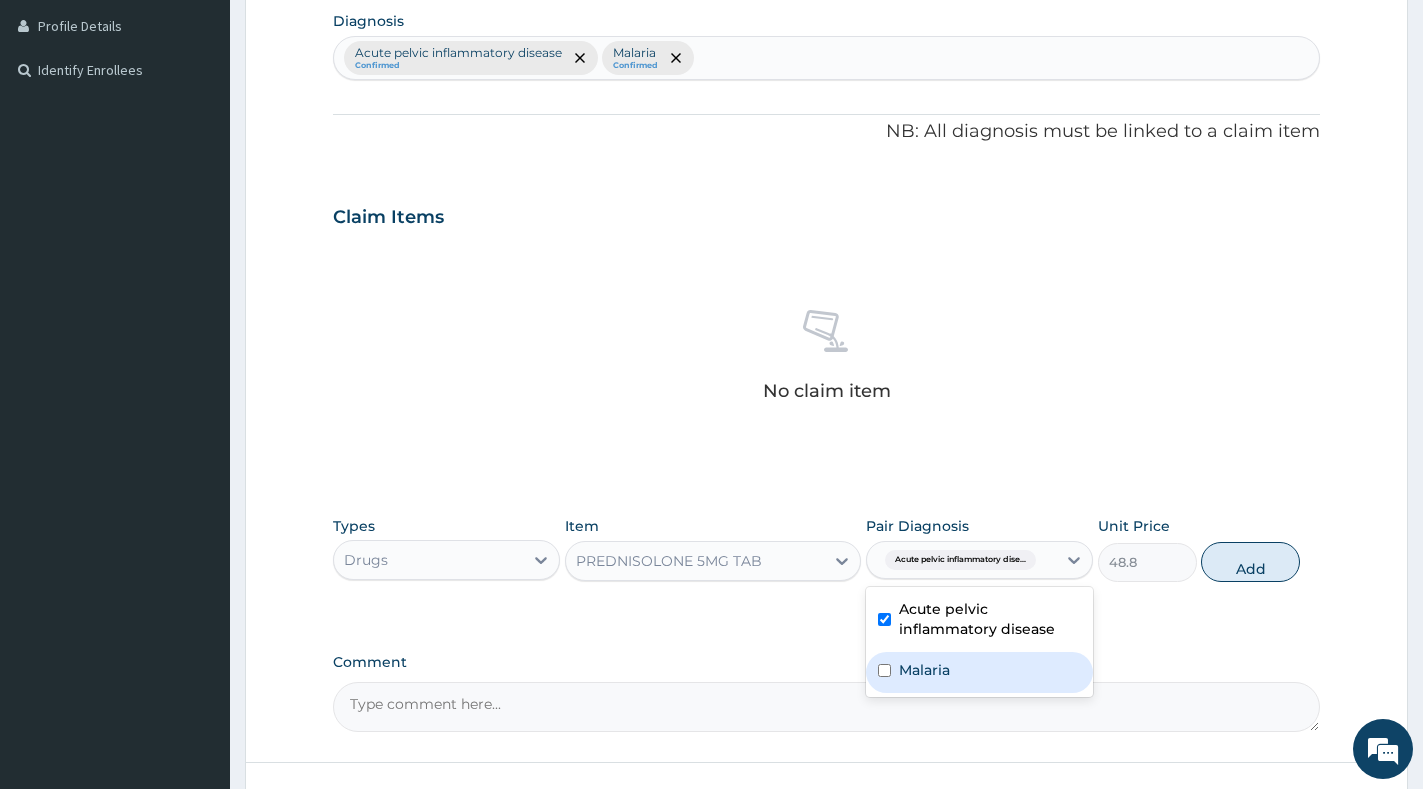 click on "Malaria" at bounding box center (924, 670) 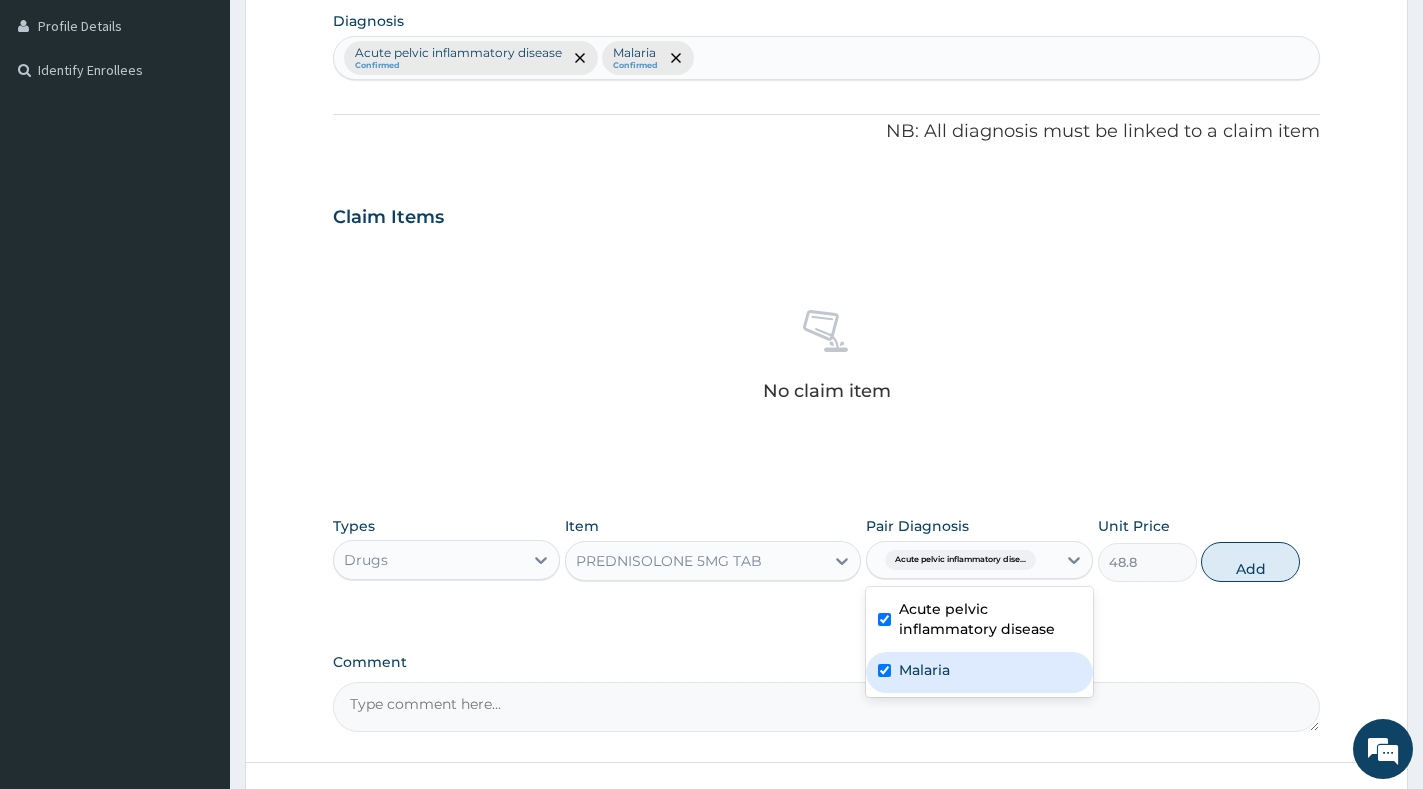 checkbox on "true" 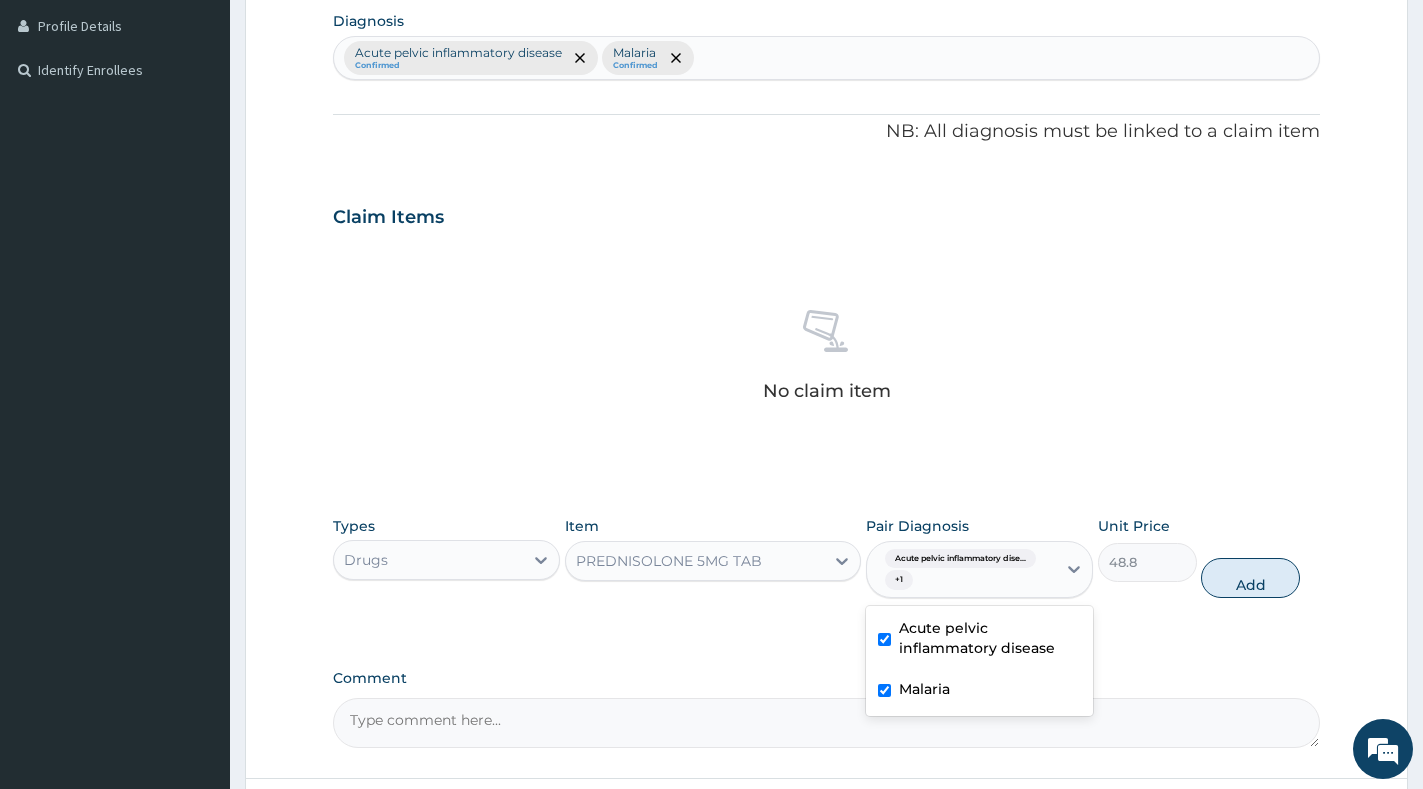 drag, startPoint x: 1226, startPoint y: 587, endPoint x: 1198, endPoint y: 580, distance: 28.86174 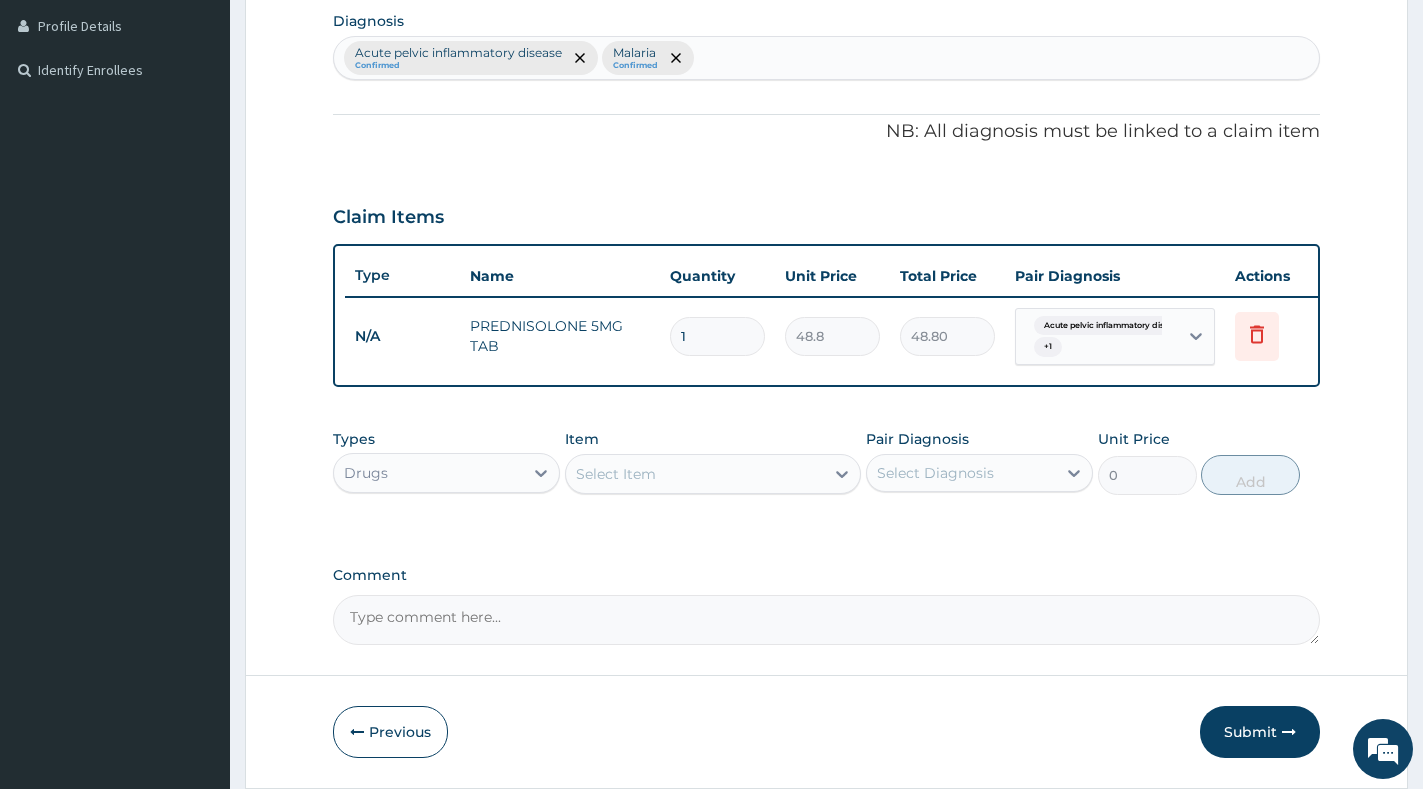 type on "15" 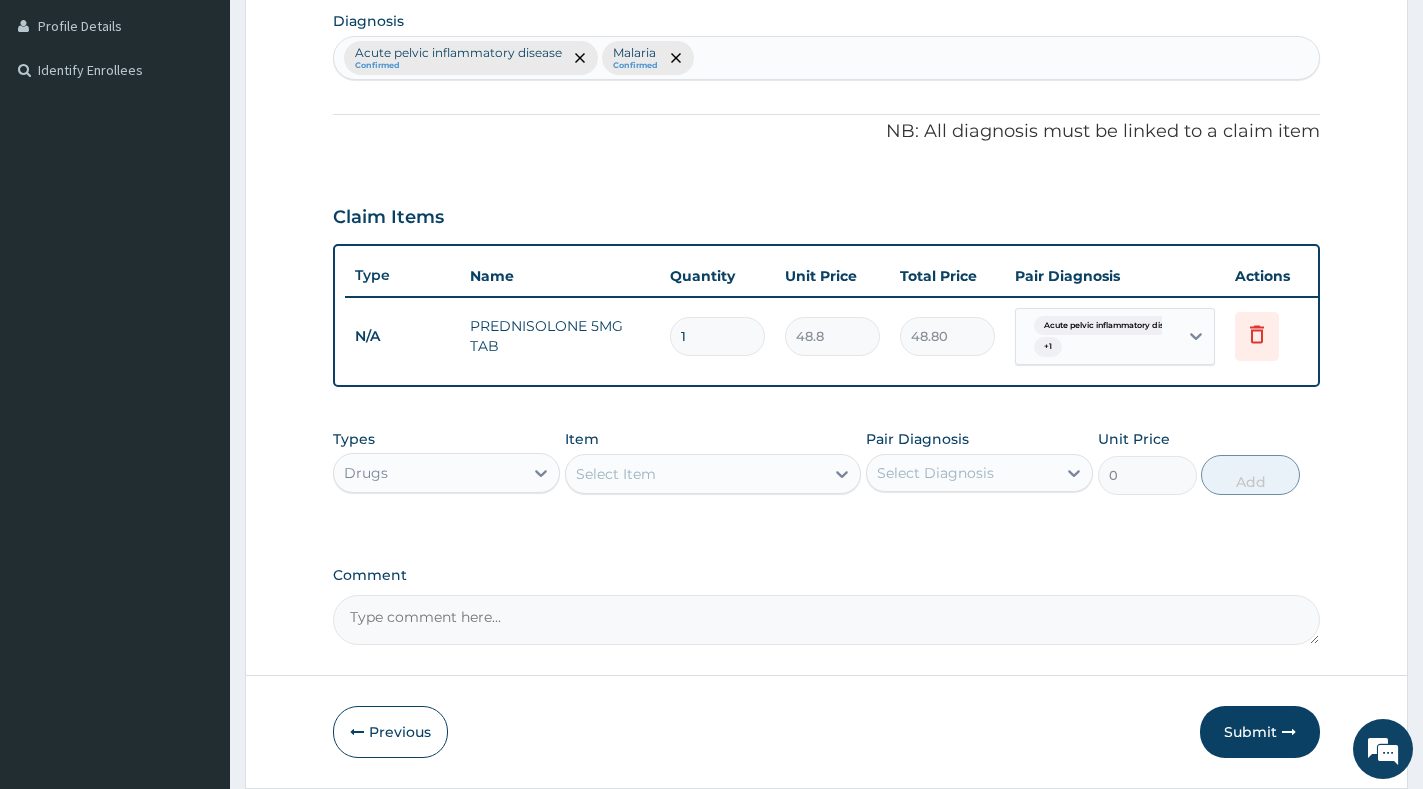type on "732.00" 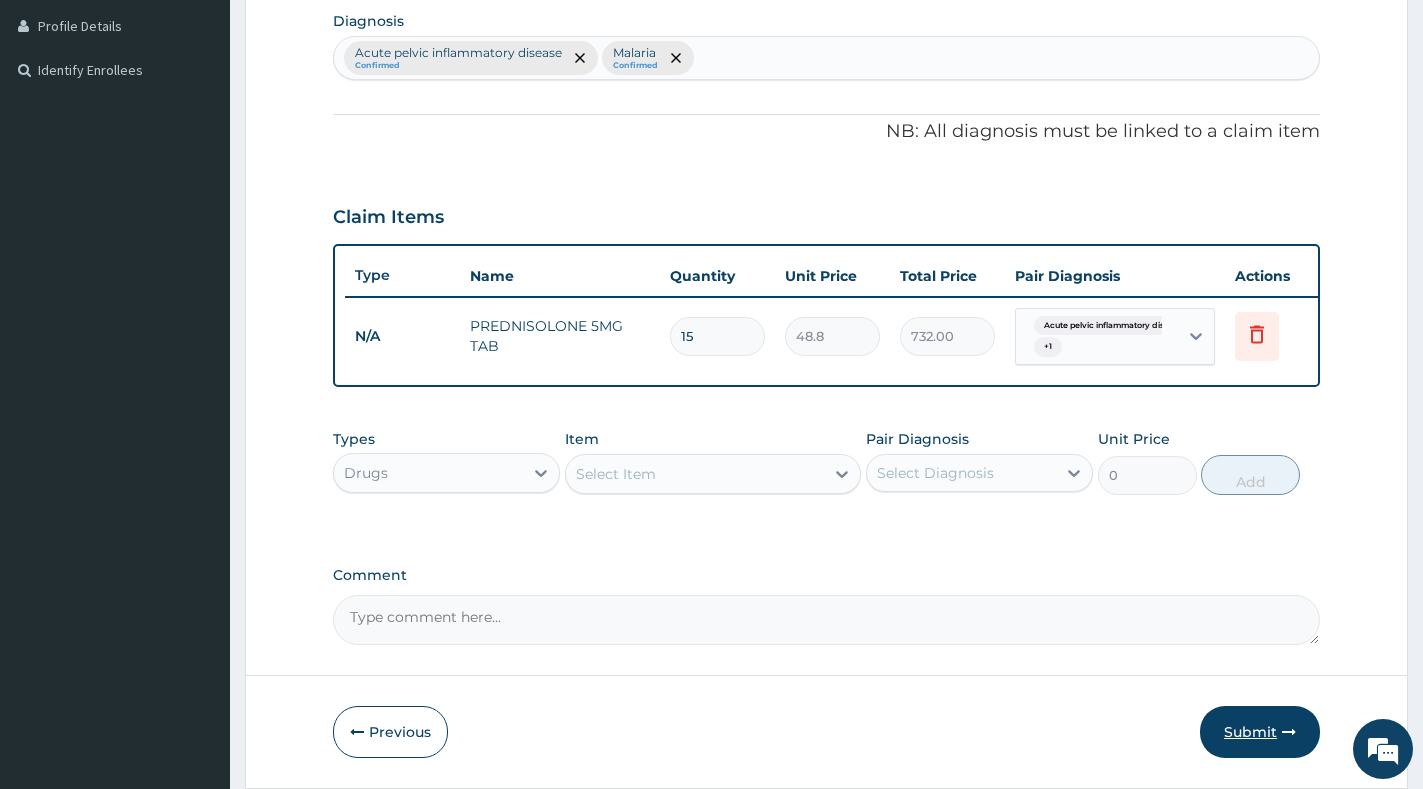 type on "15" 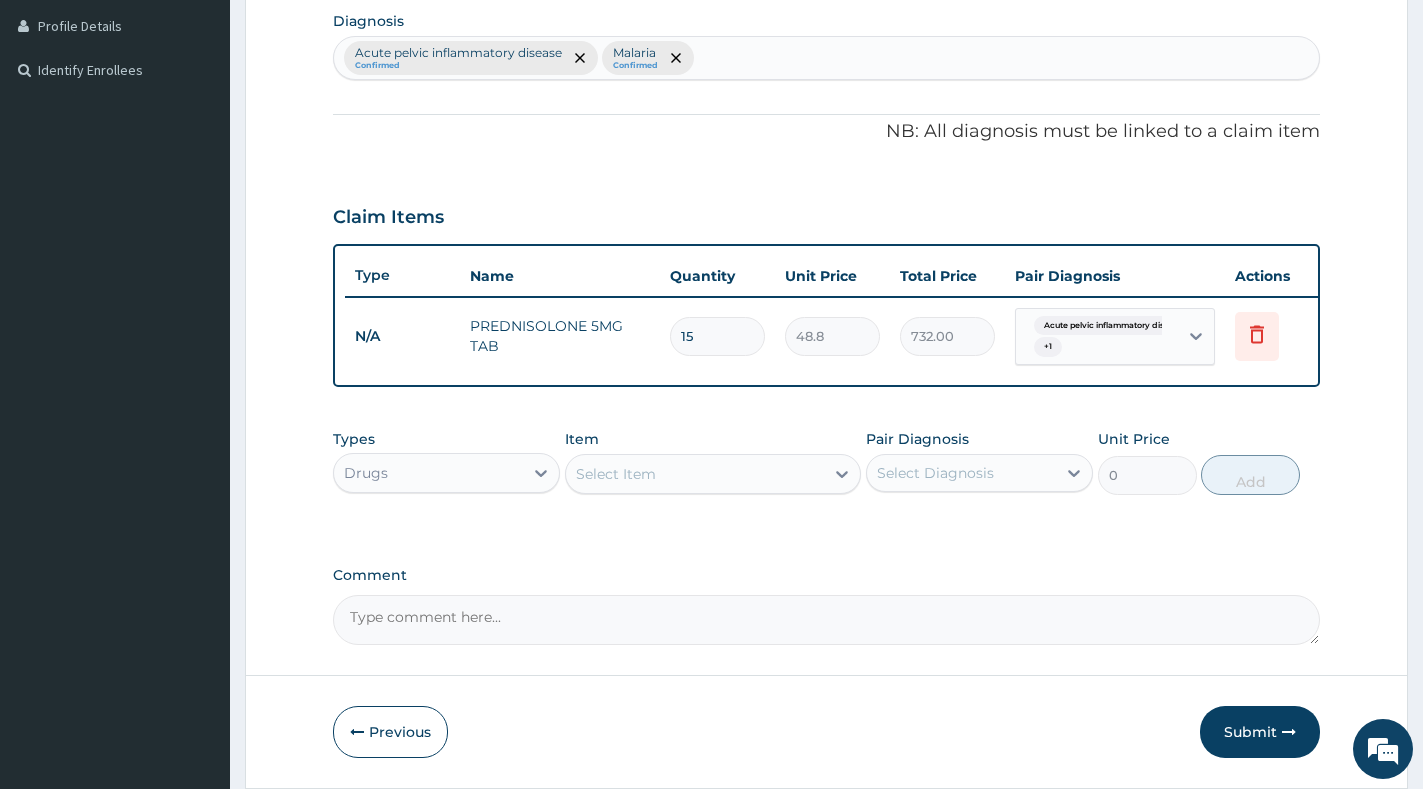 click on "Submit" at bounding box center [1260, 732] 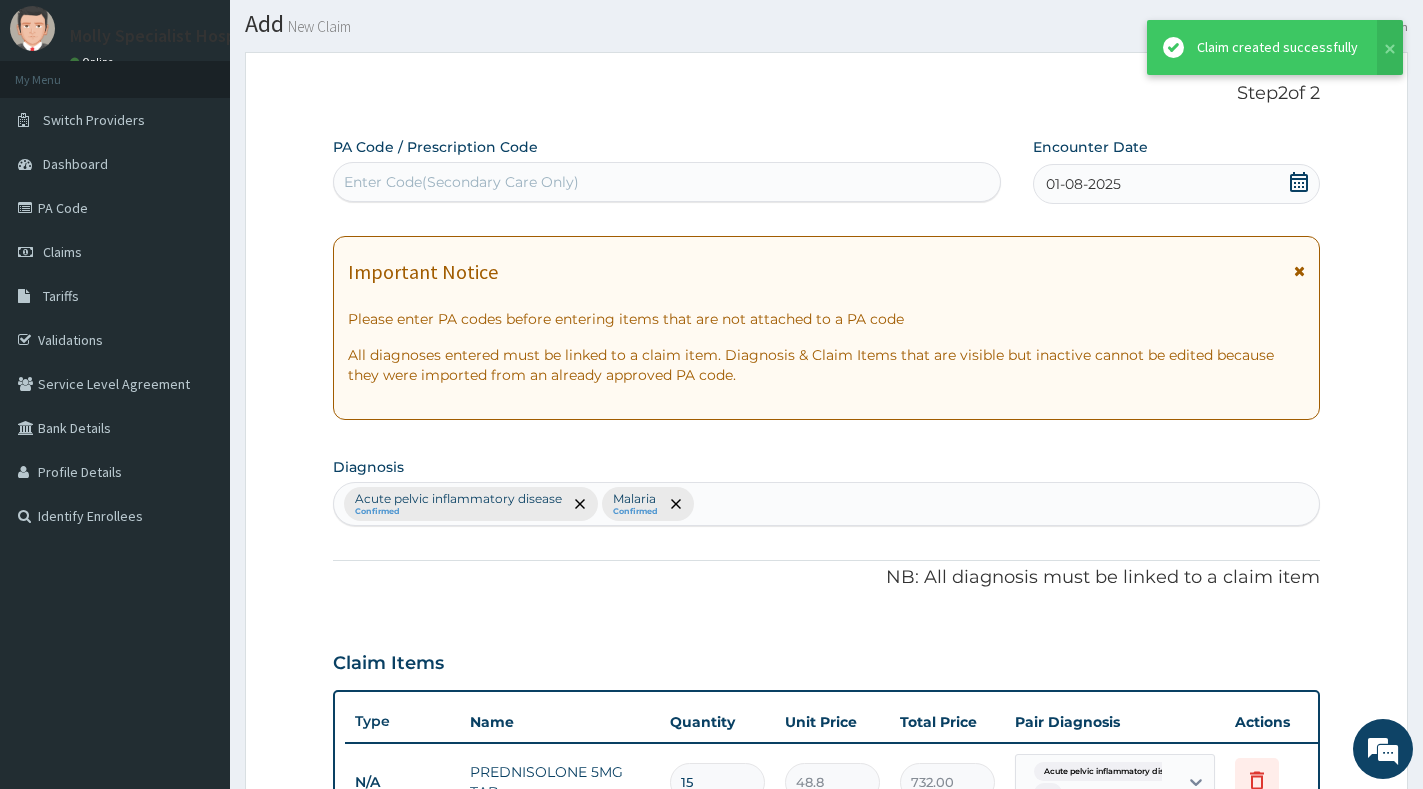 scroll, scrollTop: 500, scrollLeft: 0, axis: vertical 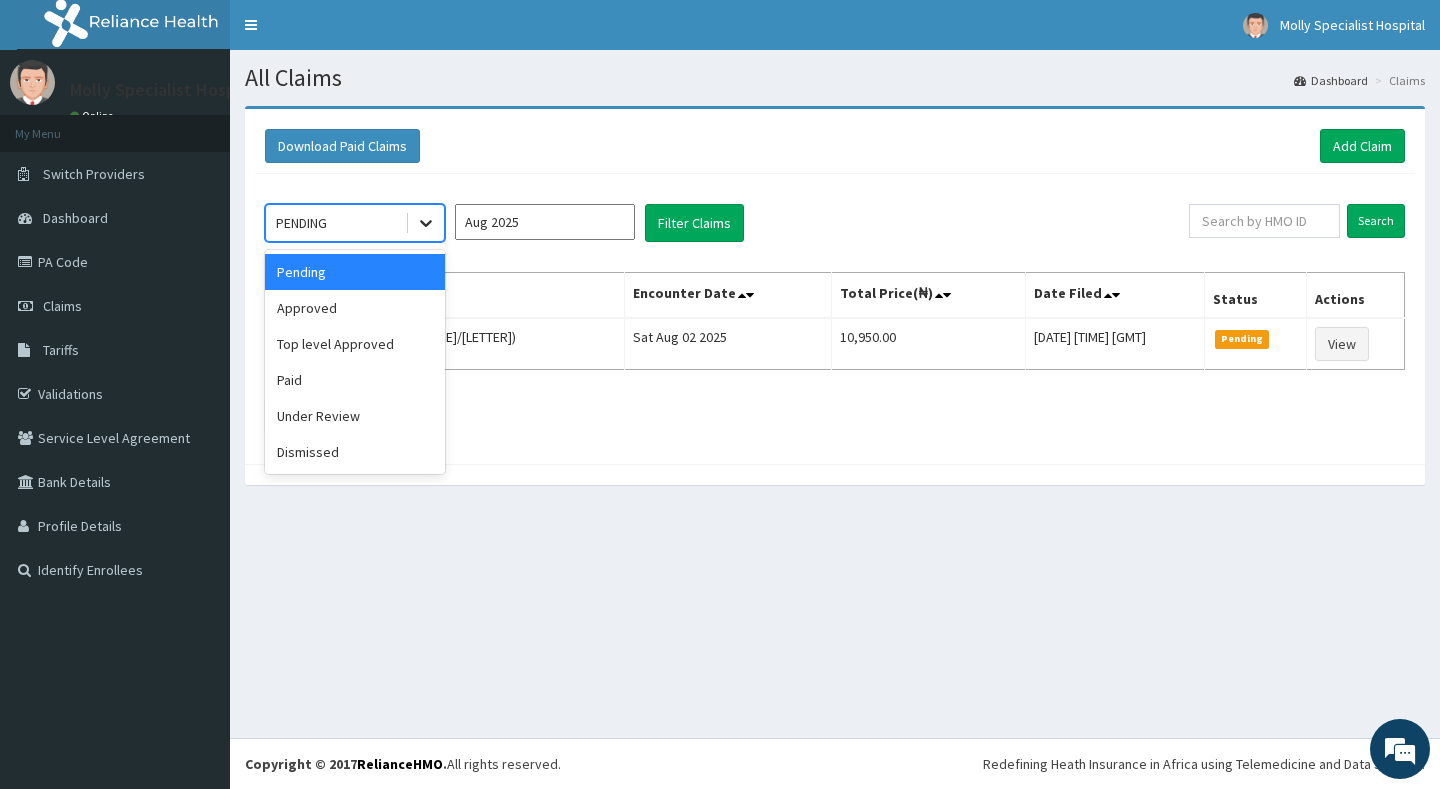 click 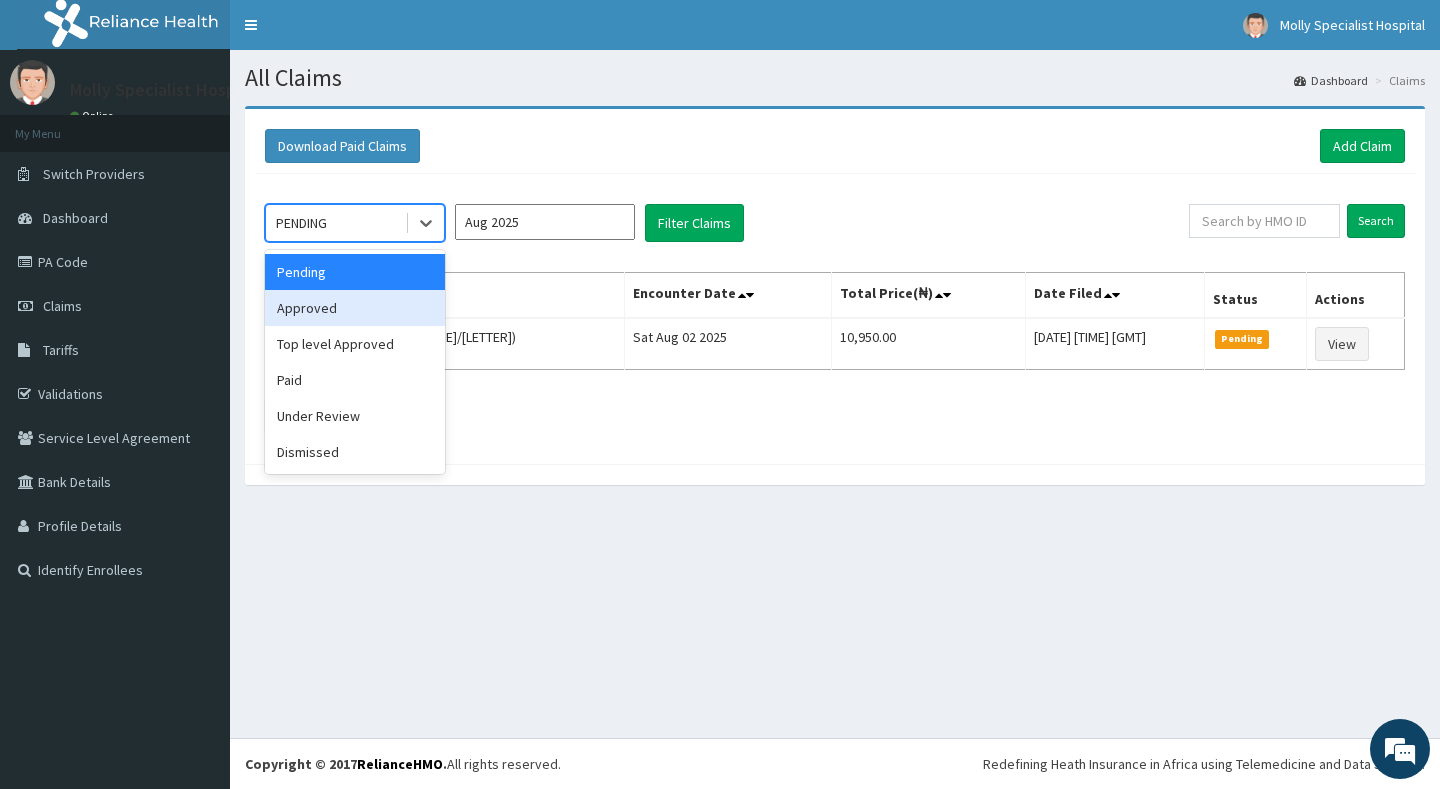 click on "Approved" at bounding box center [355, 308] 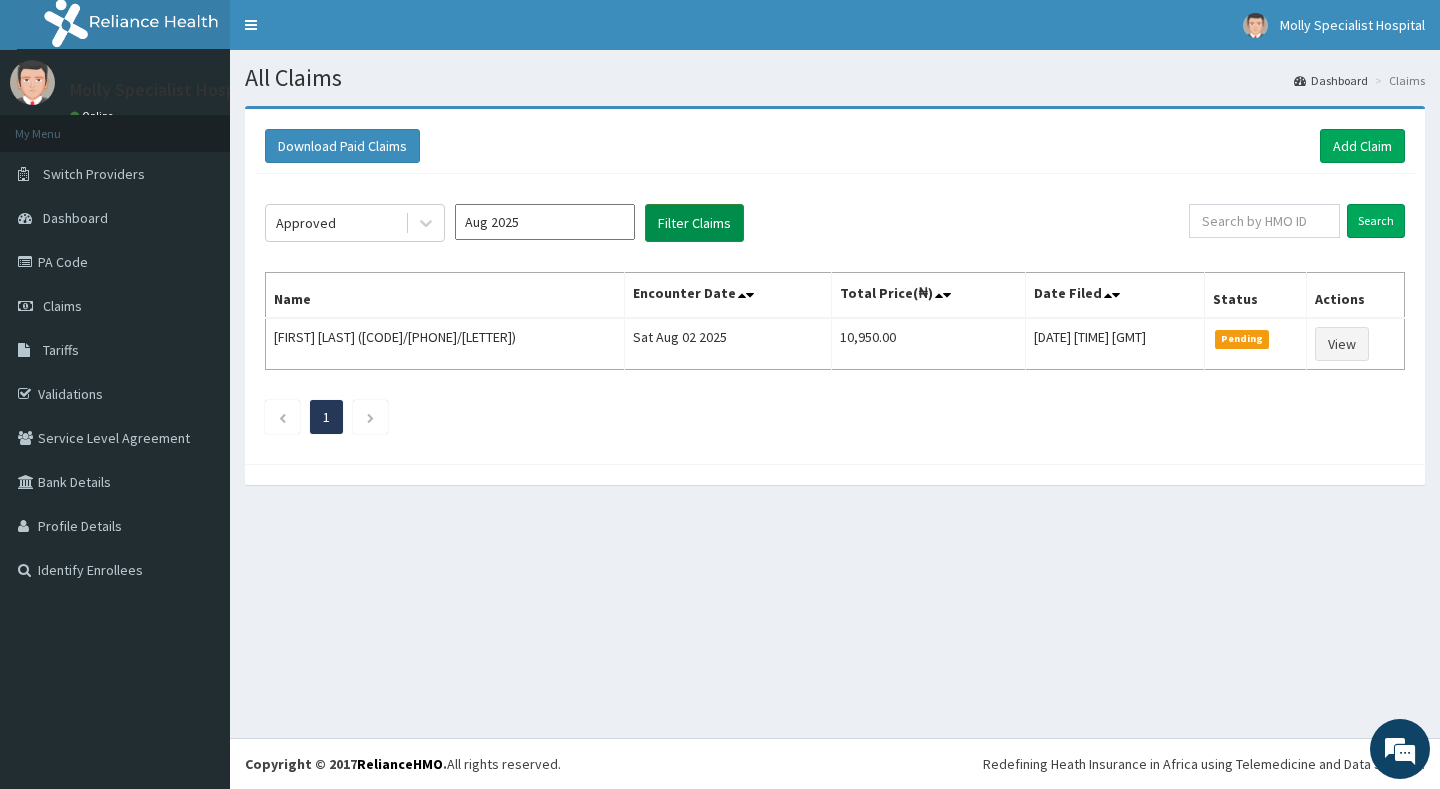 click on "Filter Claims" at bounding box center (694, 223) 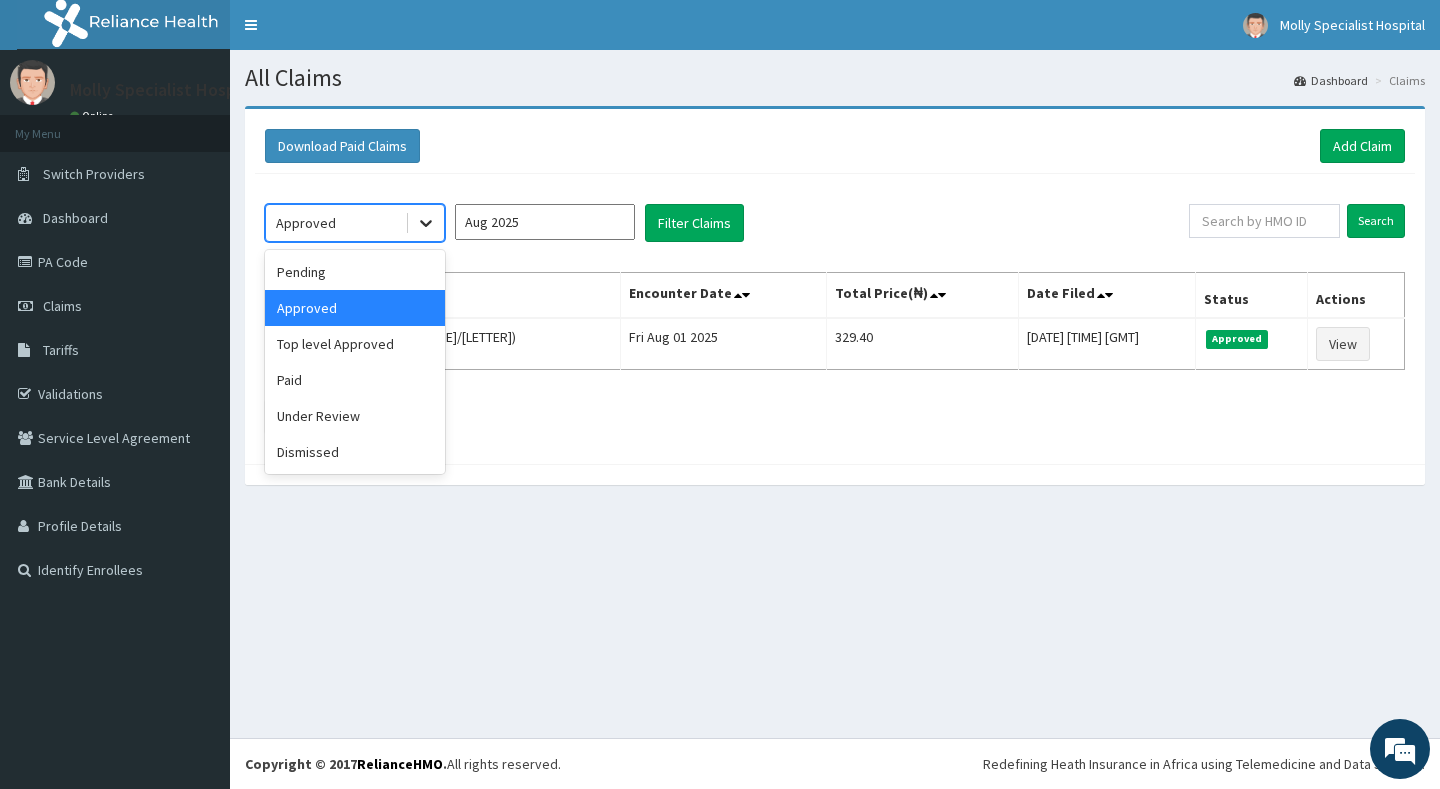 click 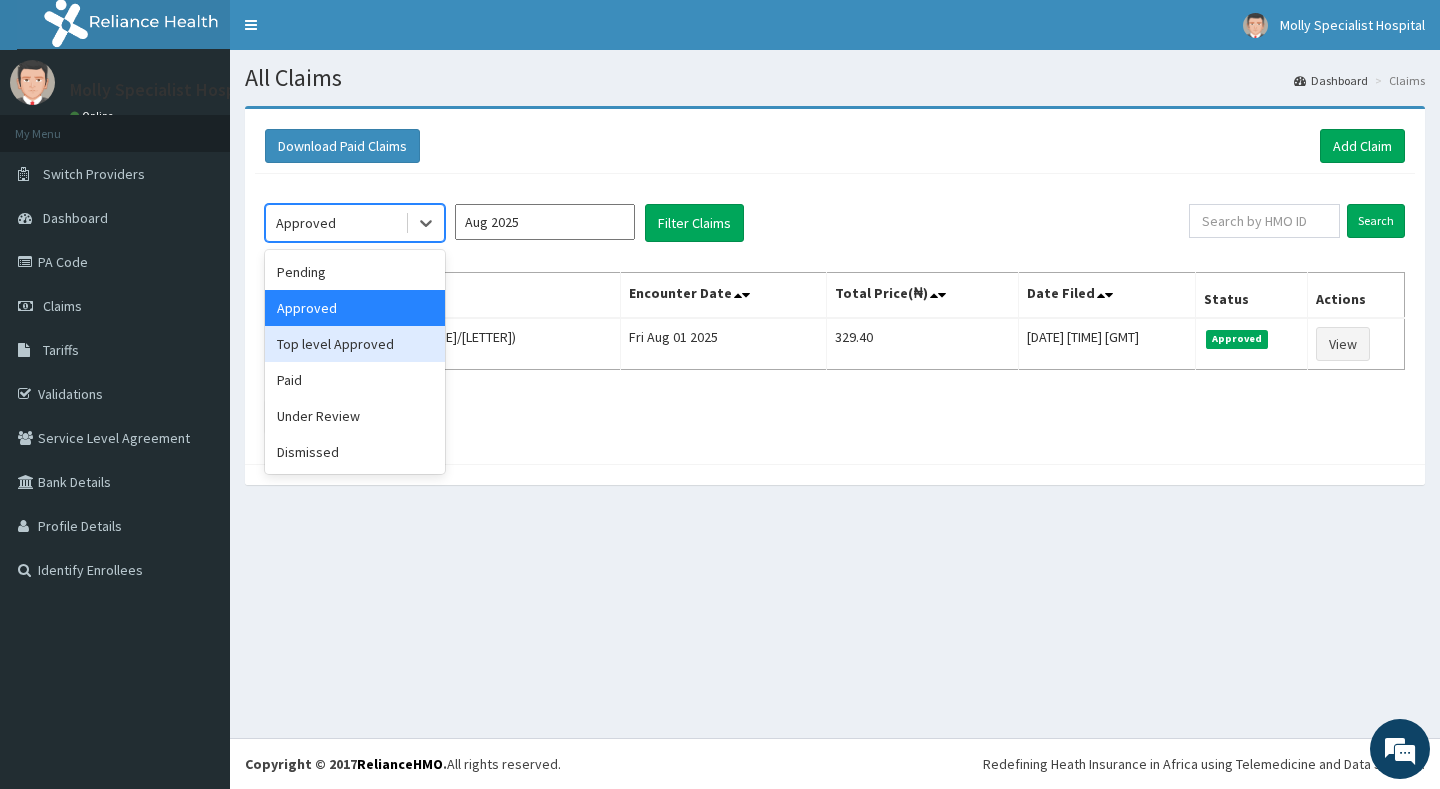 click on "Top level Approved" at bounding box center (355, 344) 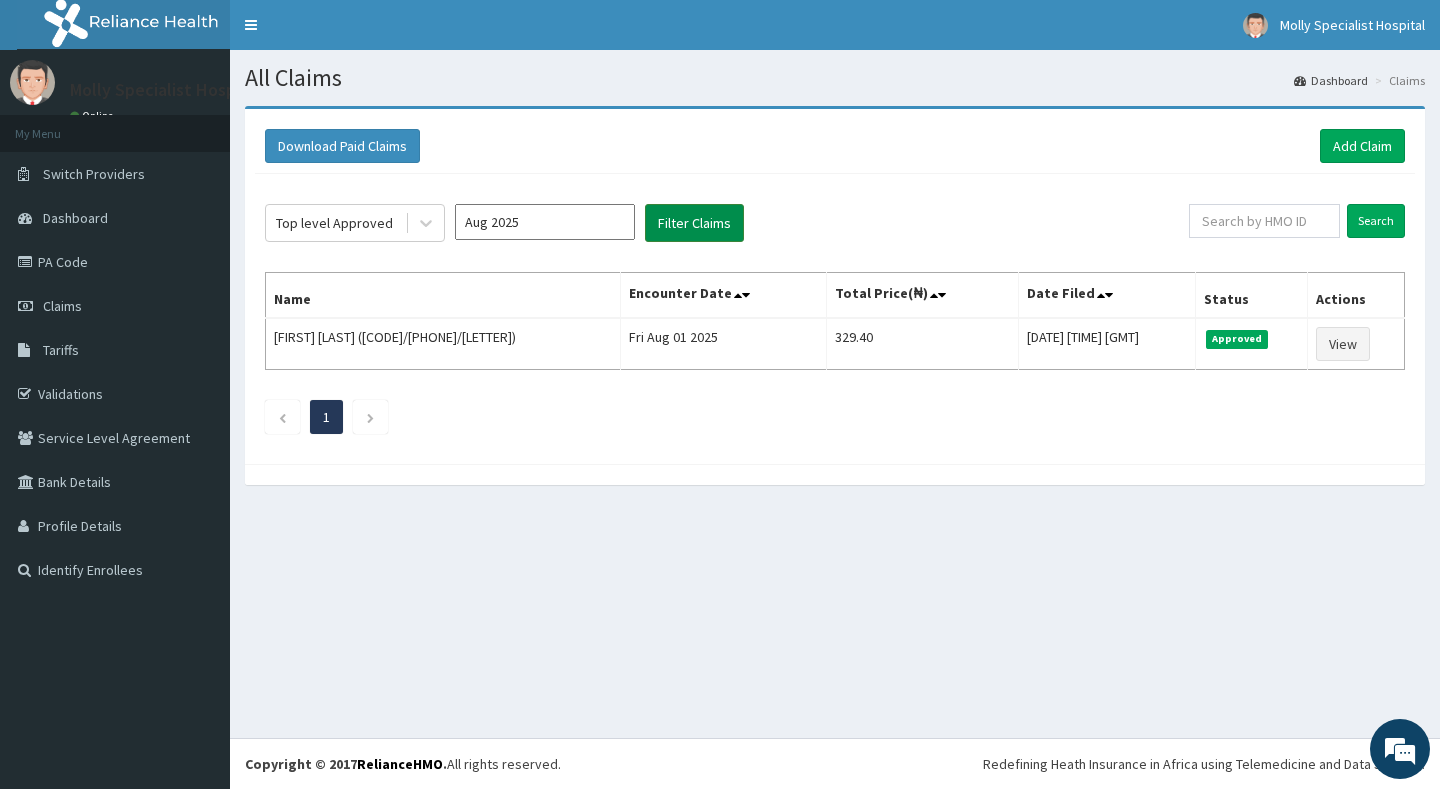 click on "Filter Claims" at bounding box center (694, 223) 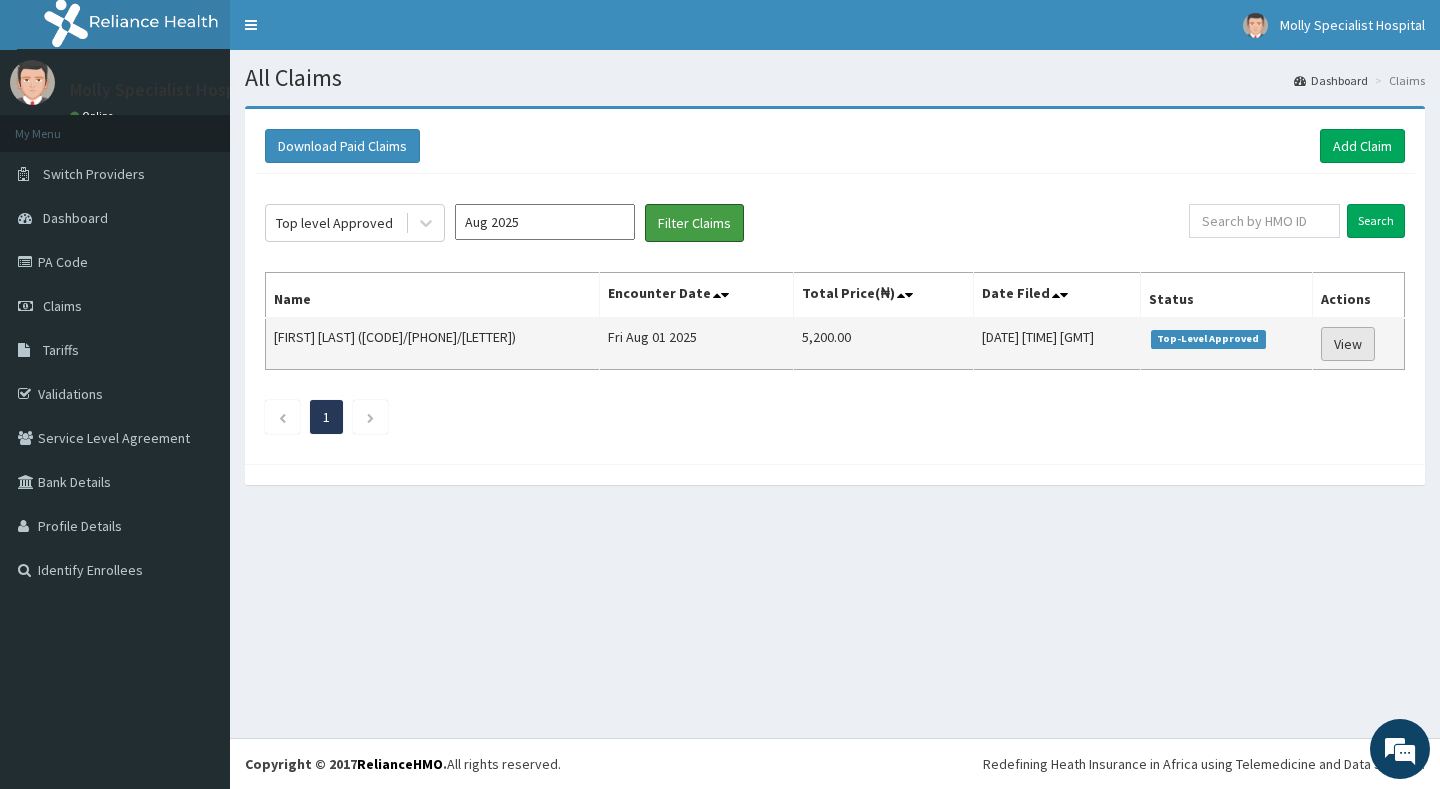 scroll, scrollTop: 0, scrollLeft: 0, axis: both 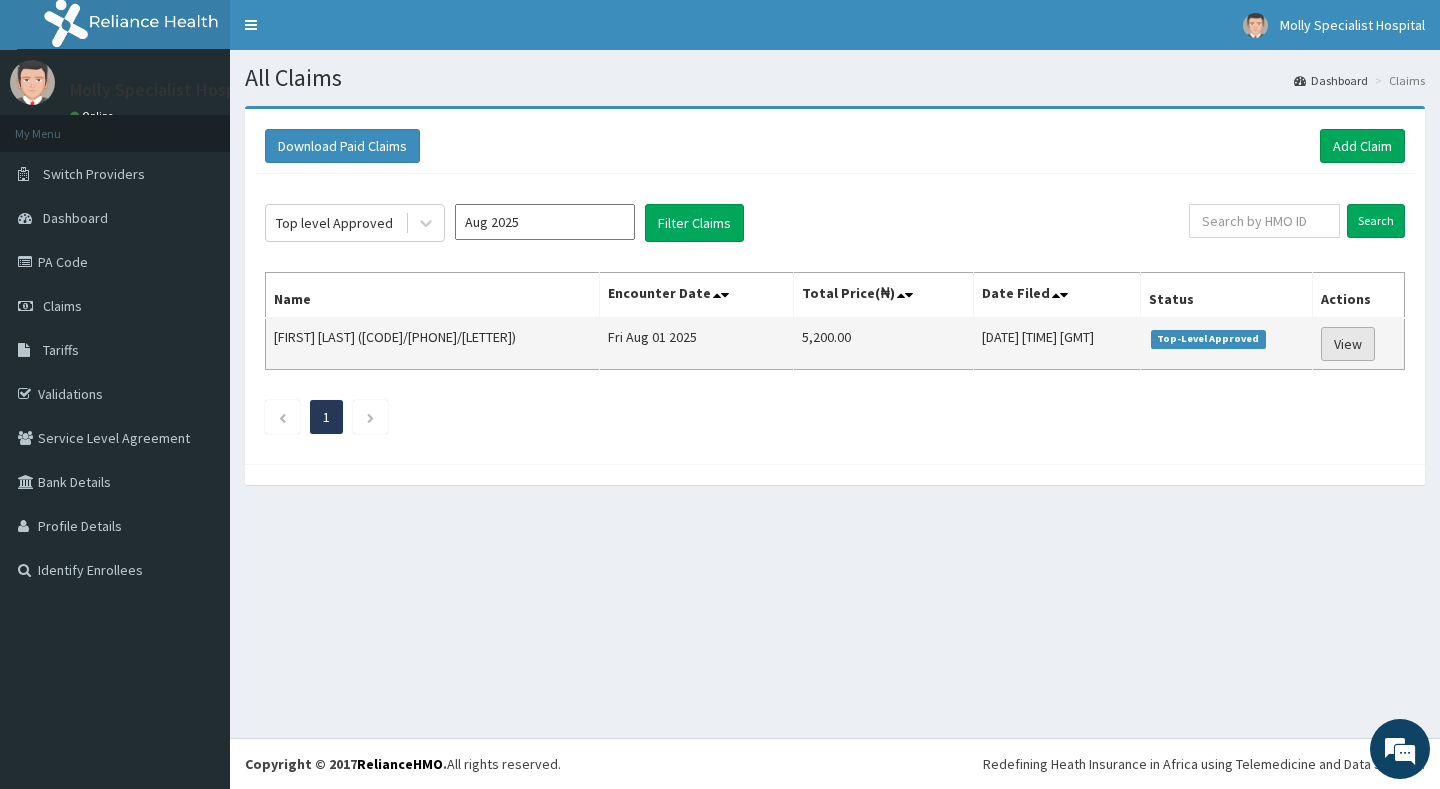 click on "View" at bounding box center (1348, 344) 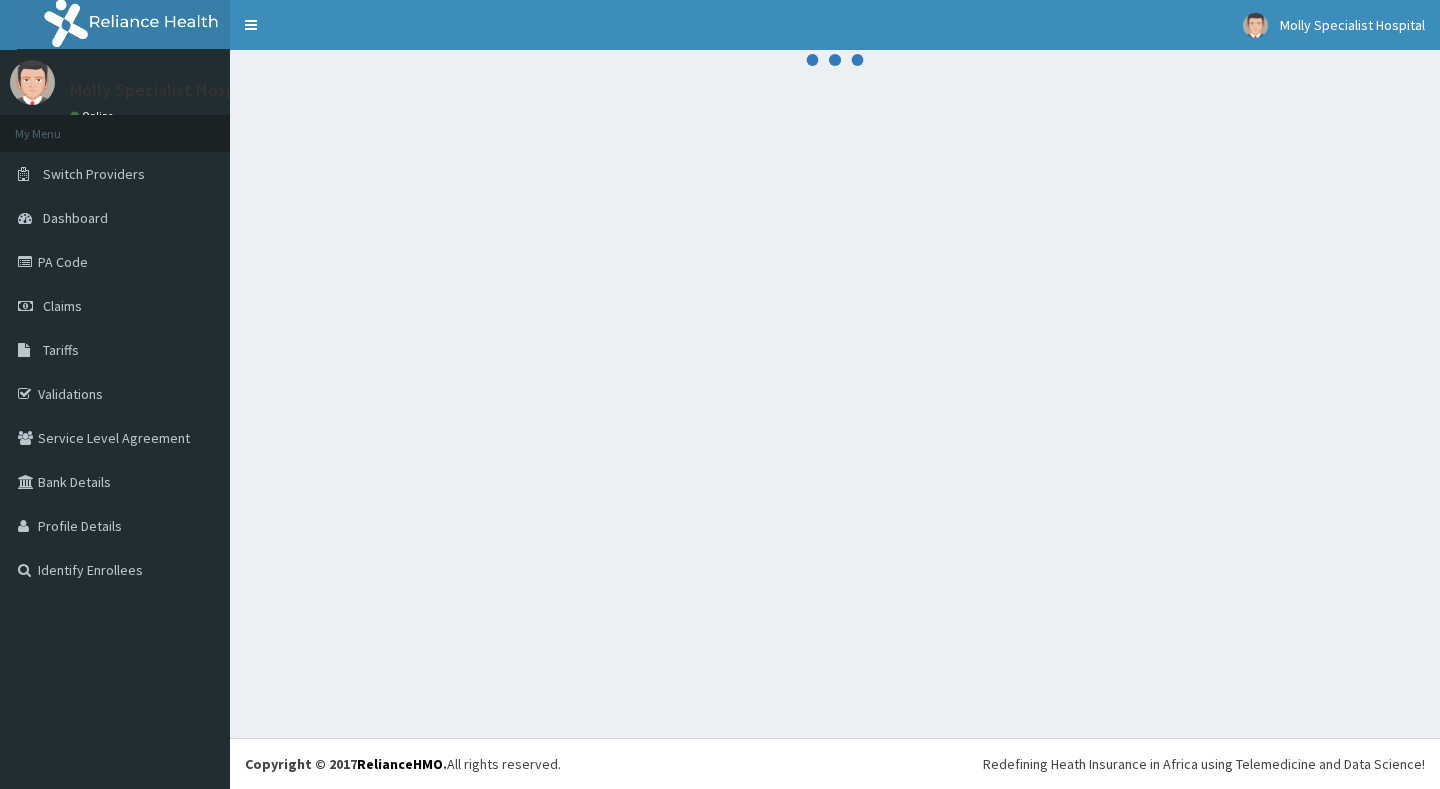 scroll, scrollTop: 0, scrollLeft: 0, axis: both 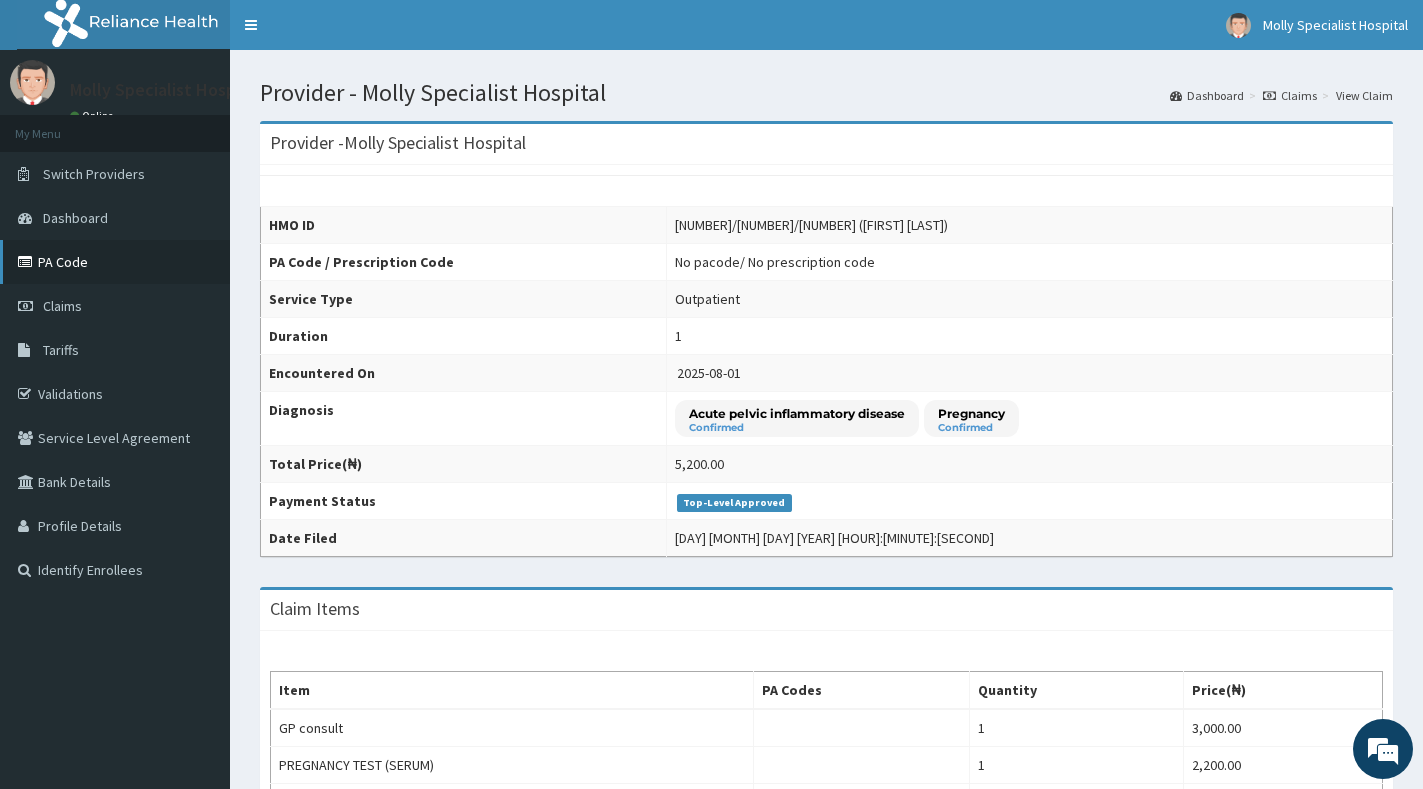 drag, startPoint x: 109, startPoint y: 262, endPoint x: 142, endPoint y: 266, distance: 33.24154 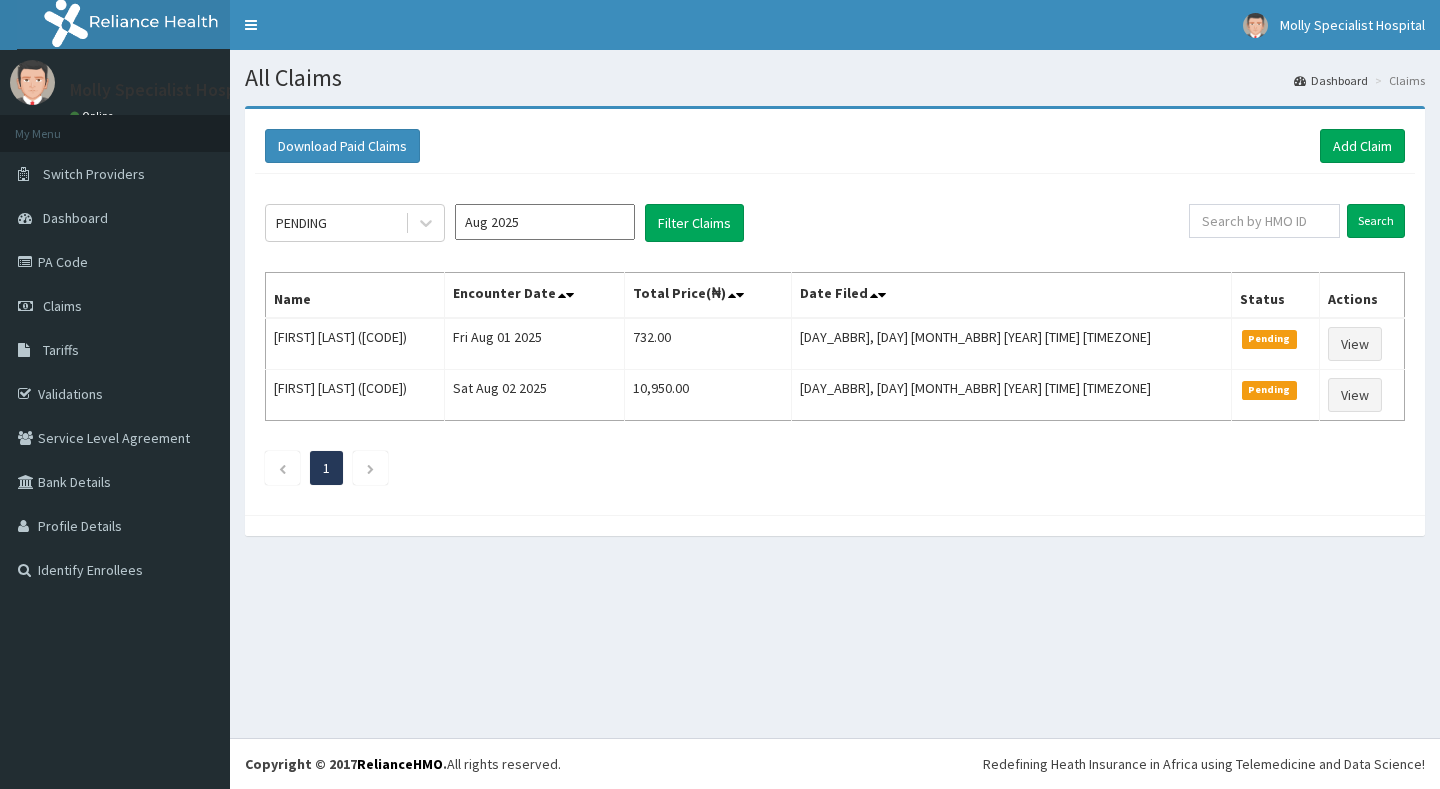 scroll, scrollTop: 0, scrollLeft: 0, axis: both 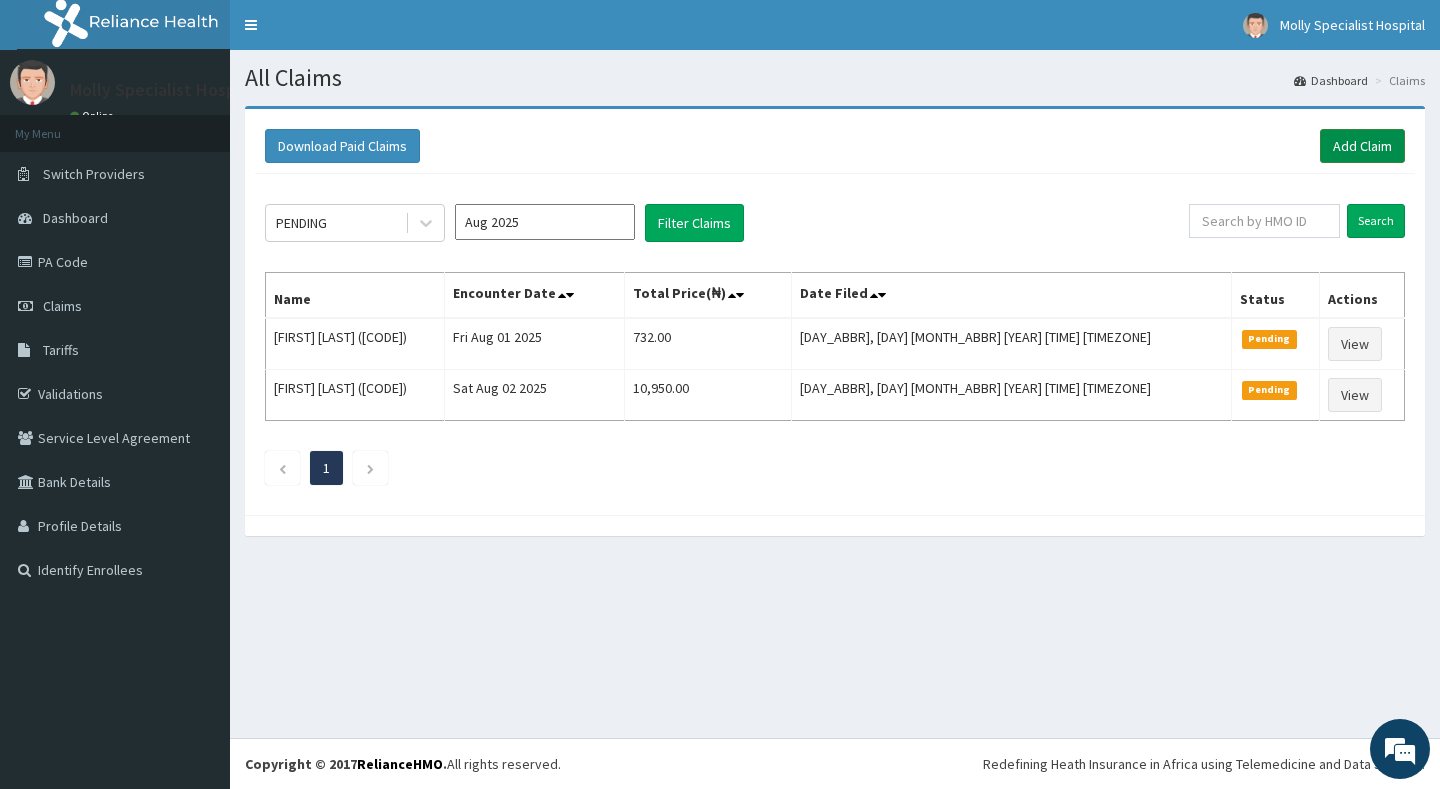 click on "Add Claim" at bounding box center (1362, 146) 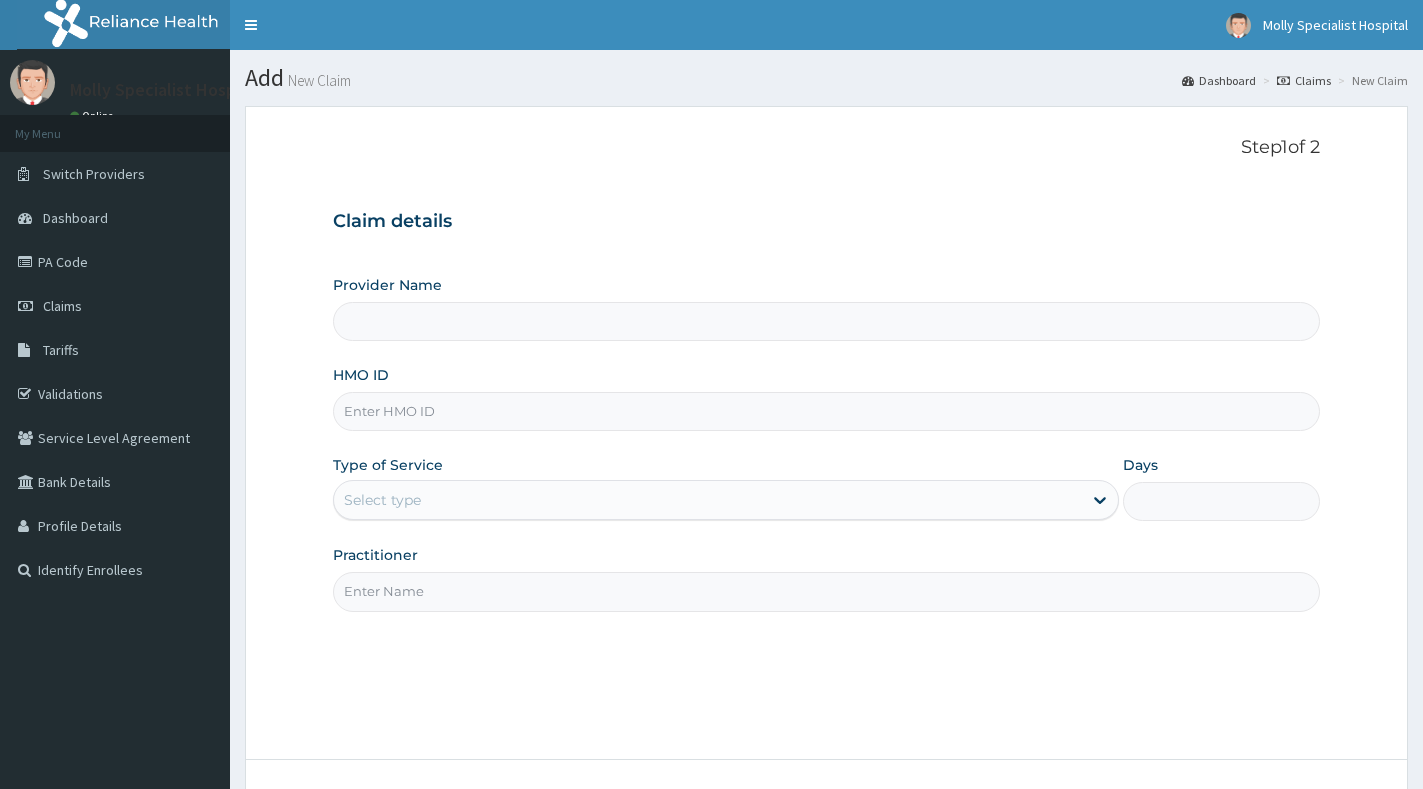 scroll, scrollTop: 0, scrollLeft: 0, axis: both 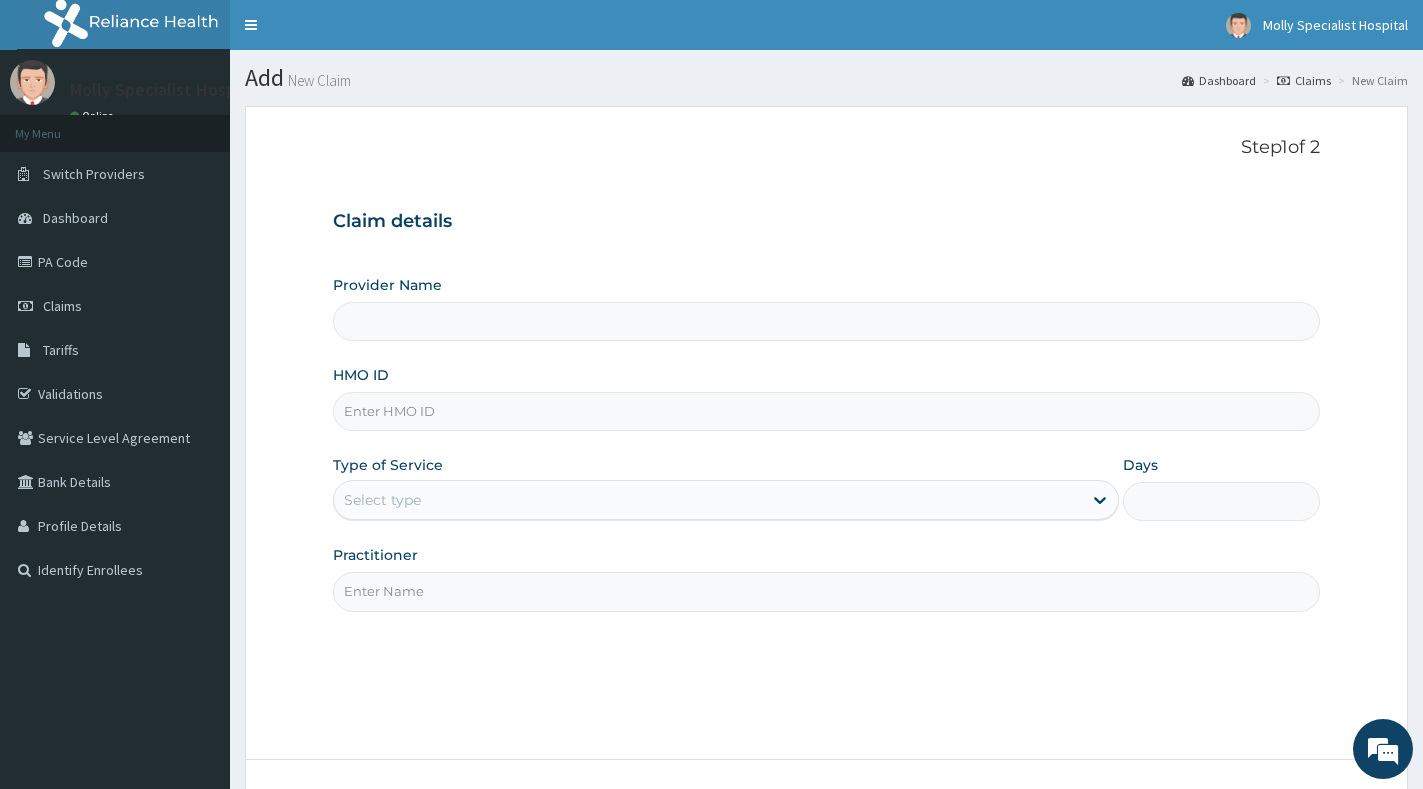 paste on "OHT/12747/A" 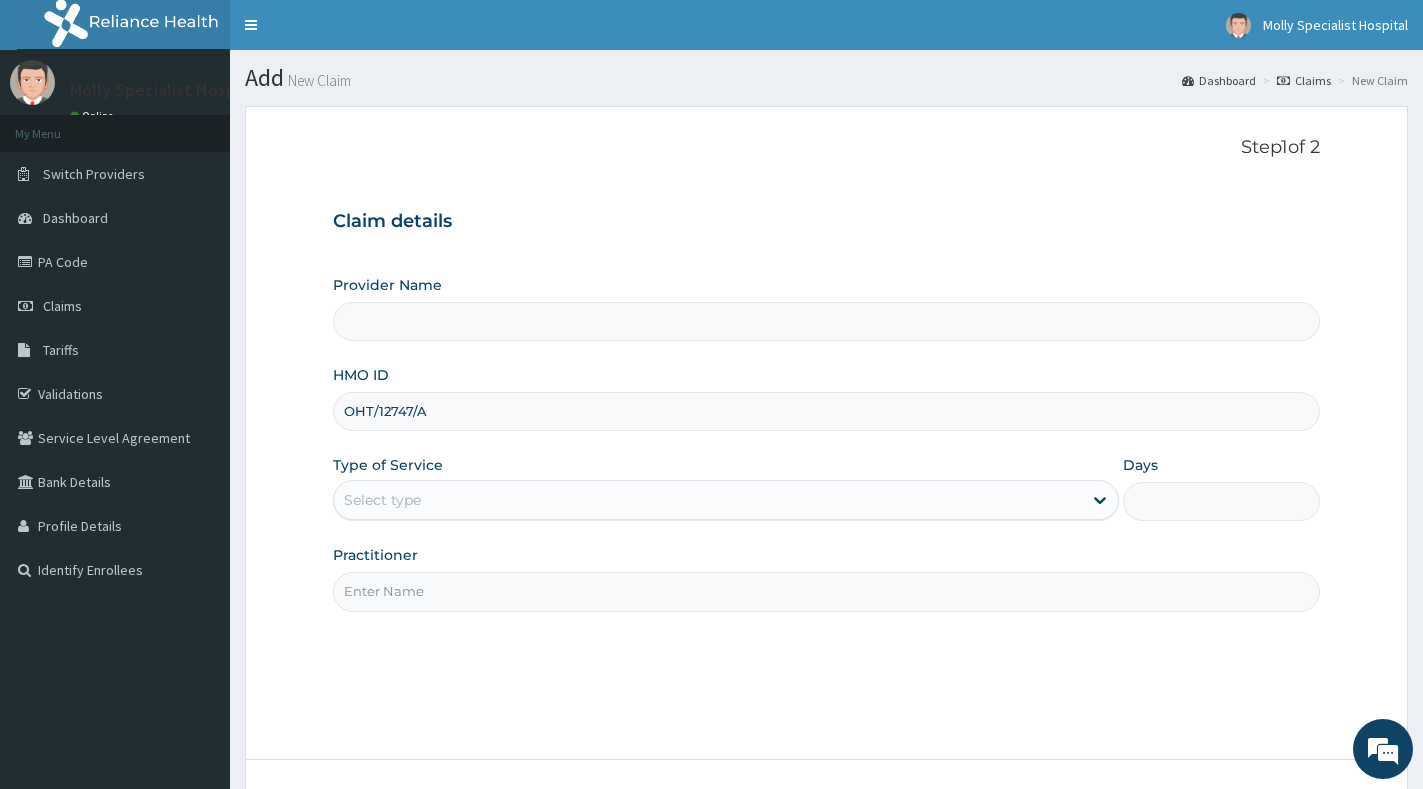type on "OHT/12747/A" 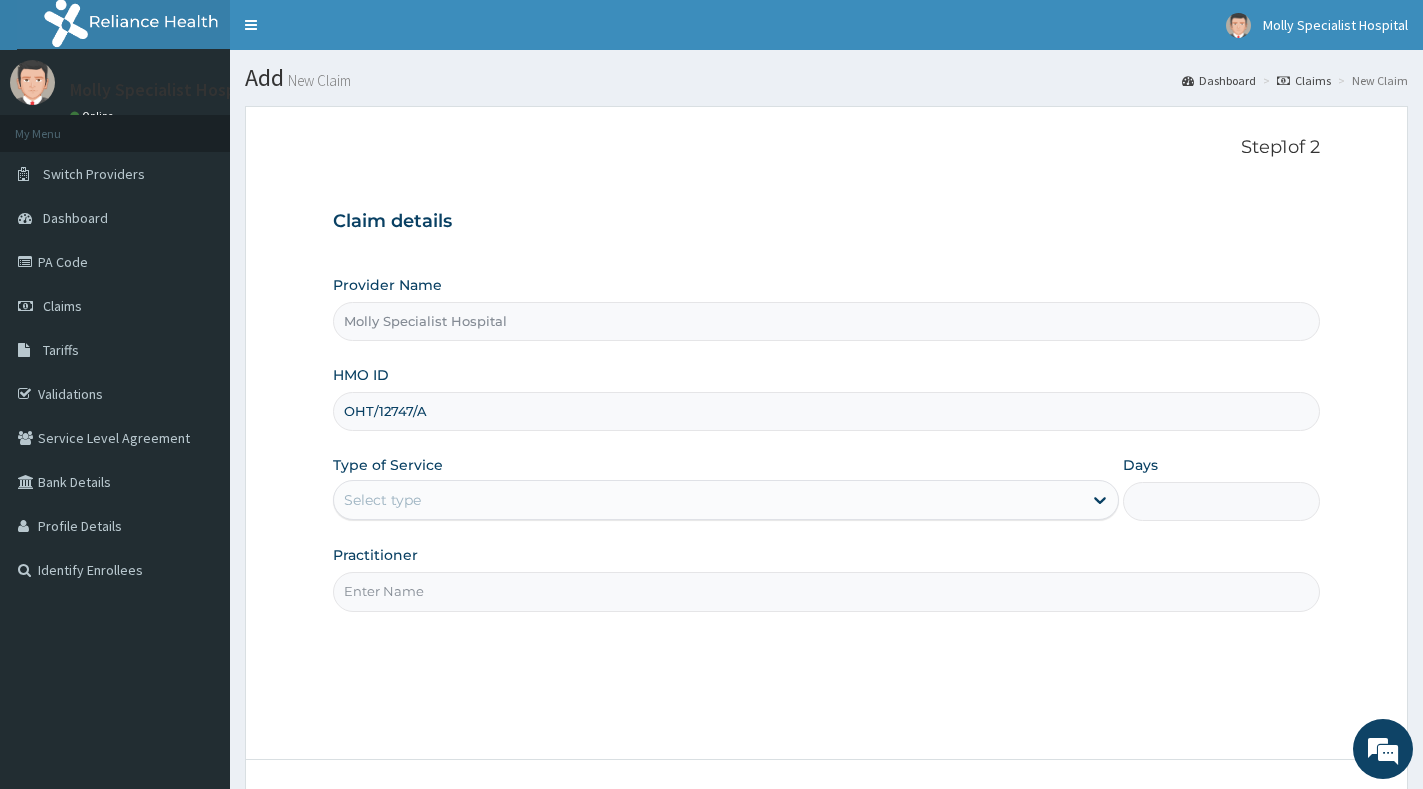 click on "Select type" at bounding box center [708, 500] 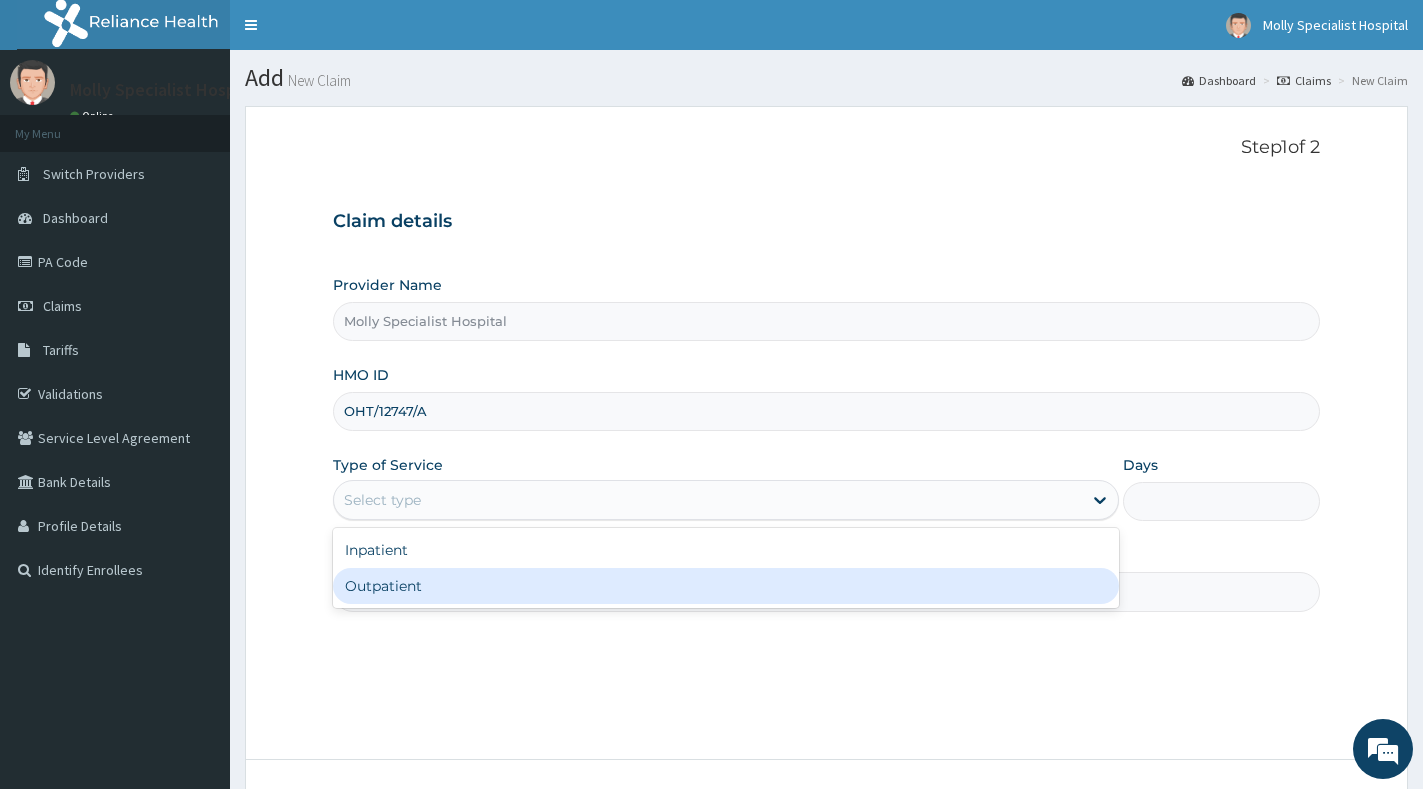 click on "Outpatient" at bounding box center [726, 586] 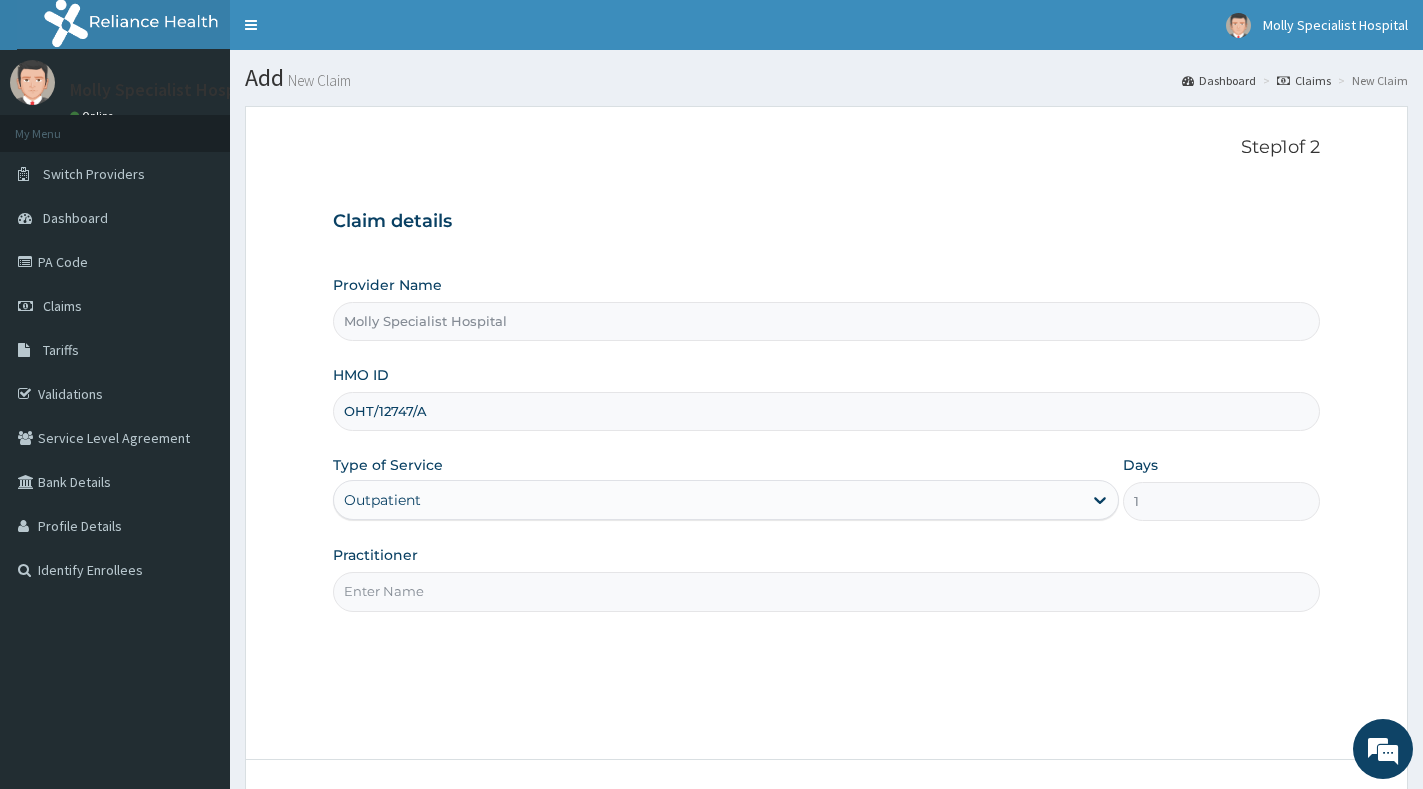 click on "Practitioner" at bounding box center [826, 591] 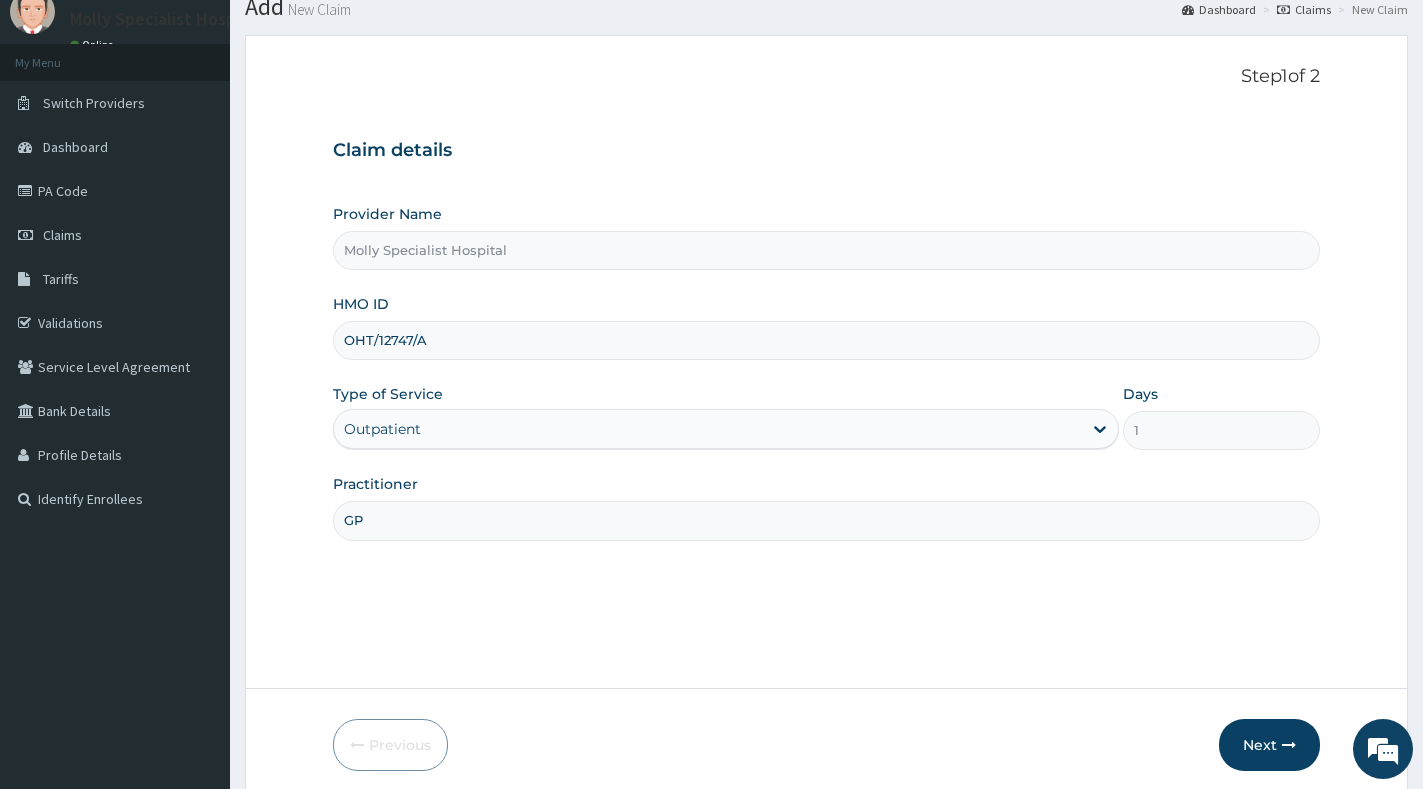 scroll, scrollTop: 150, scrollLeft: 0, axis: vertical 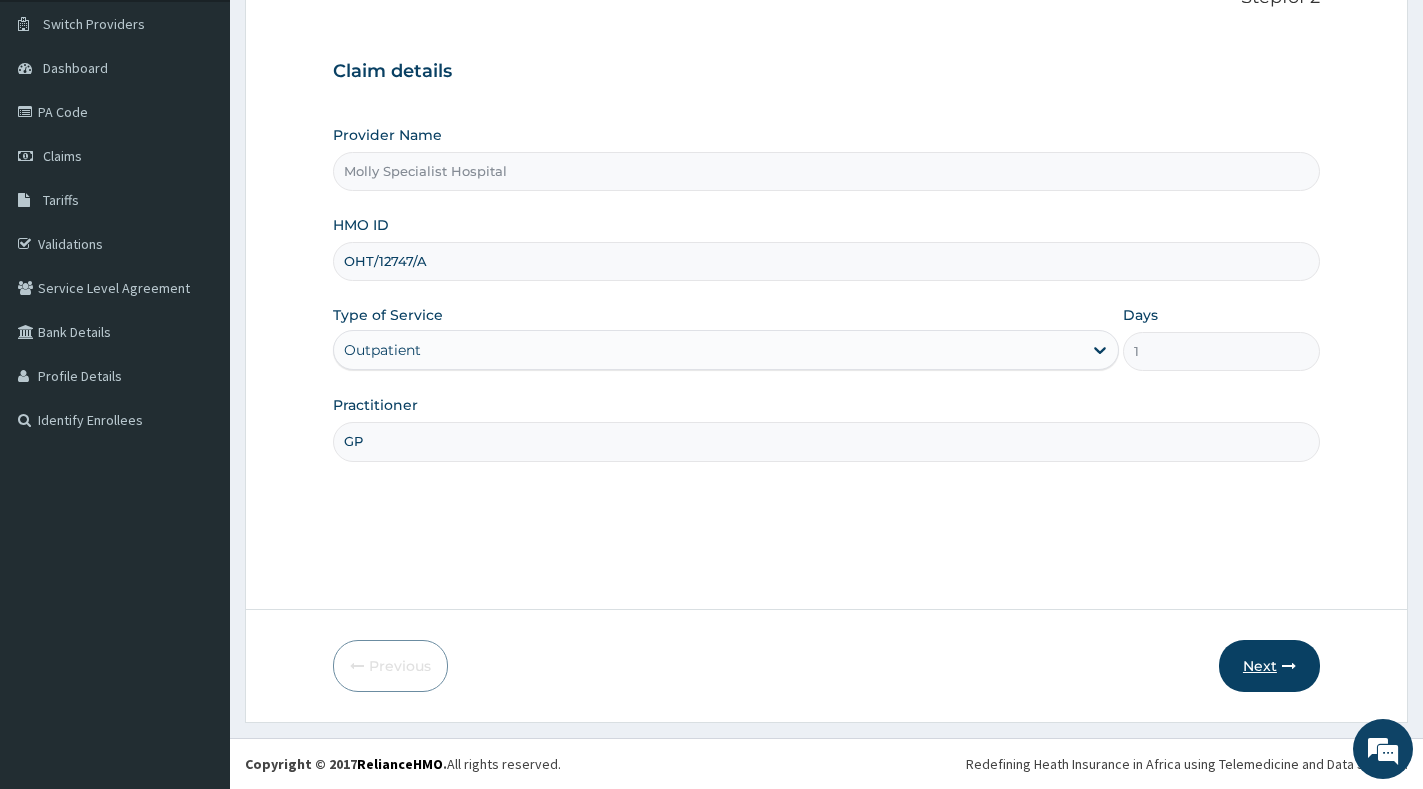 type on "GP" 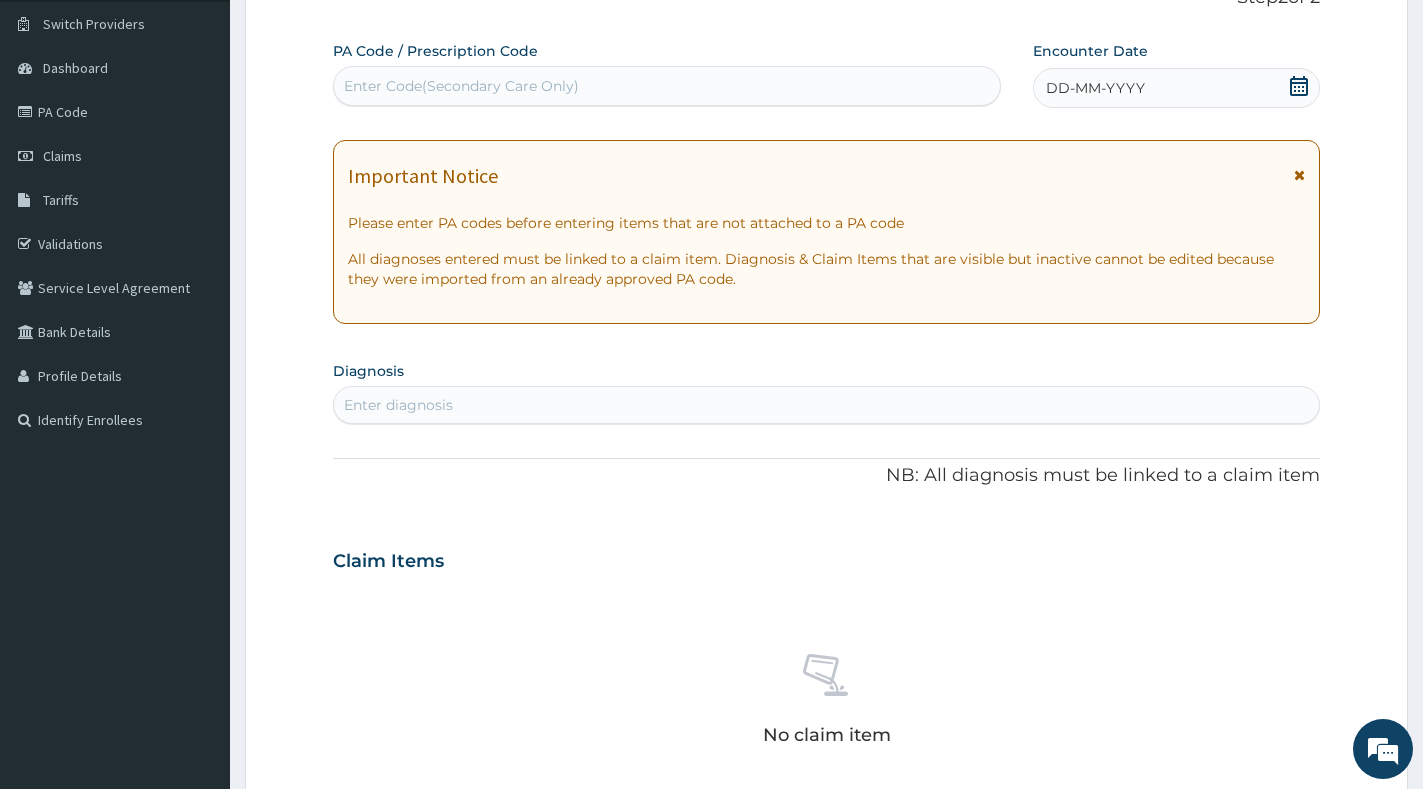 scroll, scrollTop: 0, scrollLeft: 0, axis: both 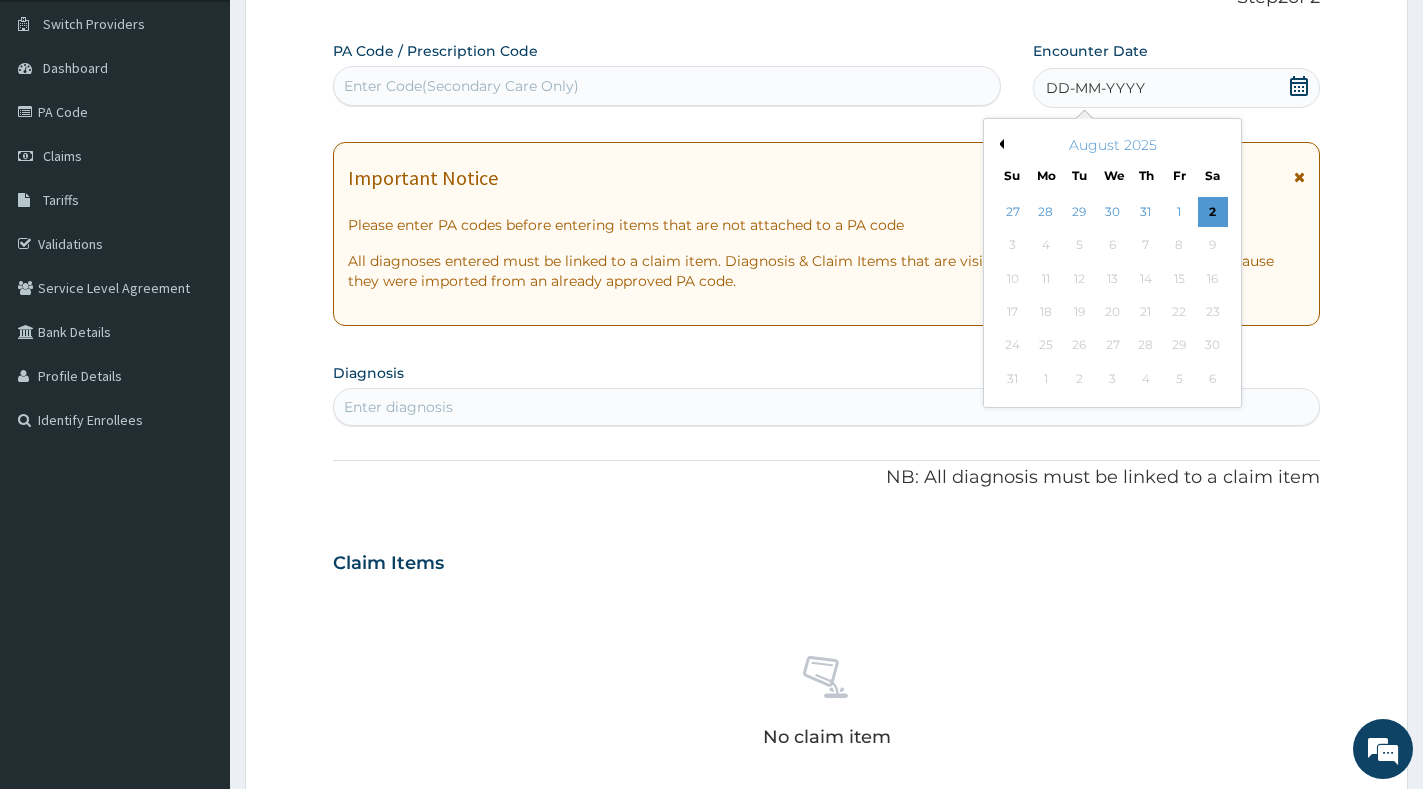 click on "2" at bounding box center (1213, 212) 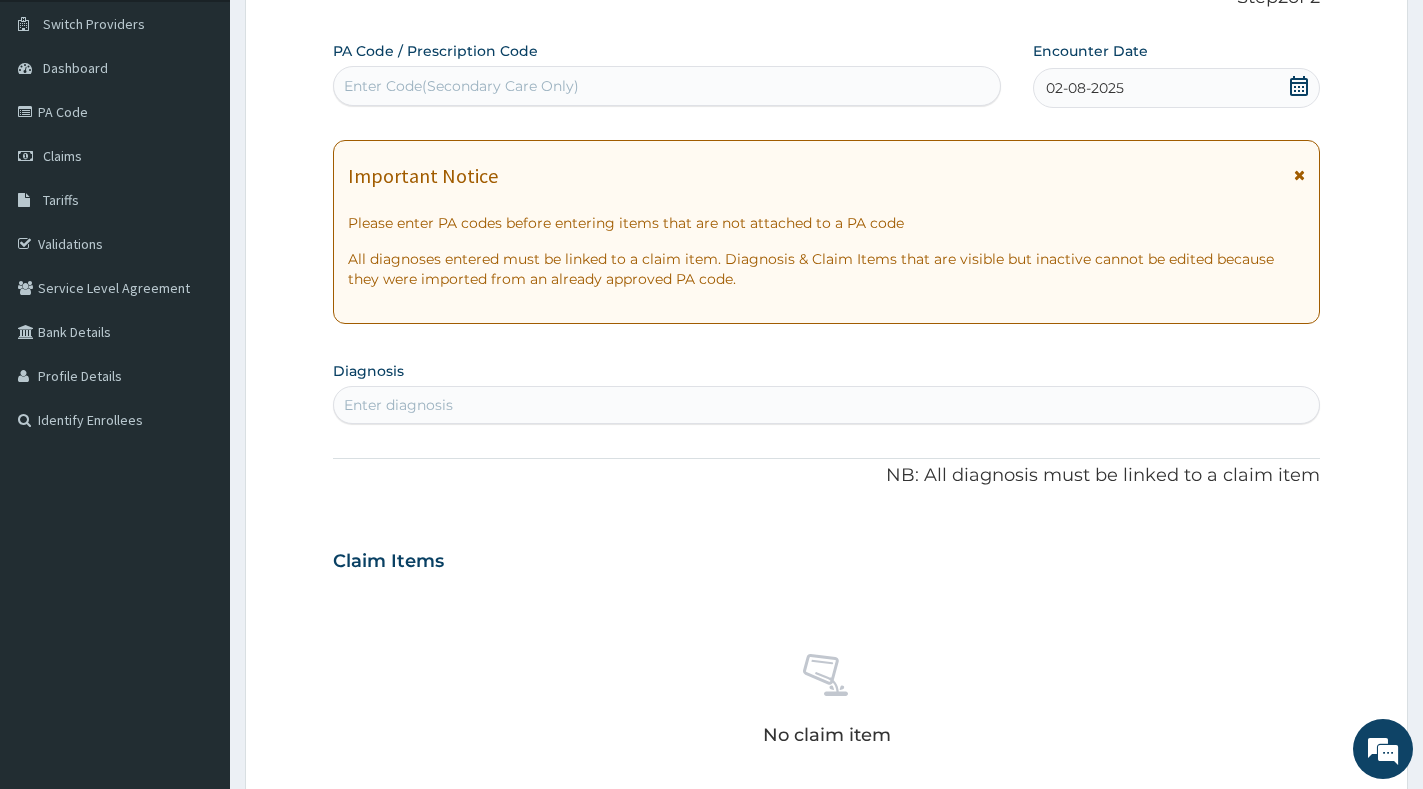 click on "Enter diagnosis" at bounding box center (826, 405) 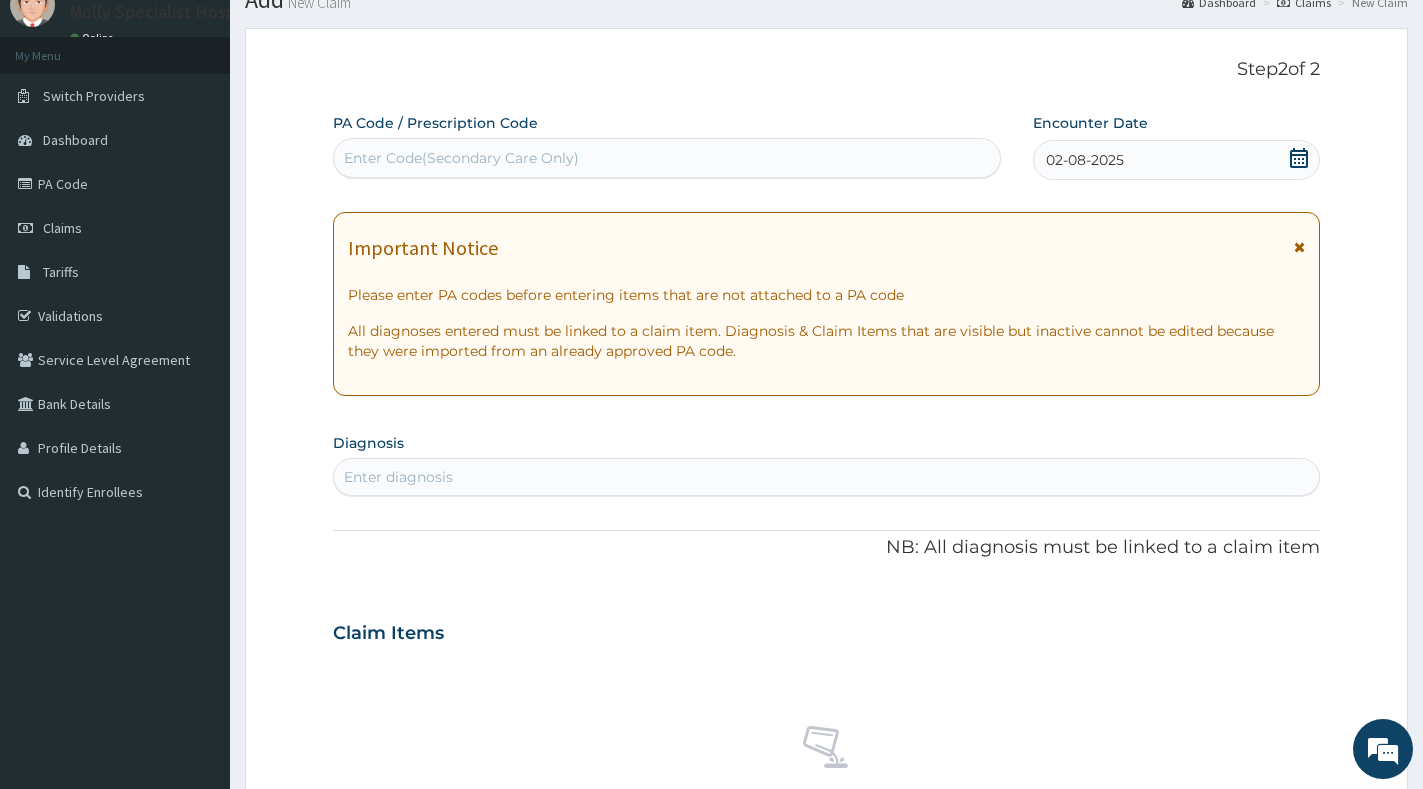 scroll, scrollTop: 0, scrollLeft: 0, axis: both 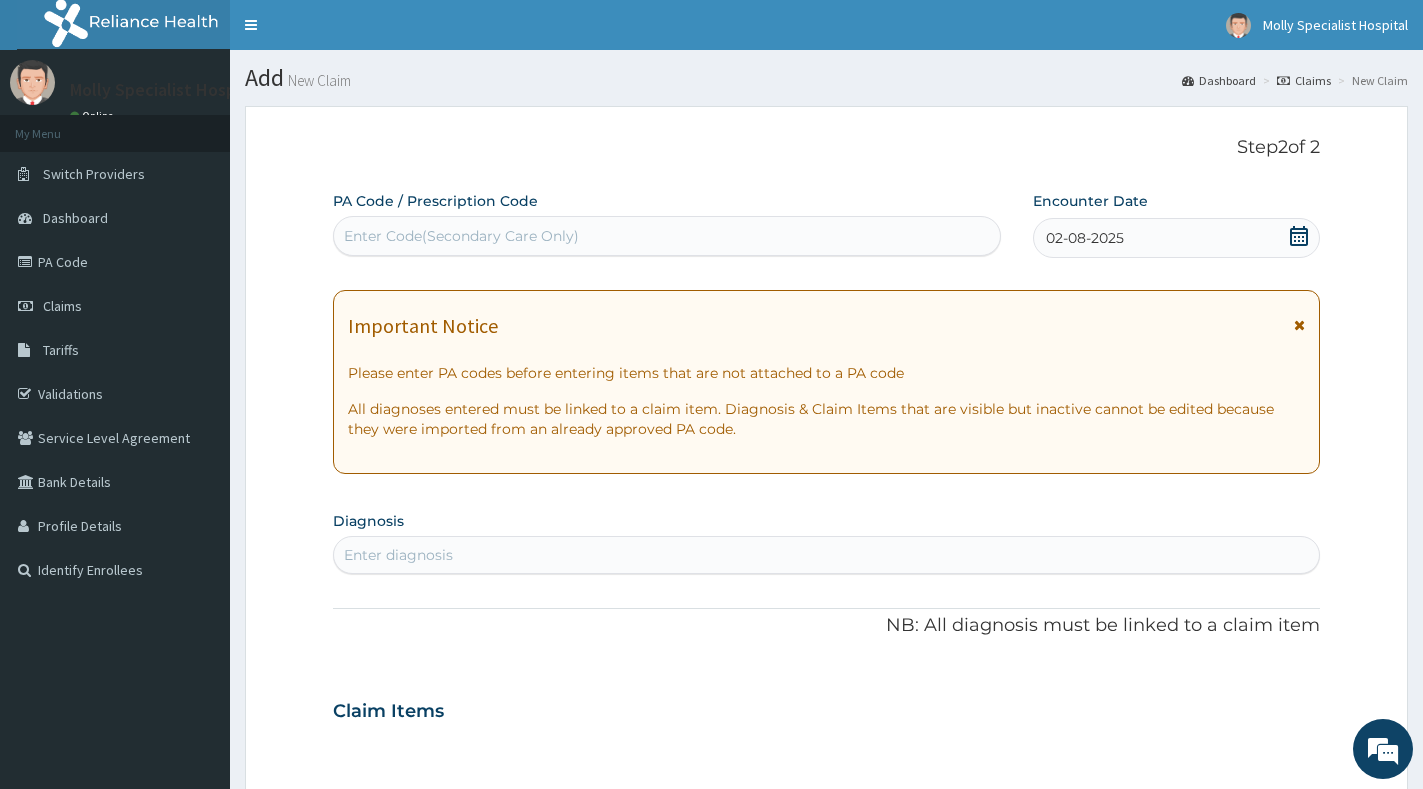 click on "Claims" at bounding box center [1304, 80] 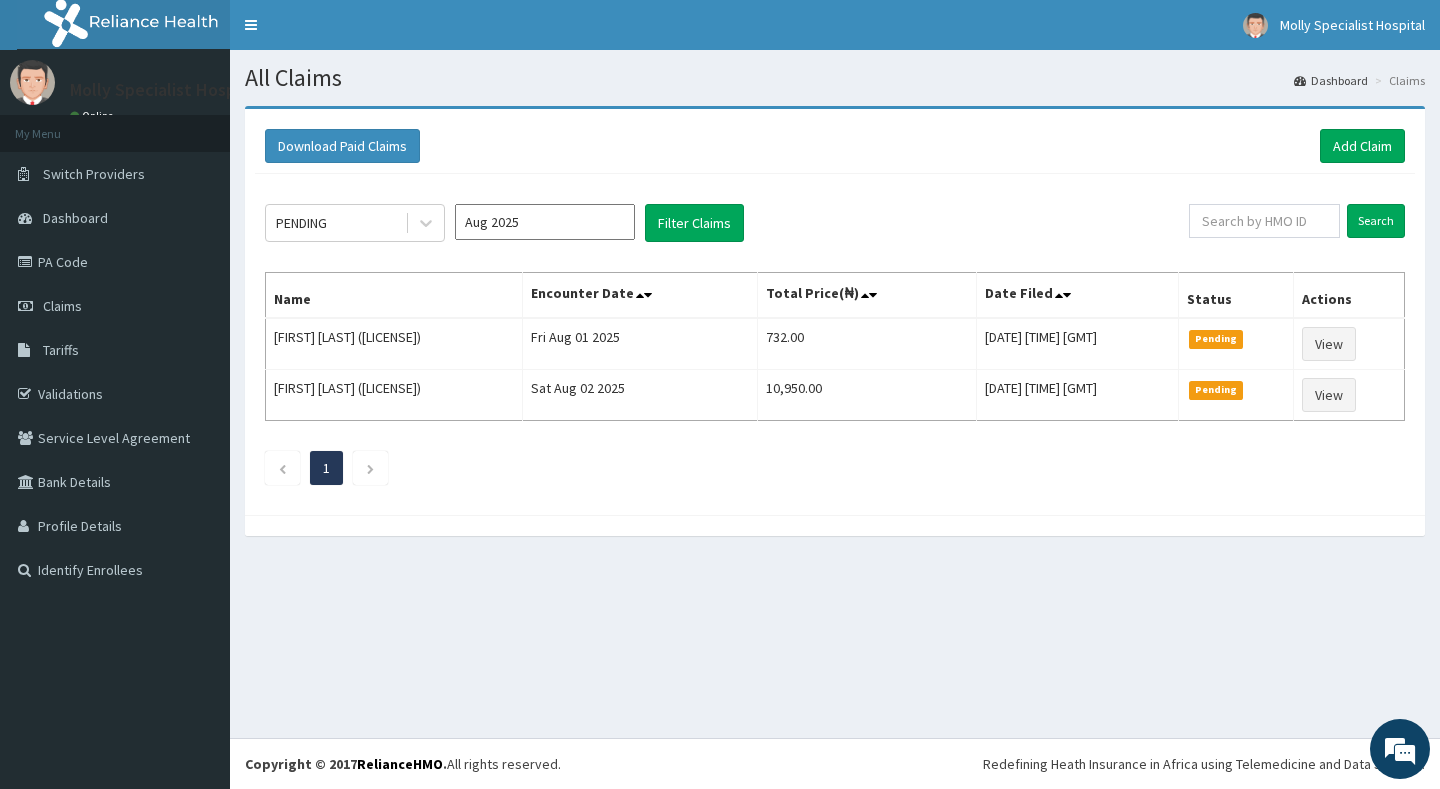 scroll, scrollTop: 0, scrollLeft: 0, axis: both 